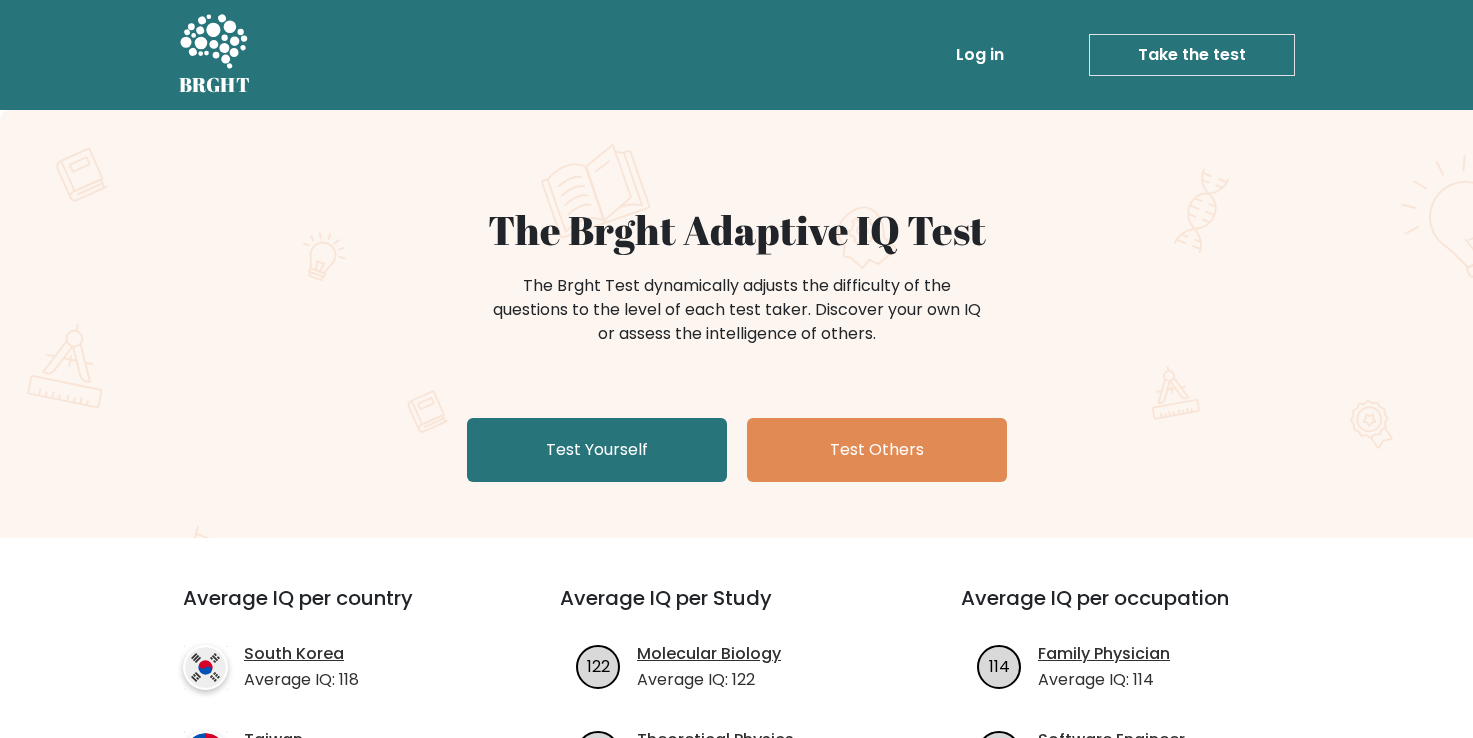 scroll, scrollTop: 100, scrollLeft: 0, axis: vertical 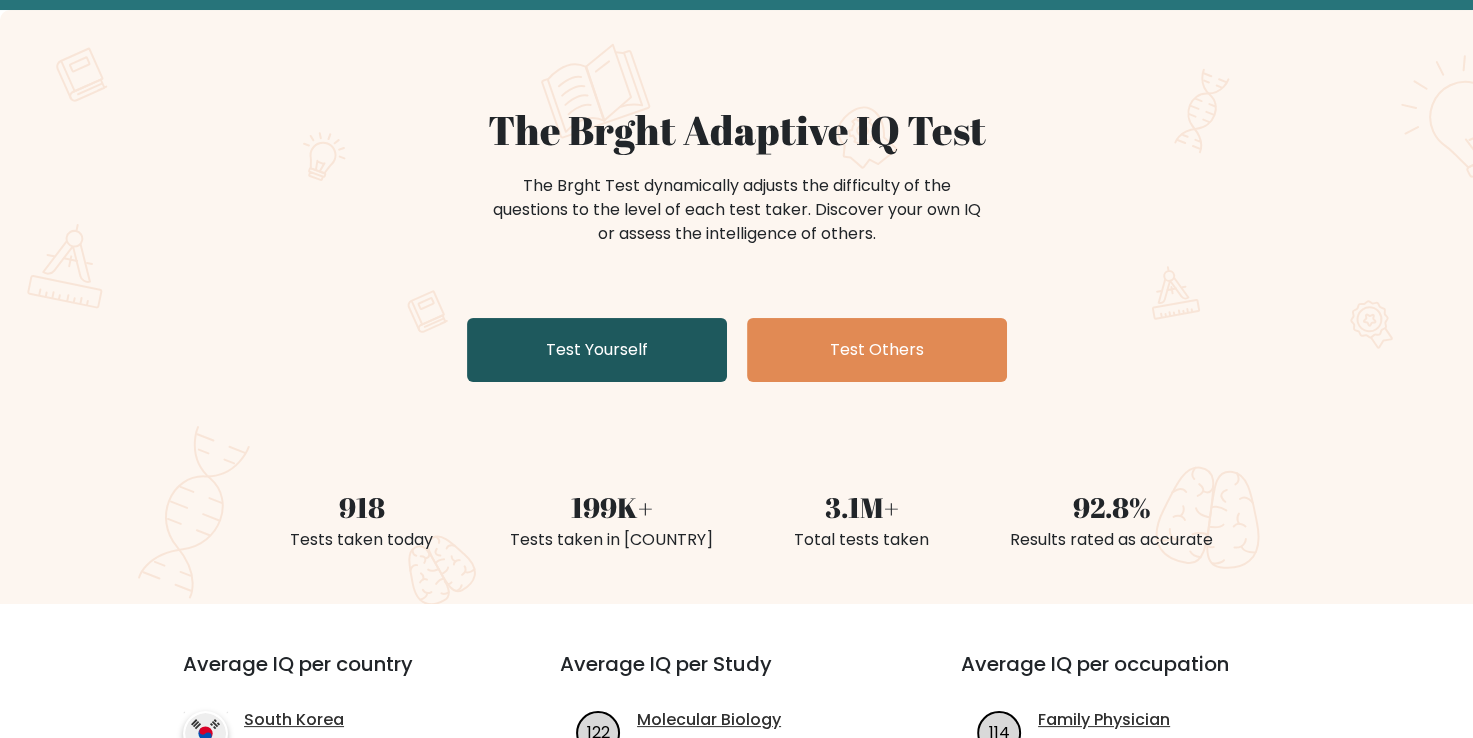 click on "Test Yourself" at bounding box center (597, 350) 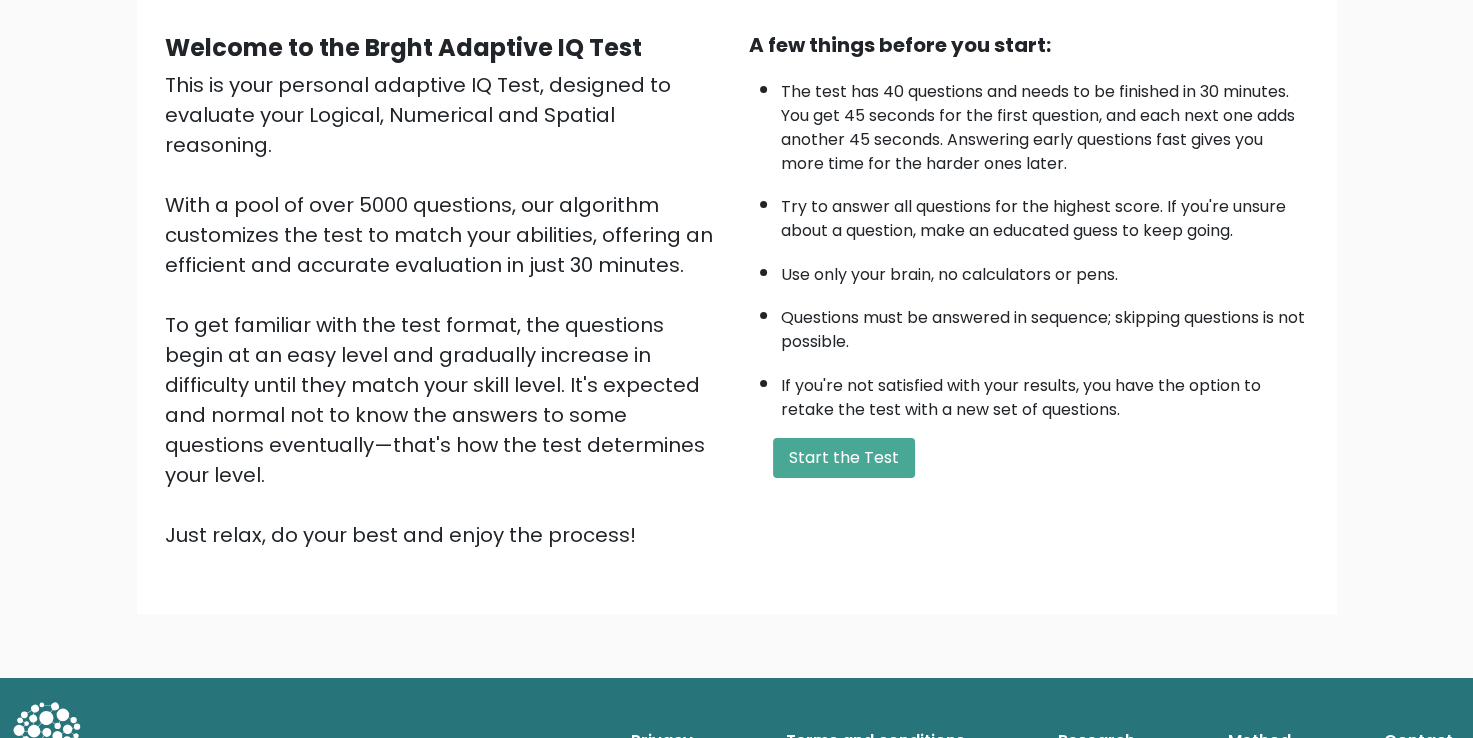 scroll, scrollTop: 177, scrollLeft: 0, axis: vertical 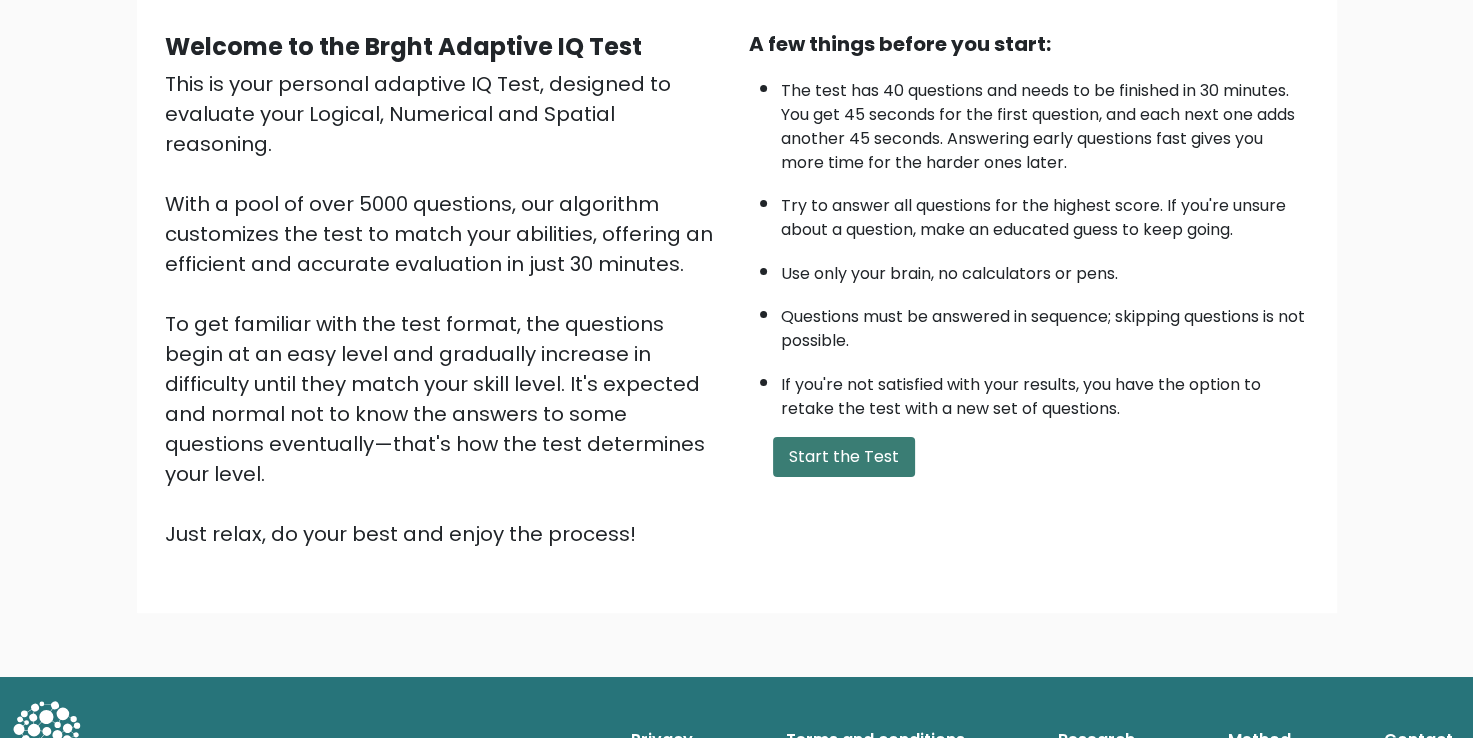 click on "Start the Test" at bounding box center [844, 457] 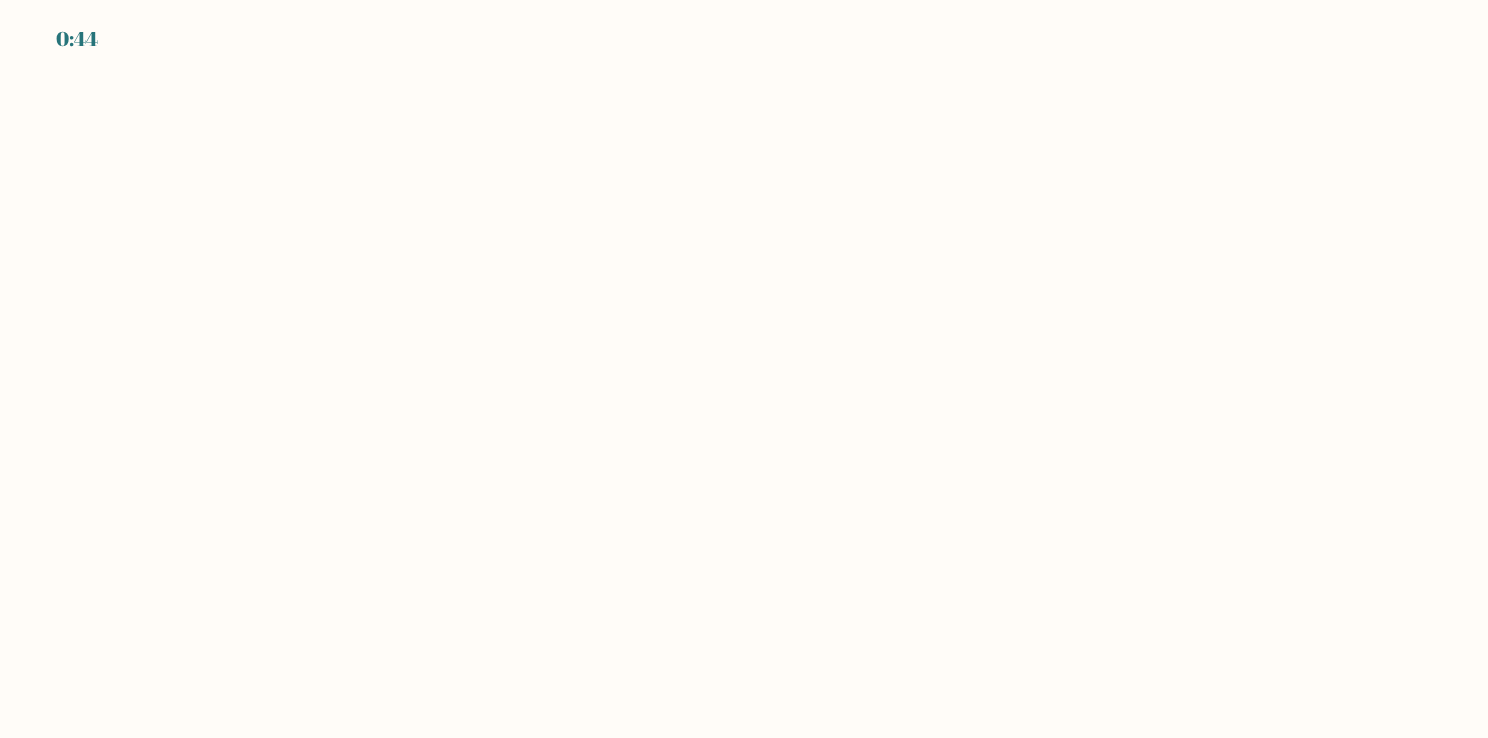 scroll, scrollTop: 0, scrollLeft: 0, axis: both 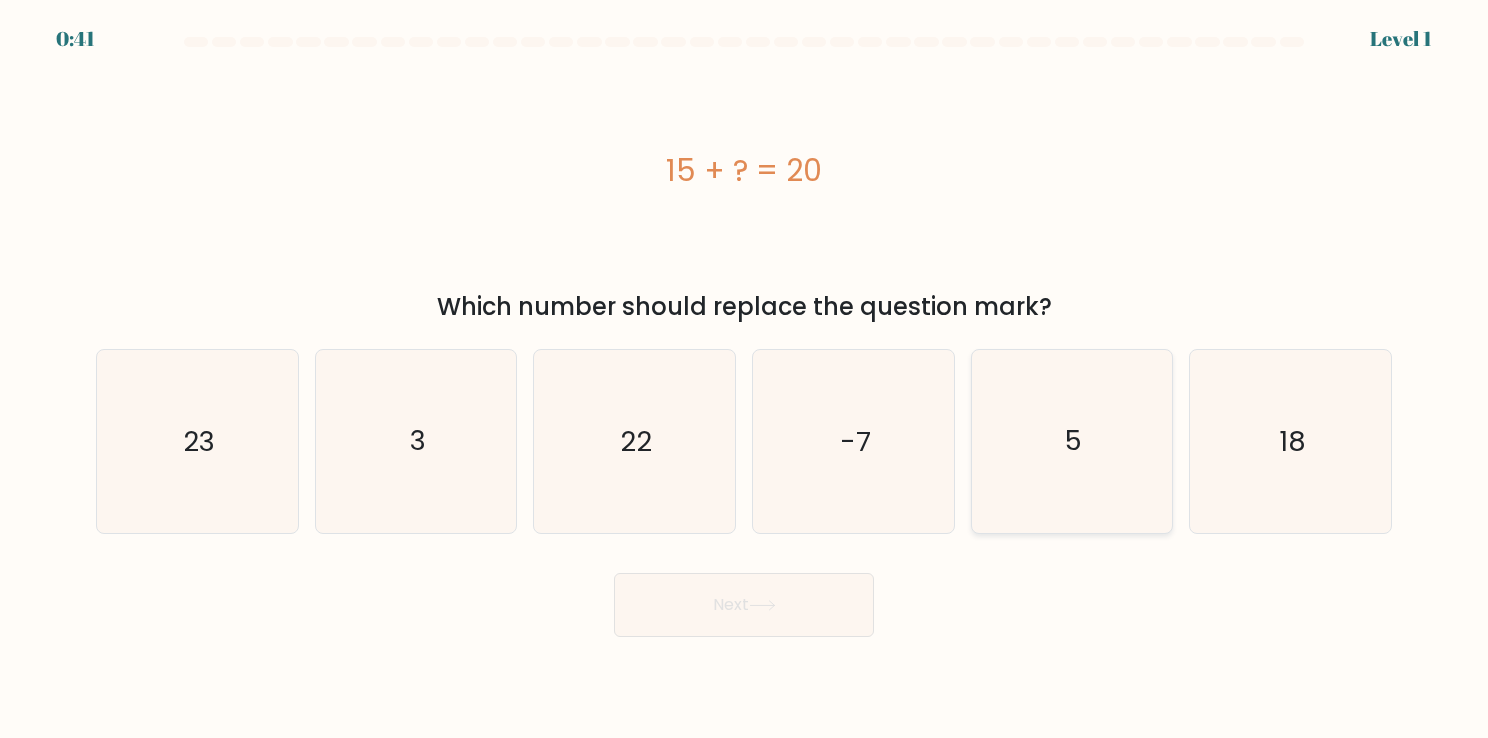 click on "5" 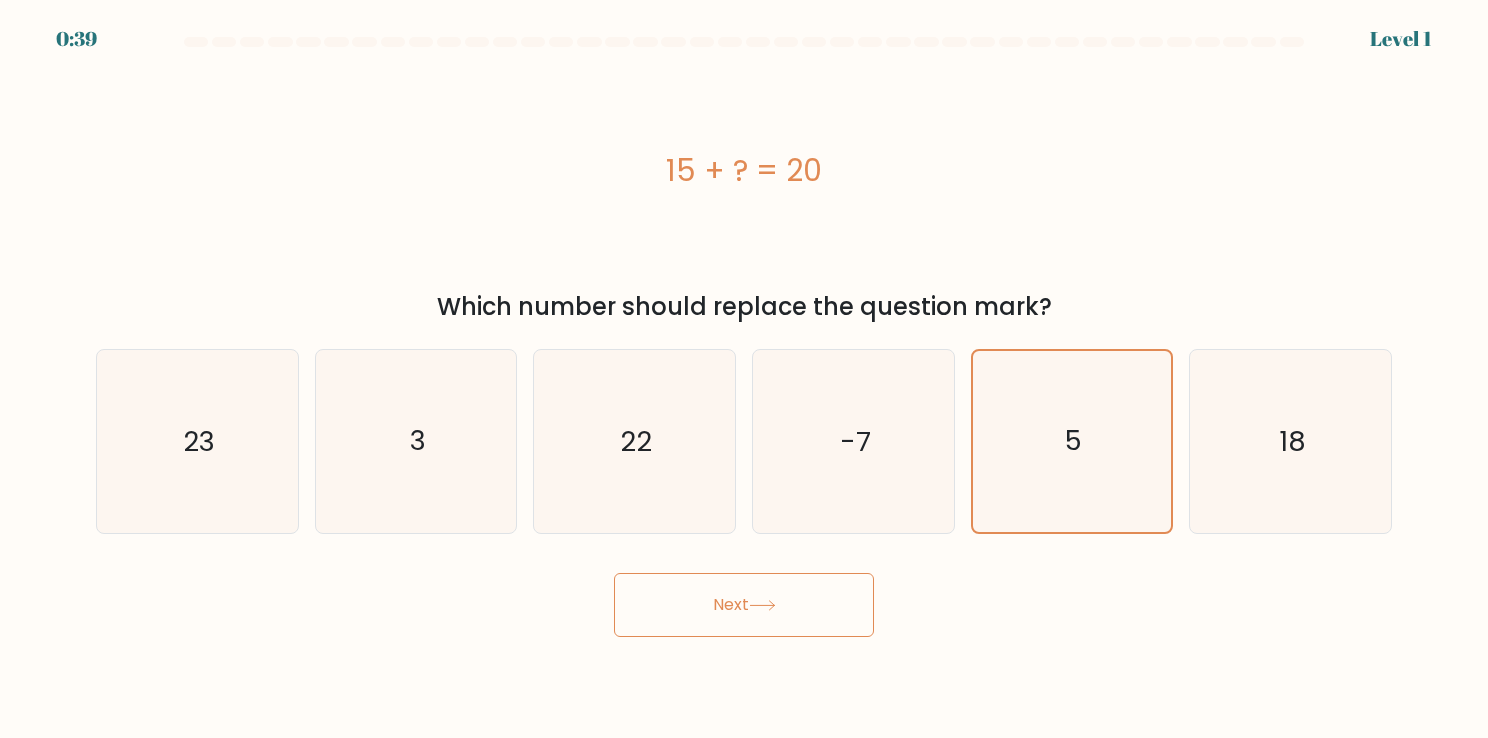 click on "Next" at bounding box center (744, 605) 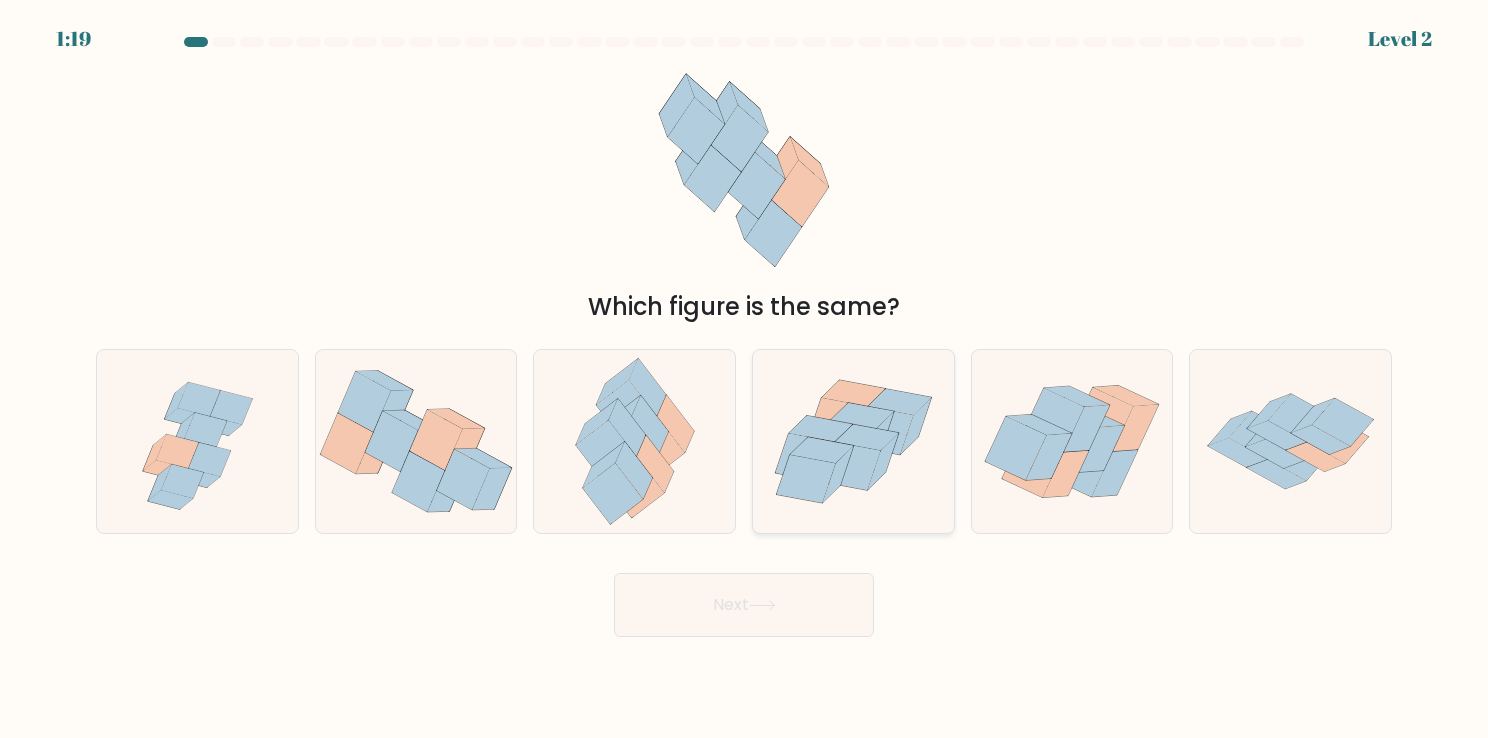 click 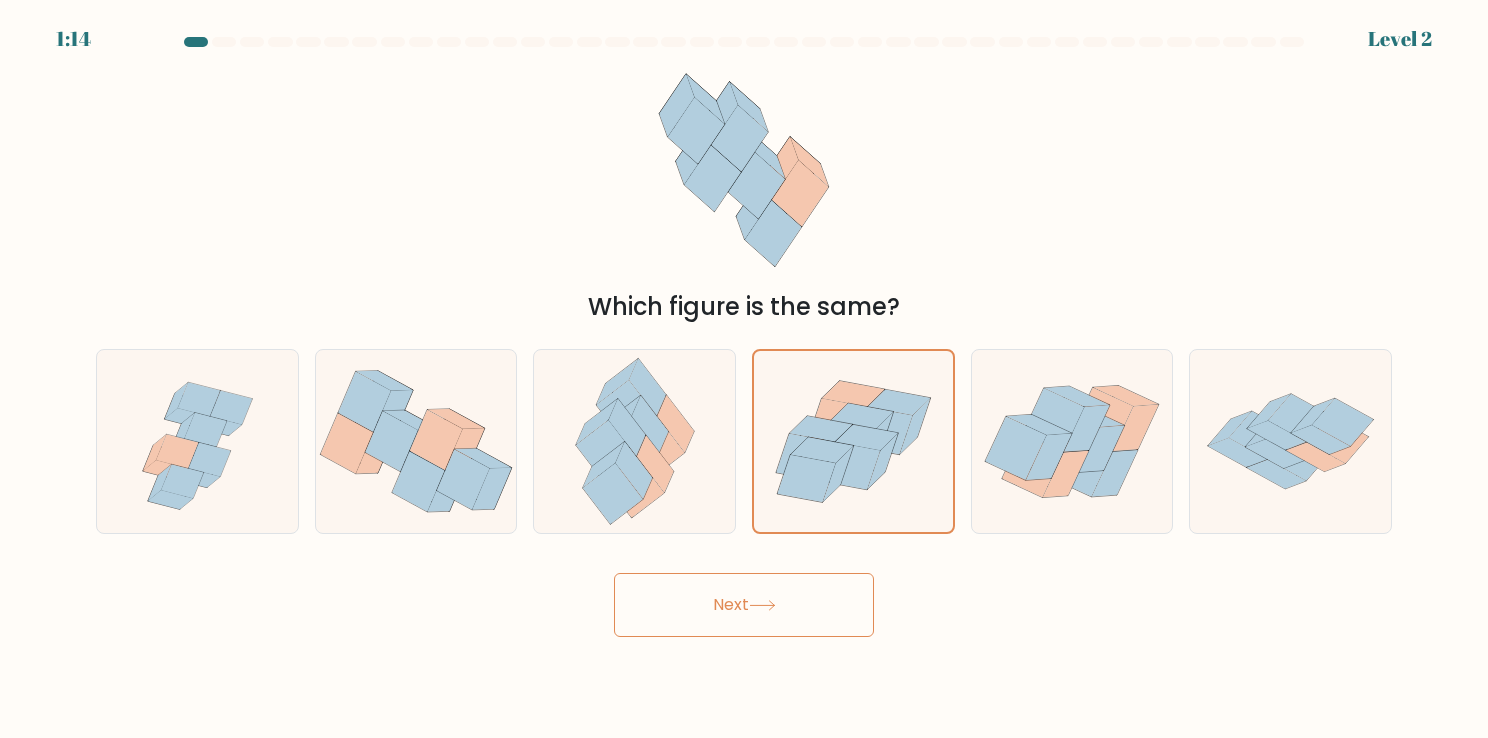 click on "Next" at bounding box center [744, 605] 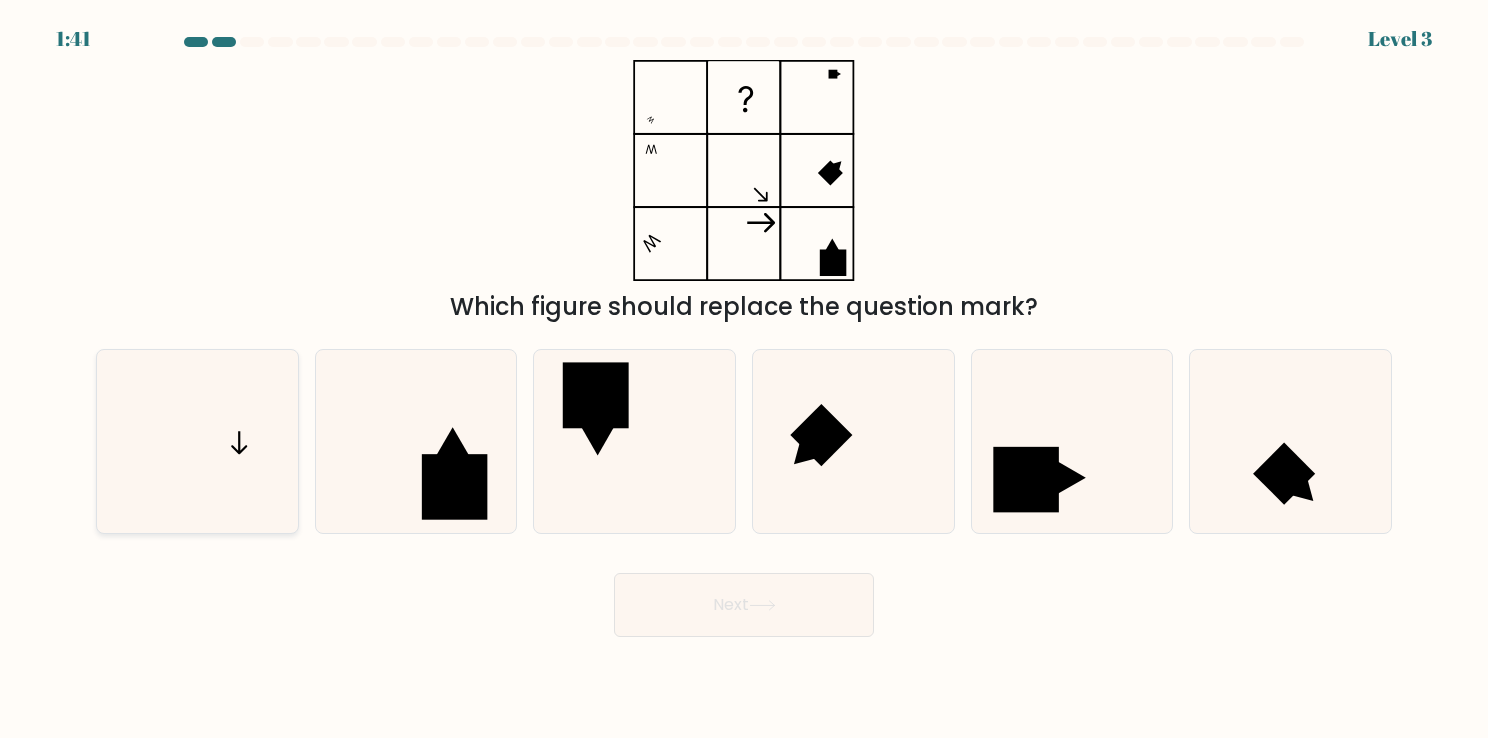 click 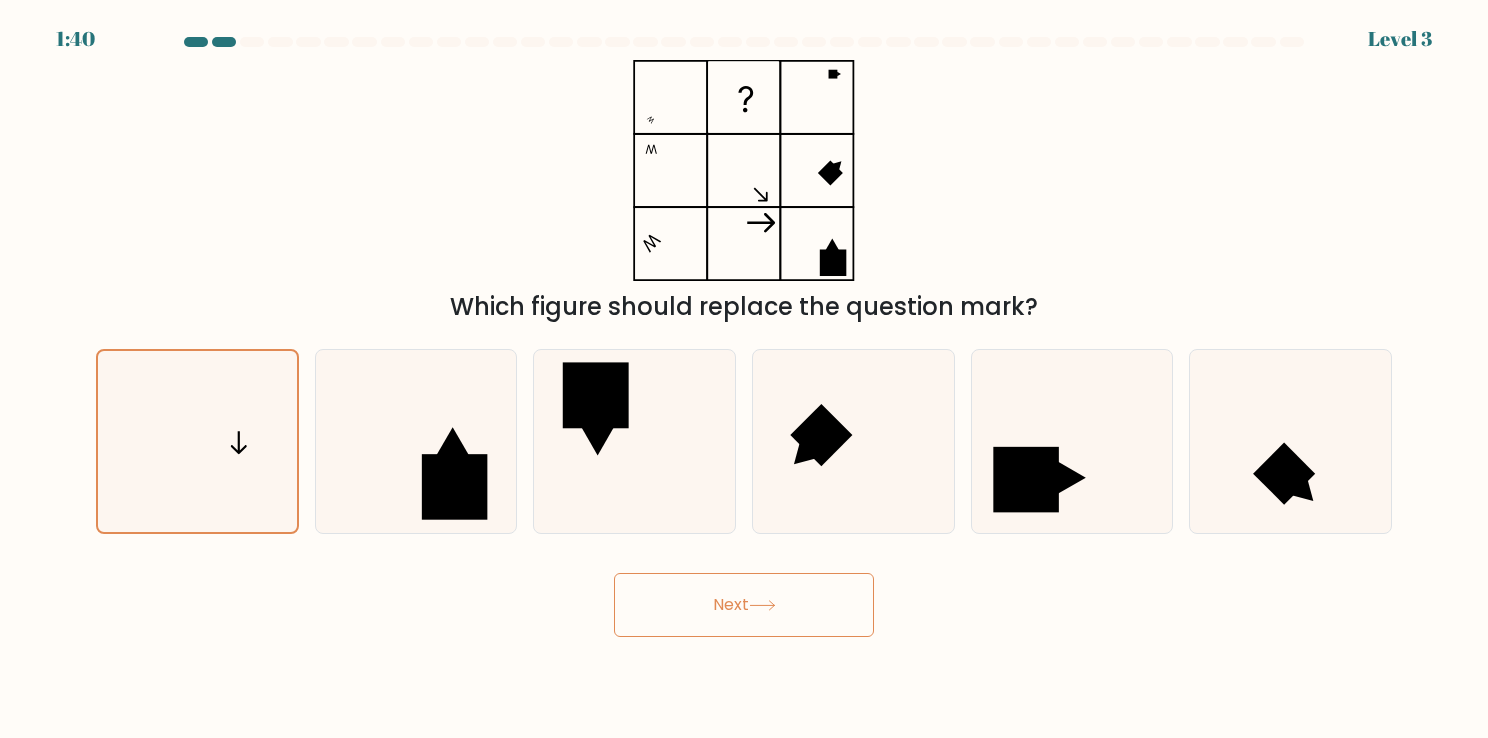click on "Next" at bounding box center [744, 605] 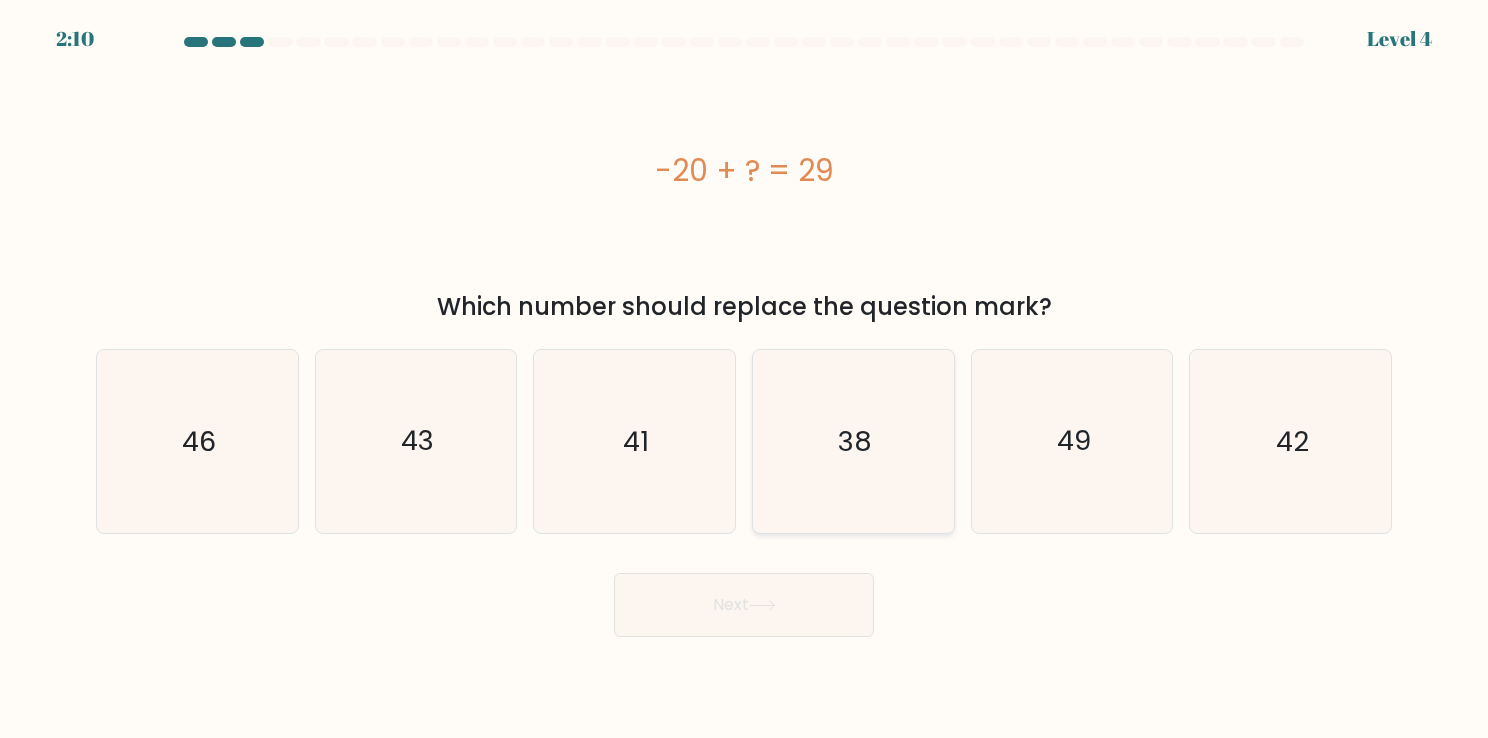 click on "38" 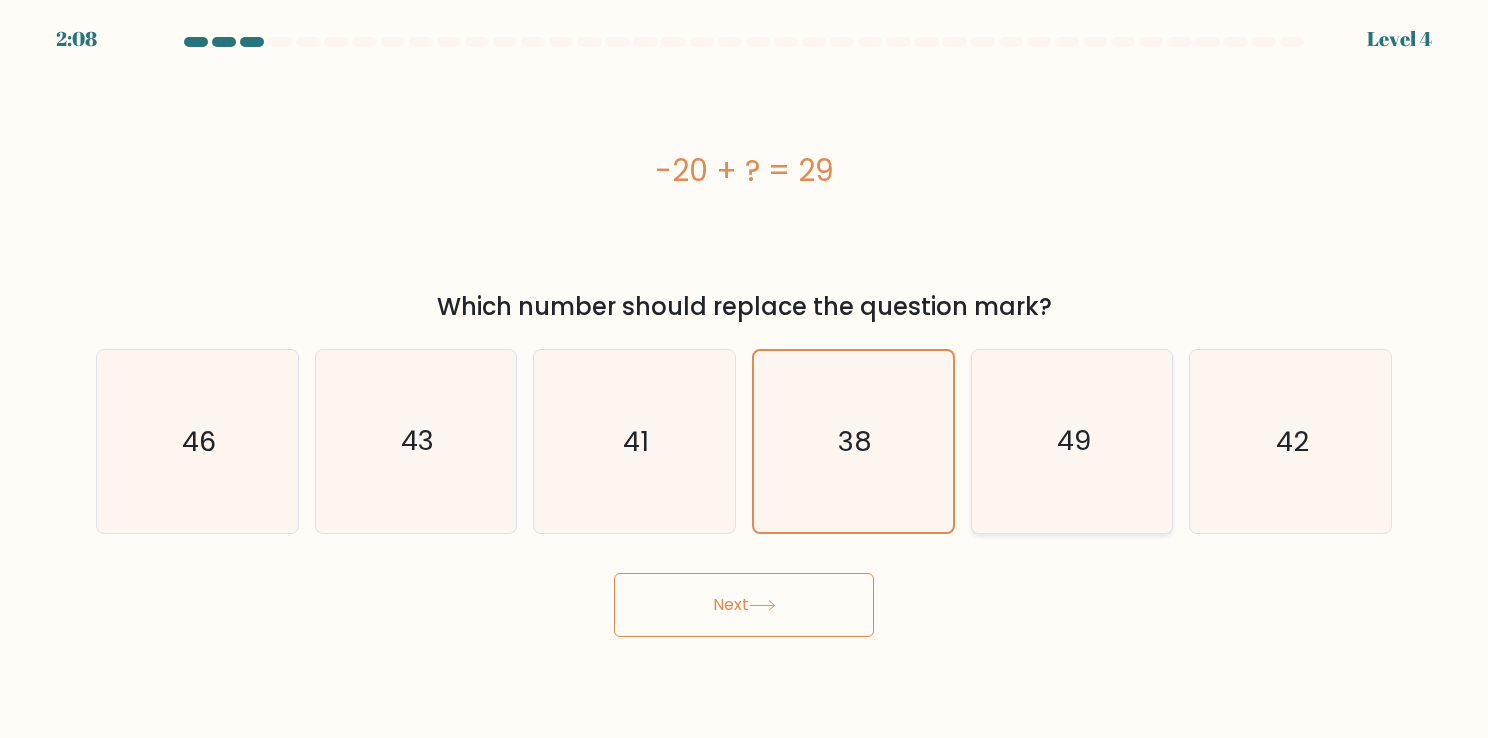 click on "49" 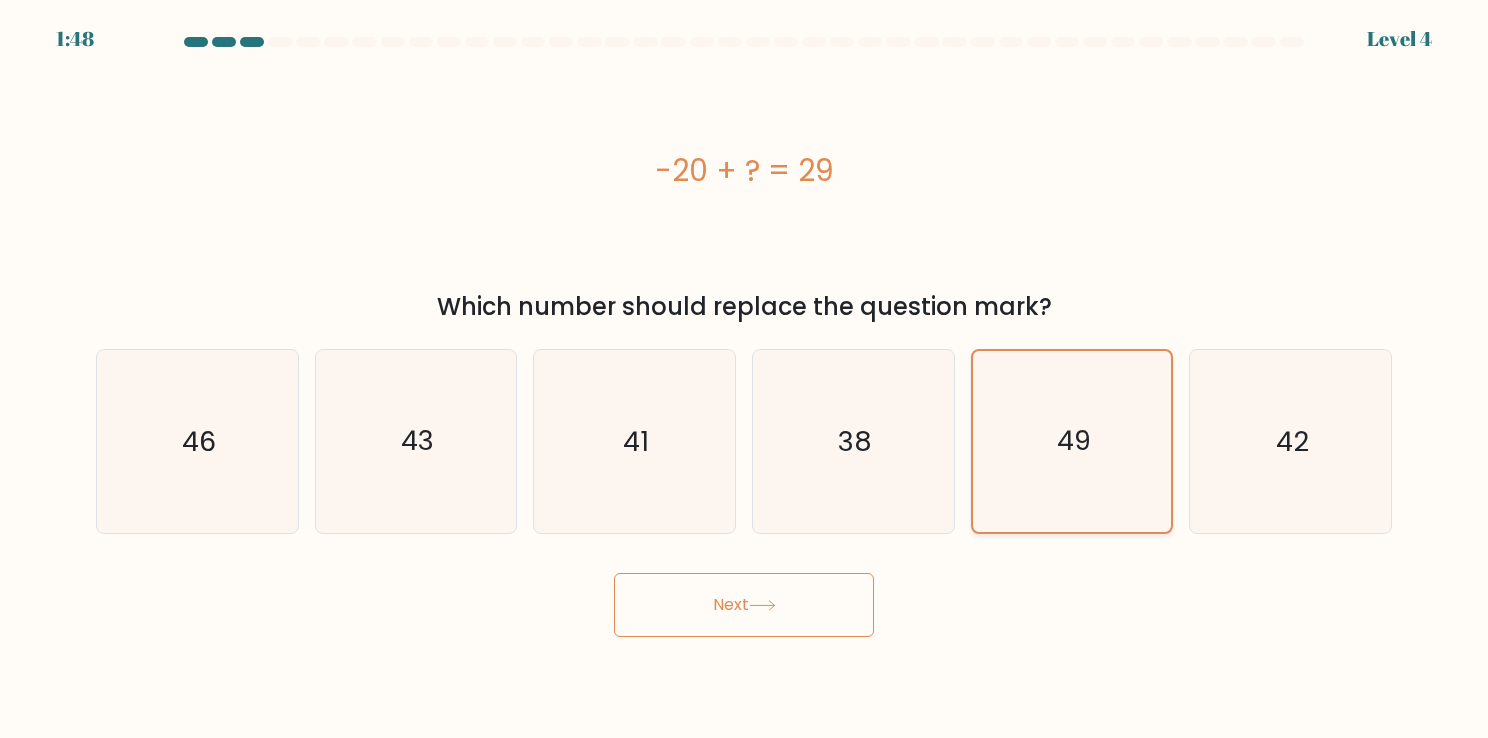 click on "49" 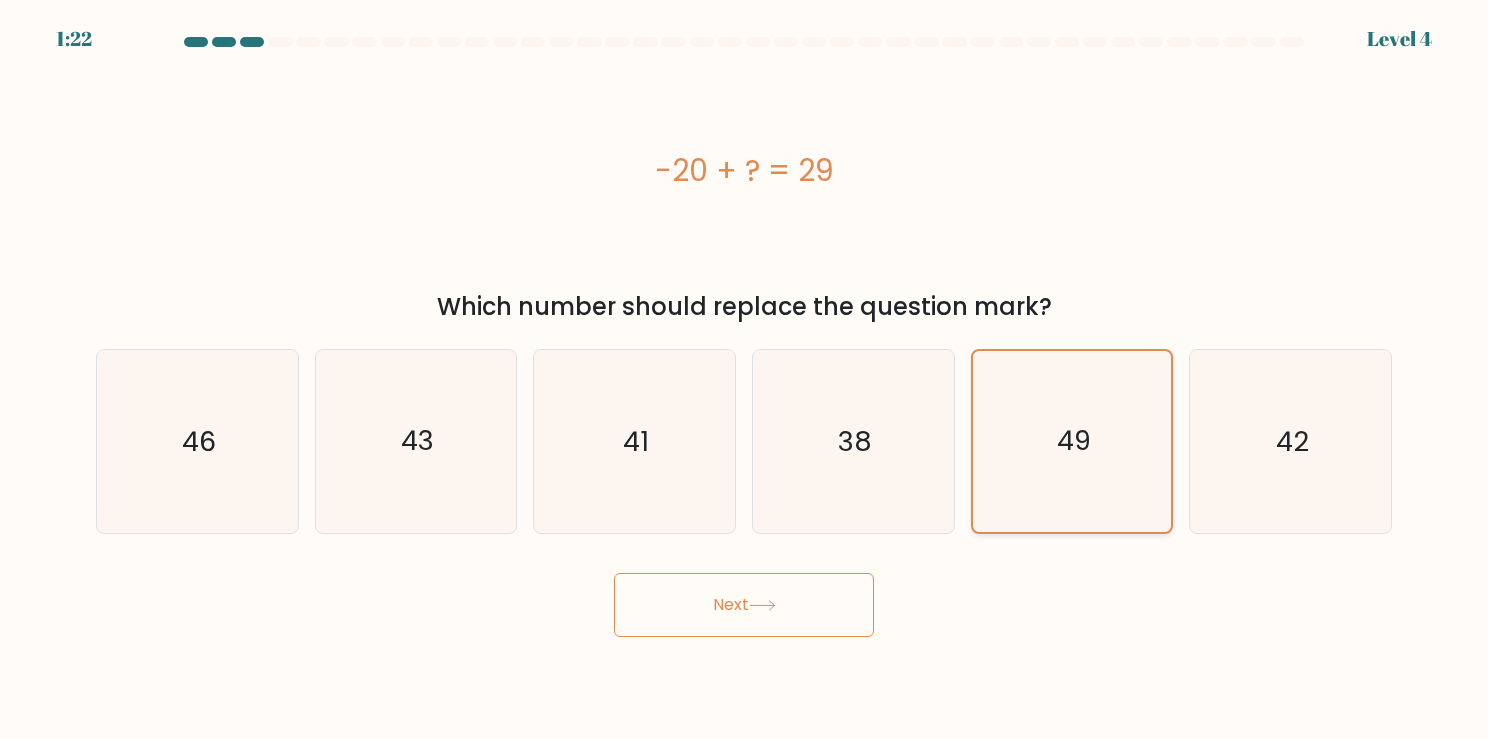 click on "49" 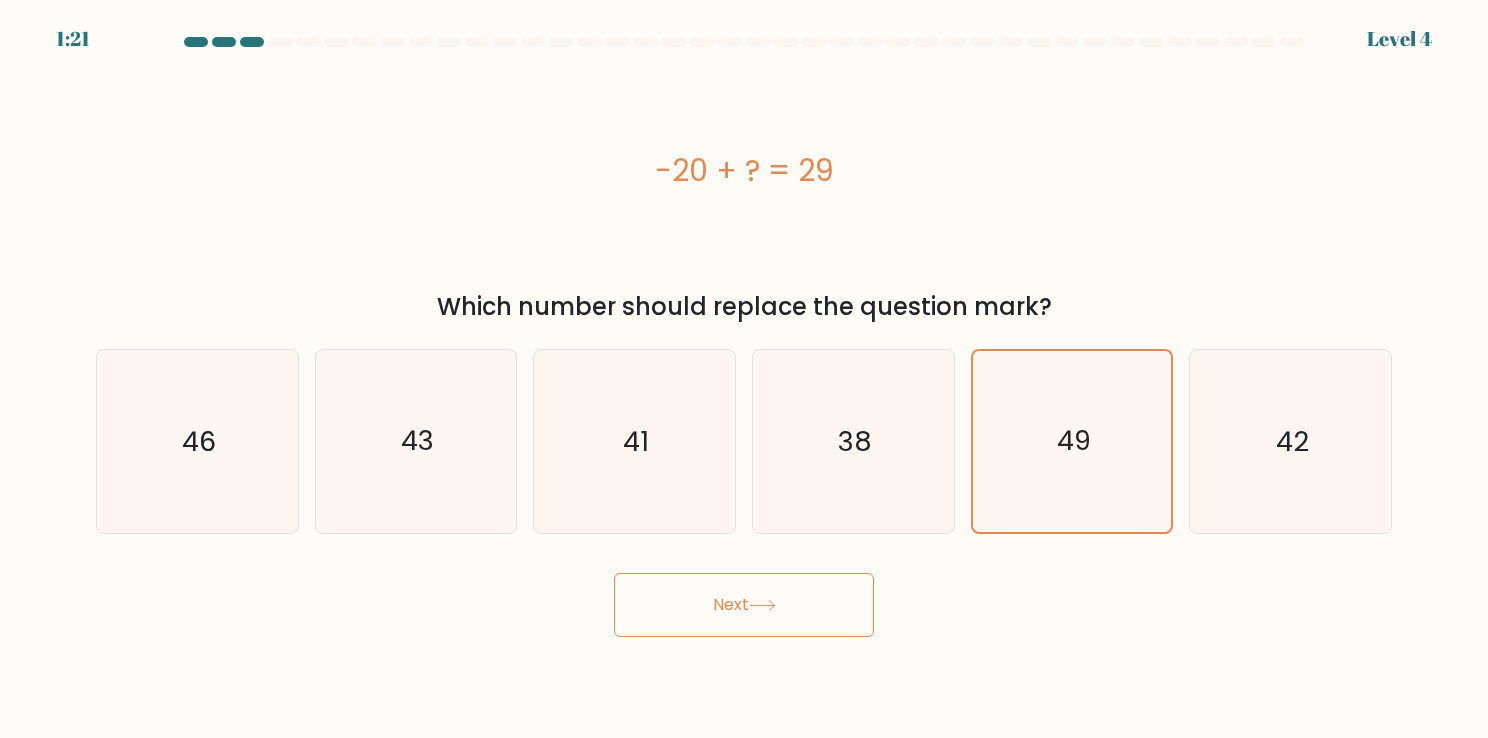 click on "Next" at bounding box center (744, 605) 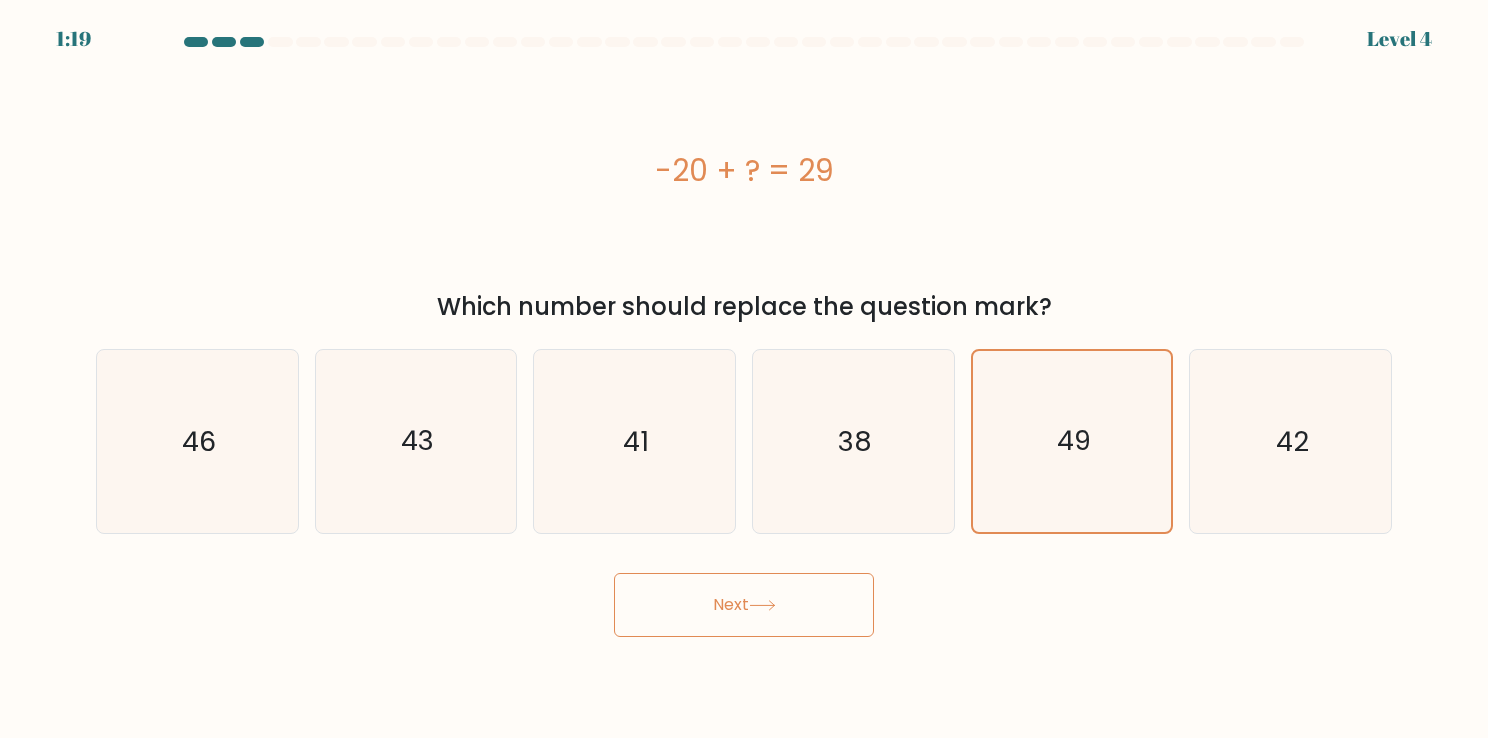 click on "Next" at bounding box center [744, 605] 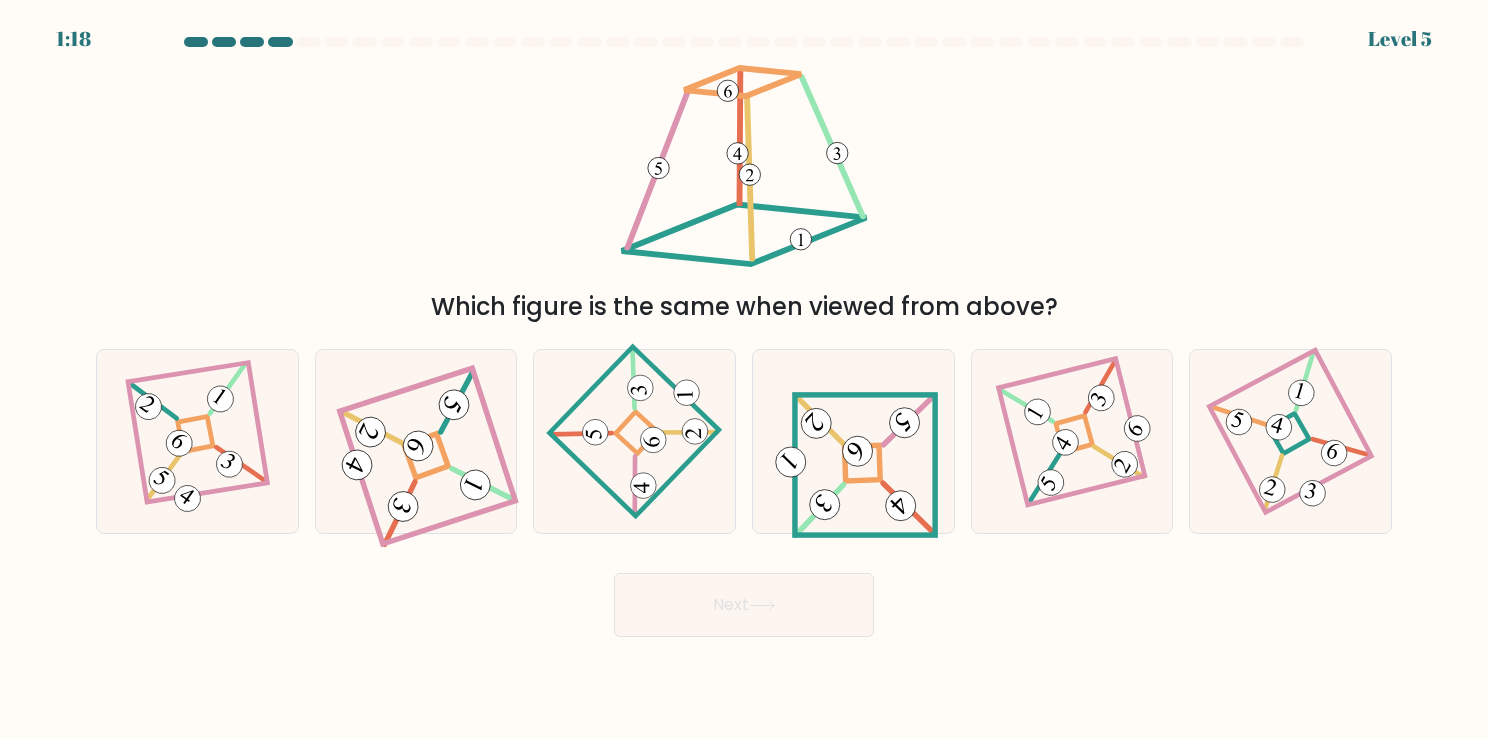click on "Next" at bounding box center [744, 605] 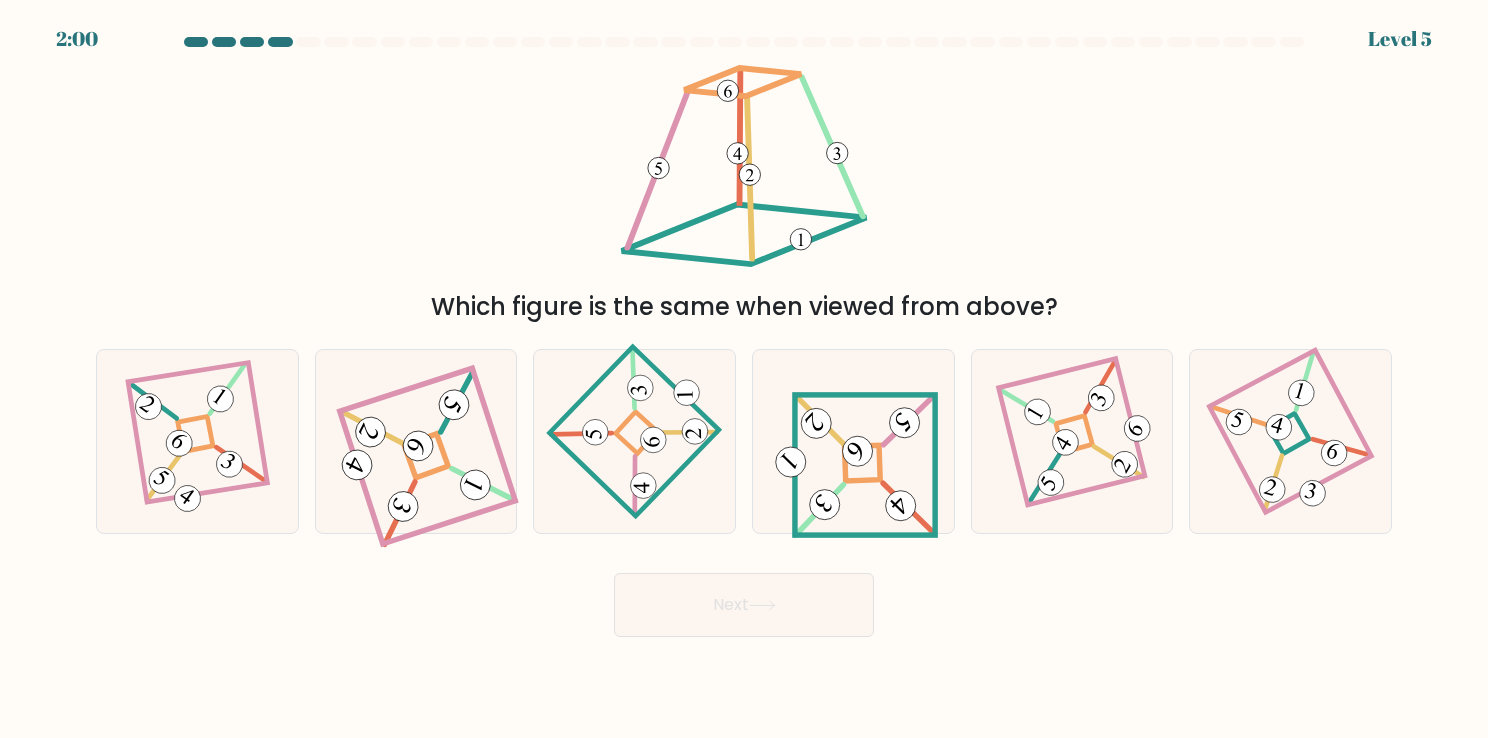 click on "Which figure is the same when viewed from above?" at bounding box center (744, 192) 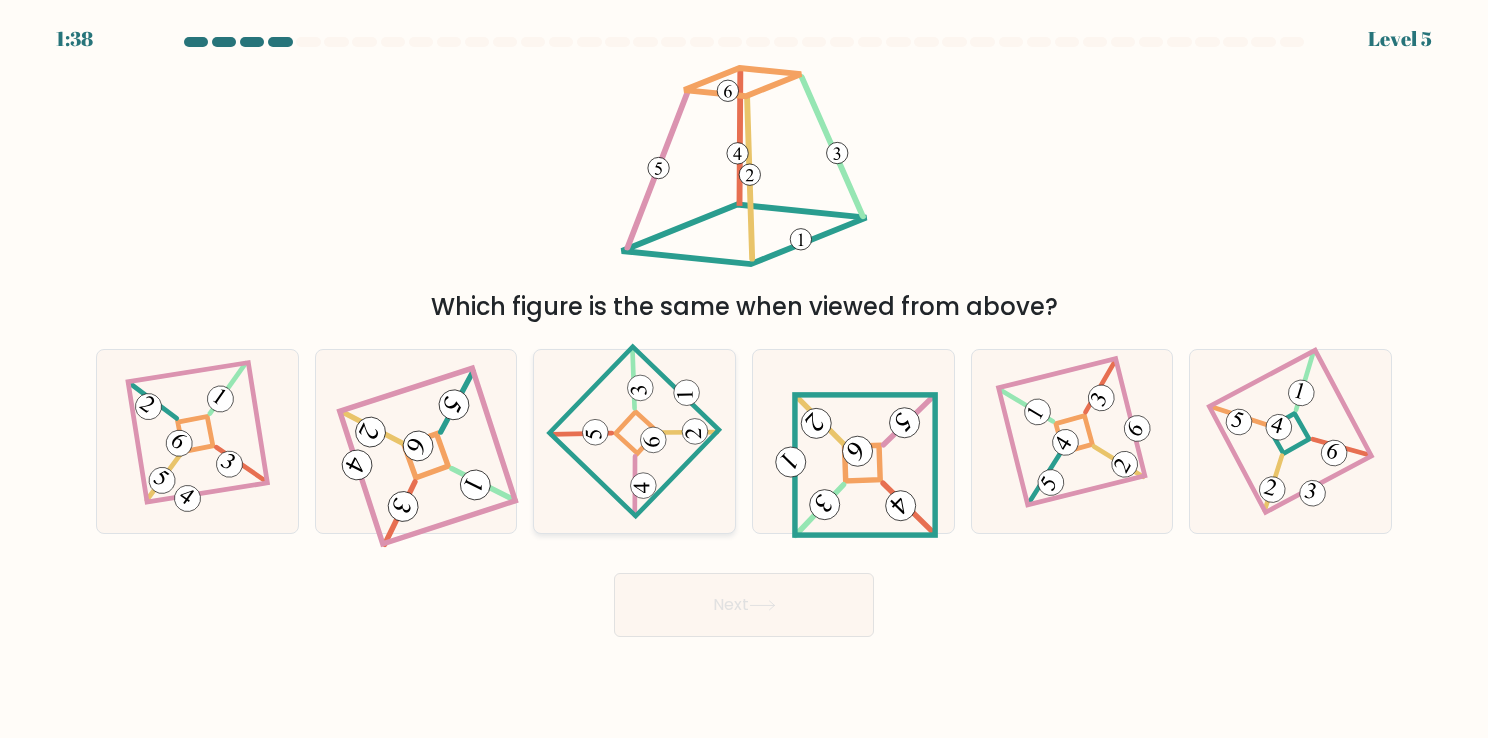 click 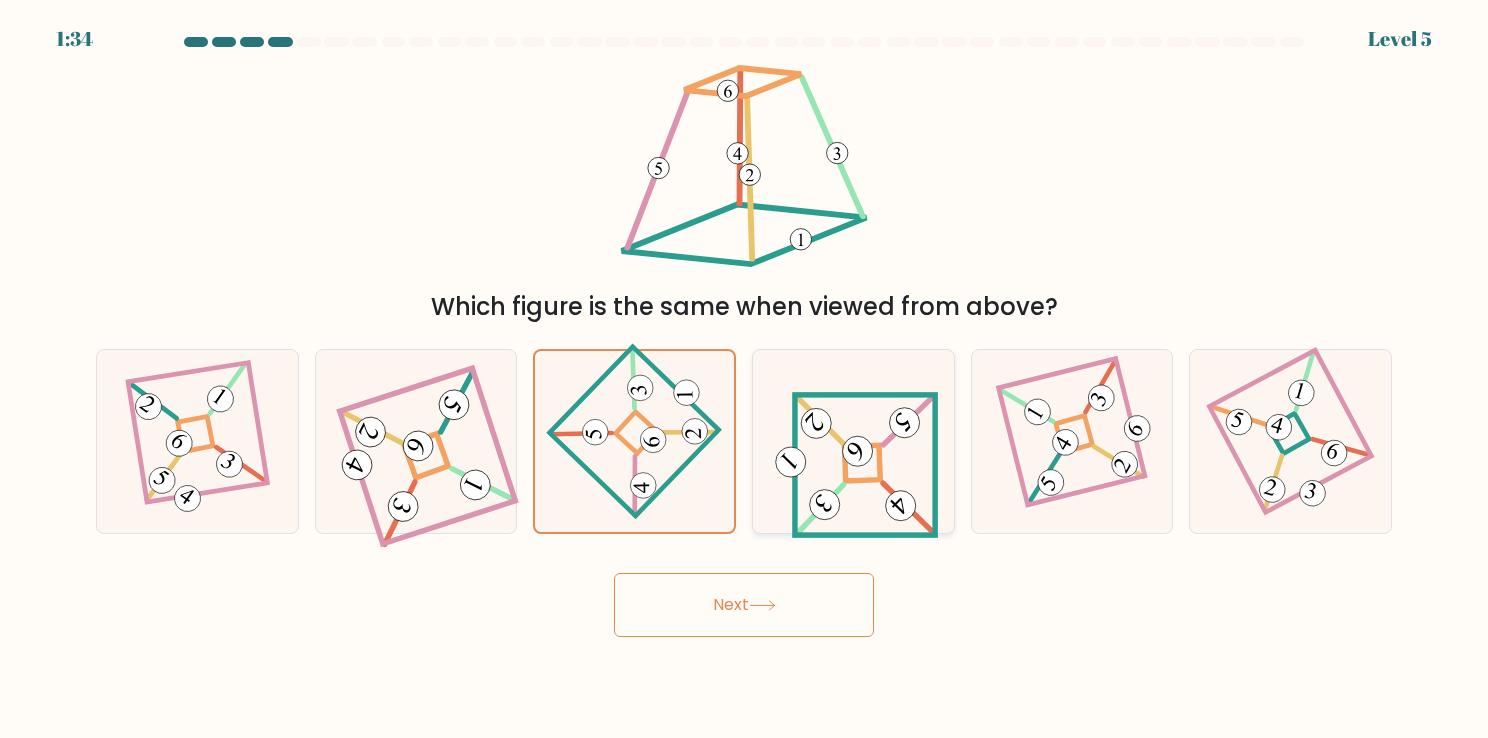 click 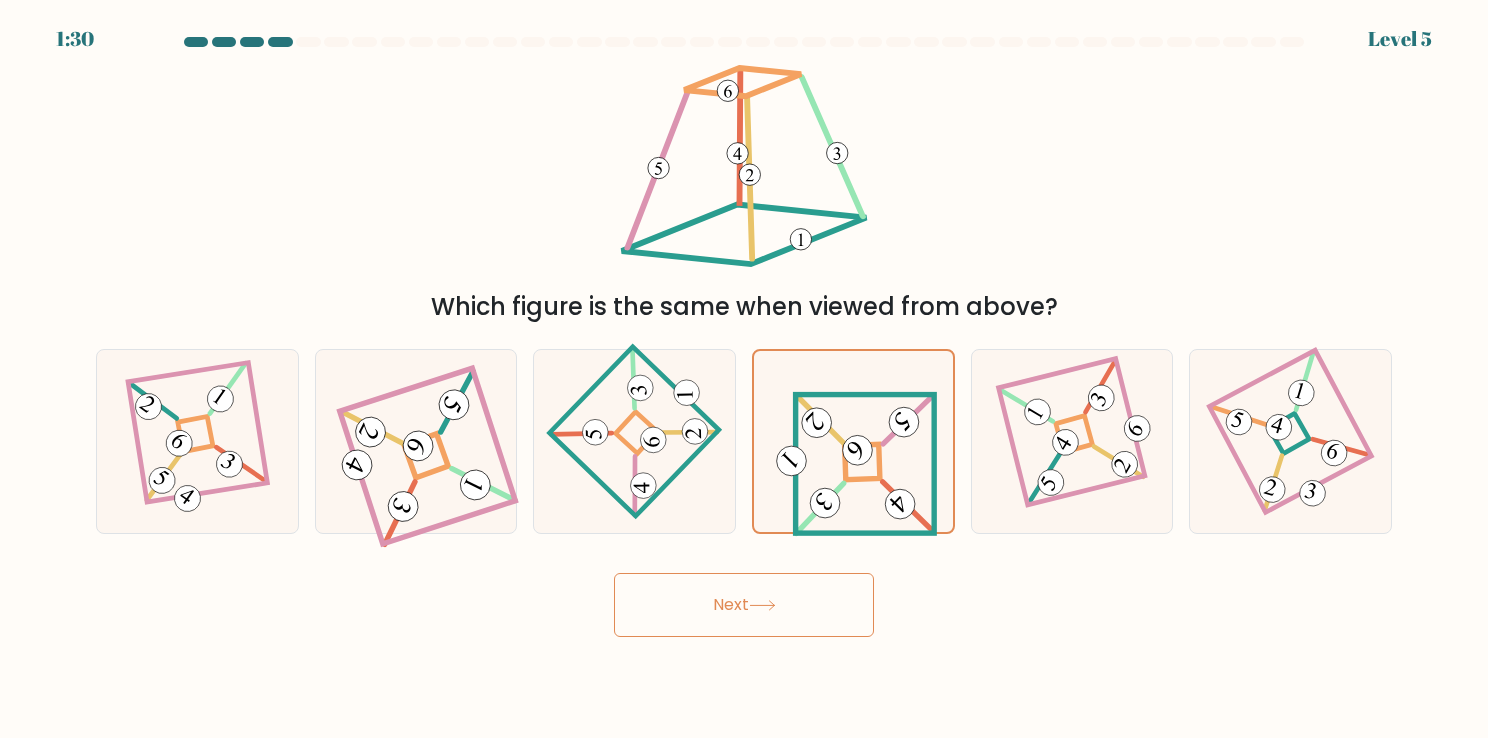 click on "Next" at bounding box center (744, 605) 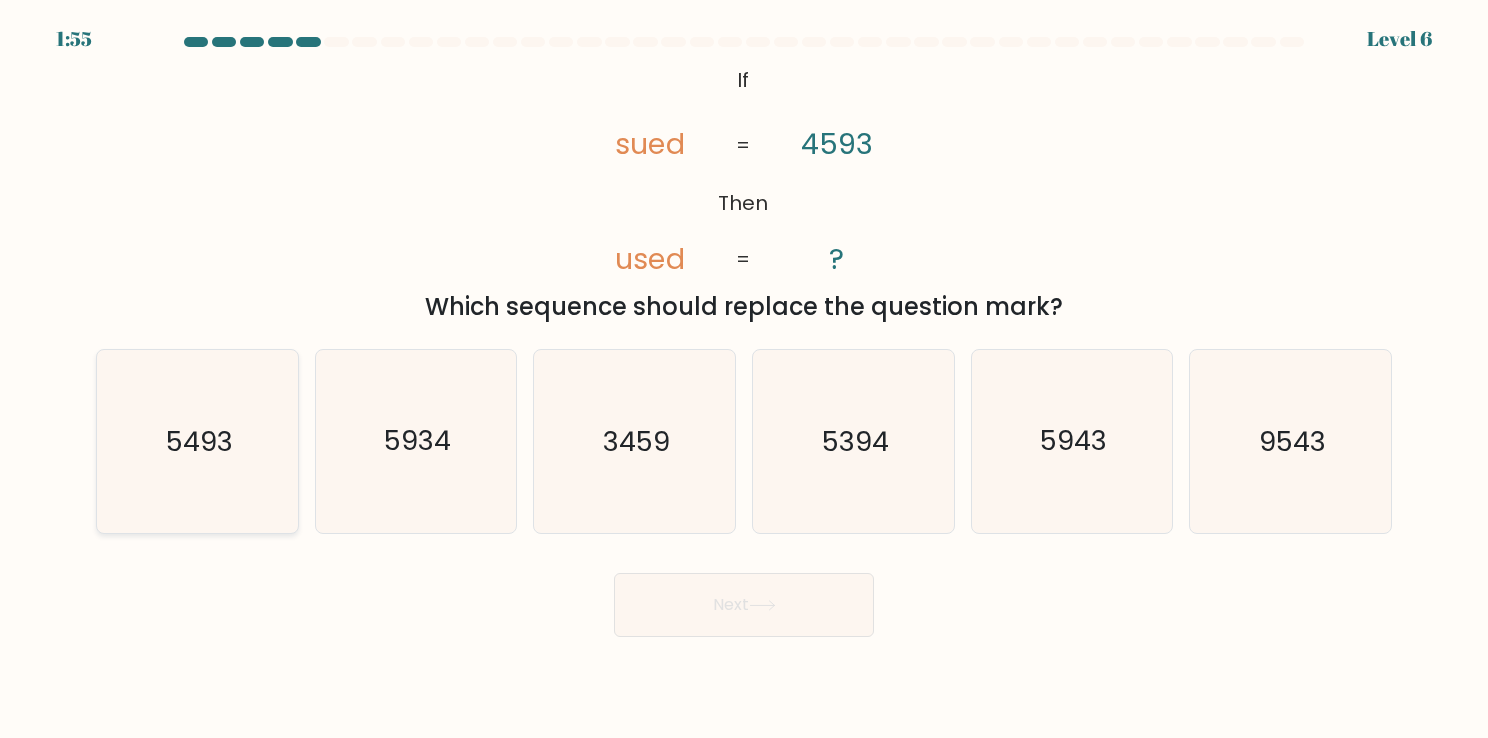click on "5493" 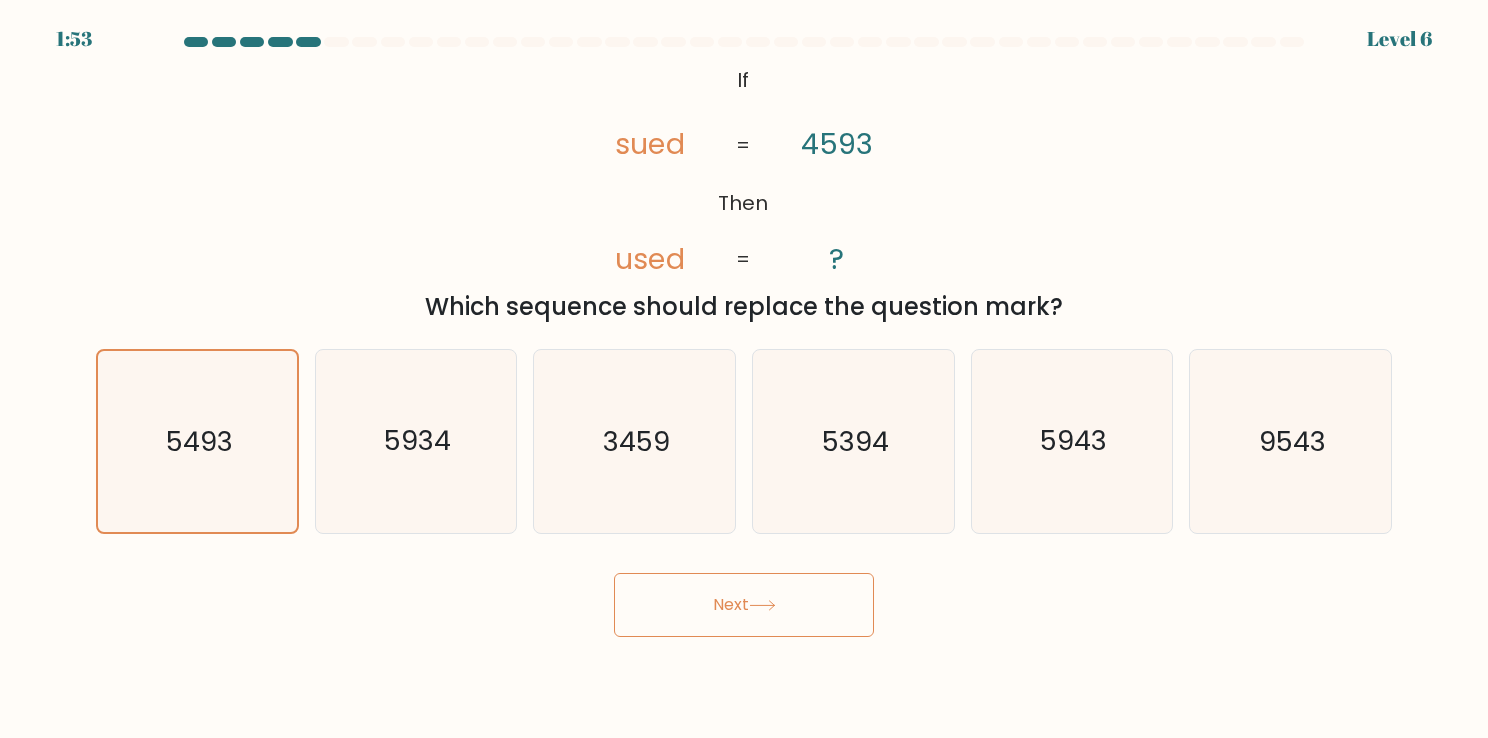 click 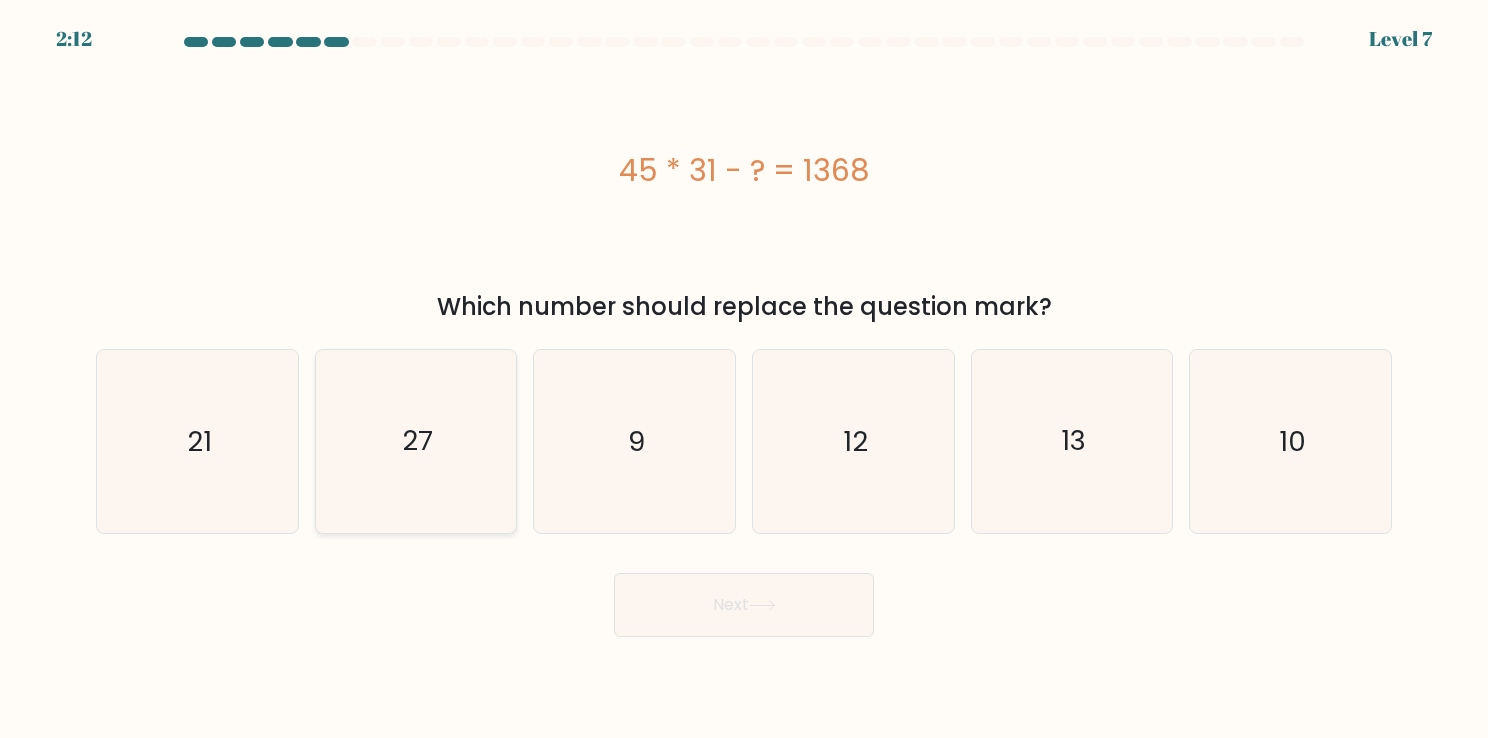 click on "27" 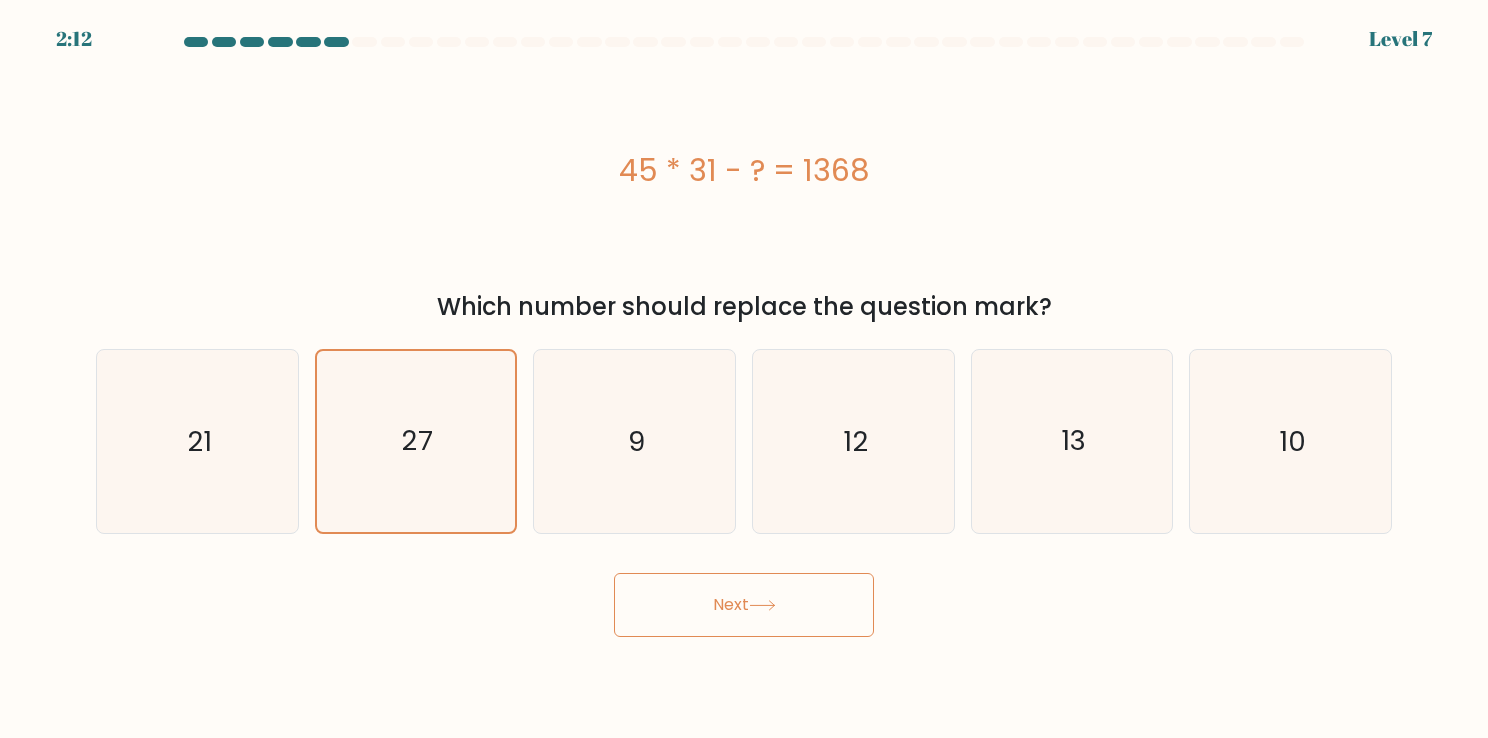 click on "Next" at bounding box center (744, 605) 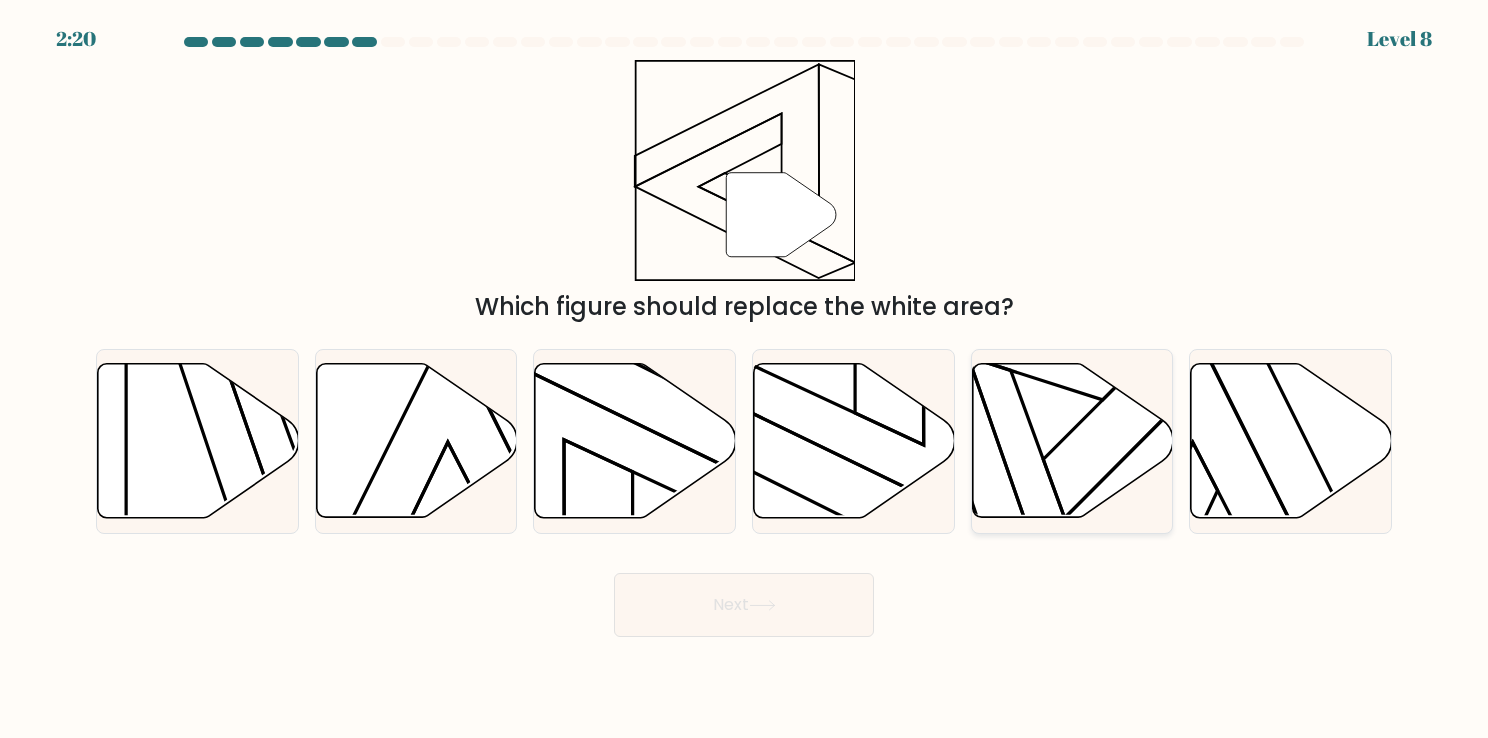 click 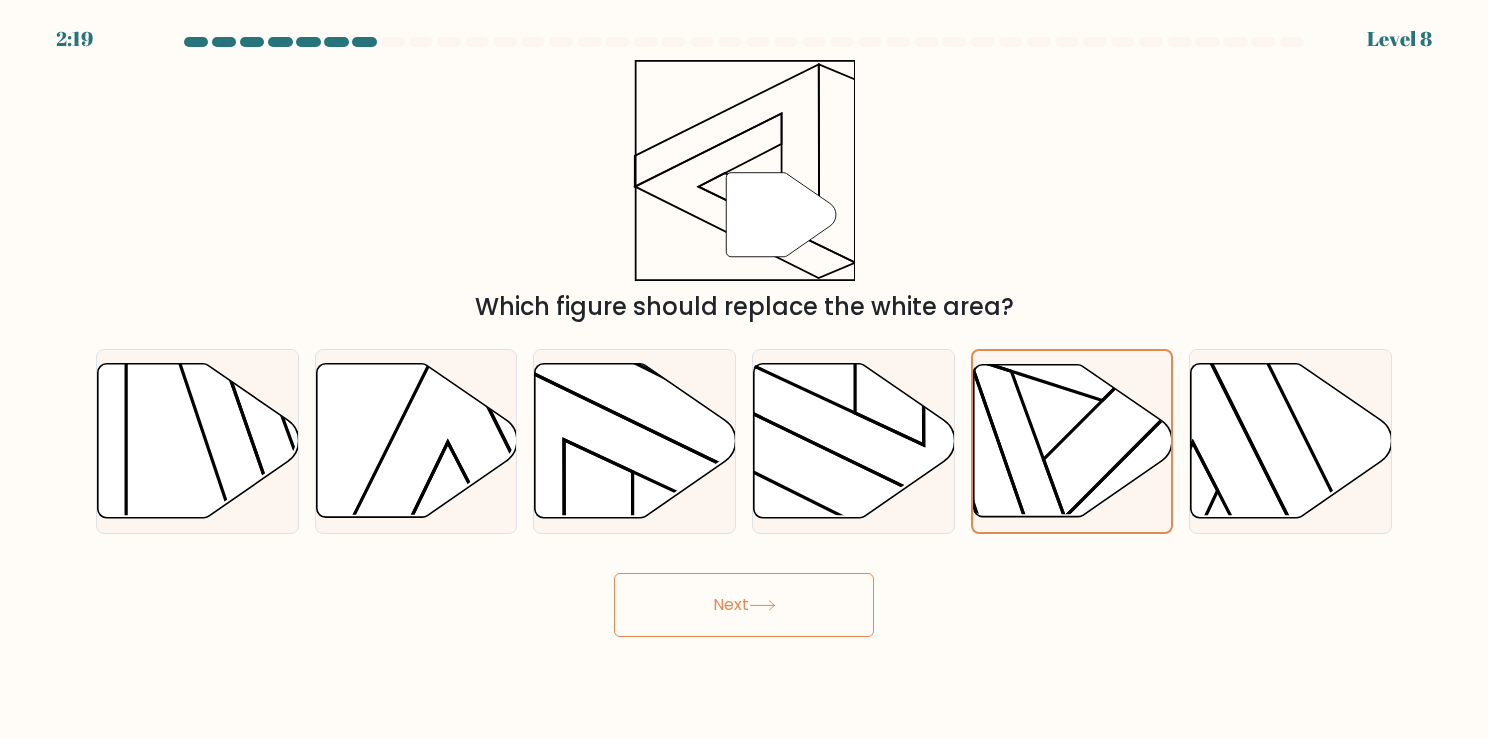 click on "2:19
Level 8" at bounding box center (744, 369) 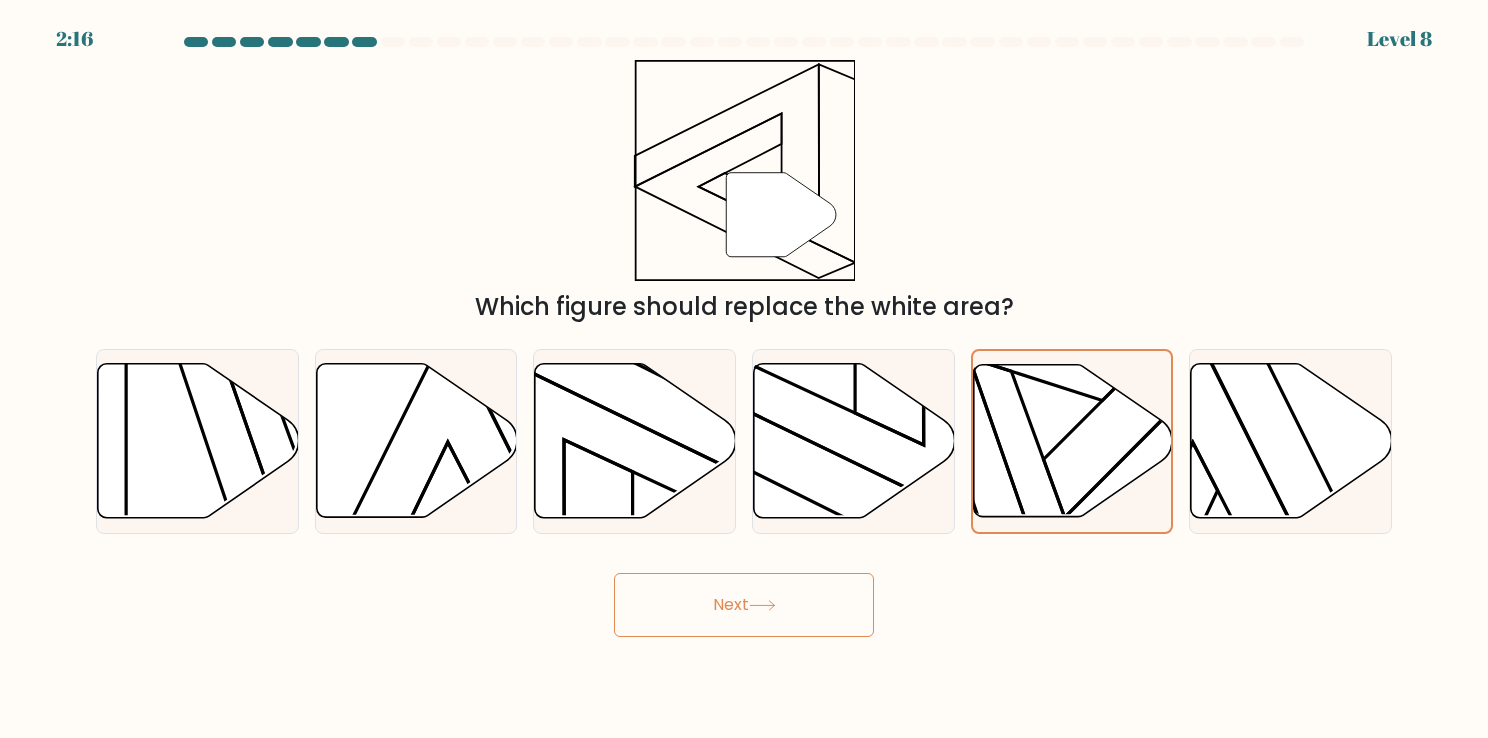 click on "Next" at bounding box center (744, 605) 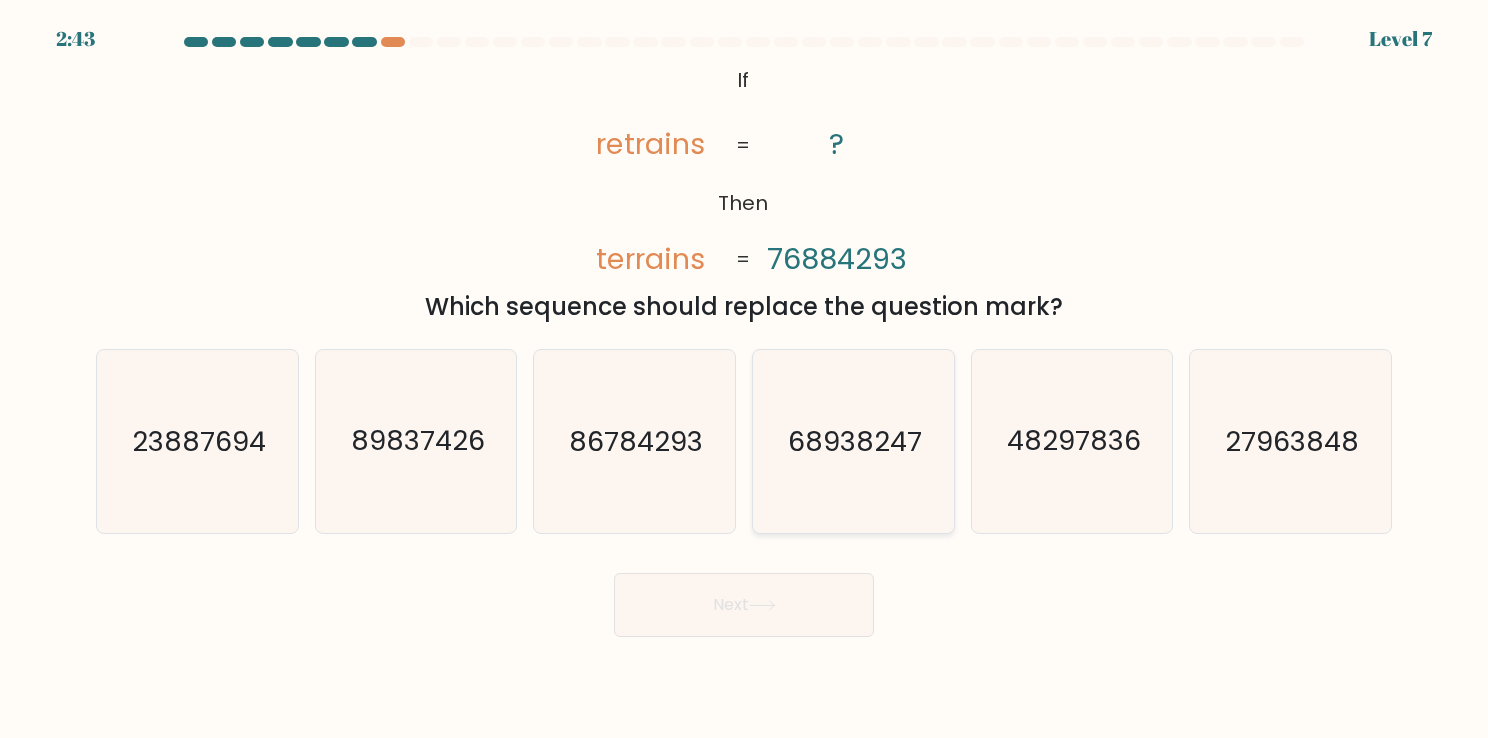 click on "68938247" 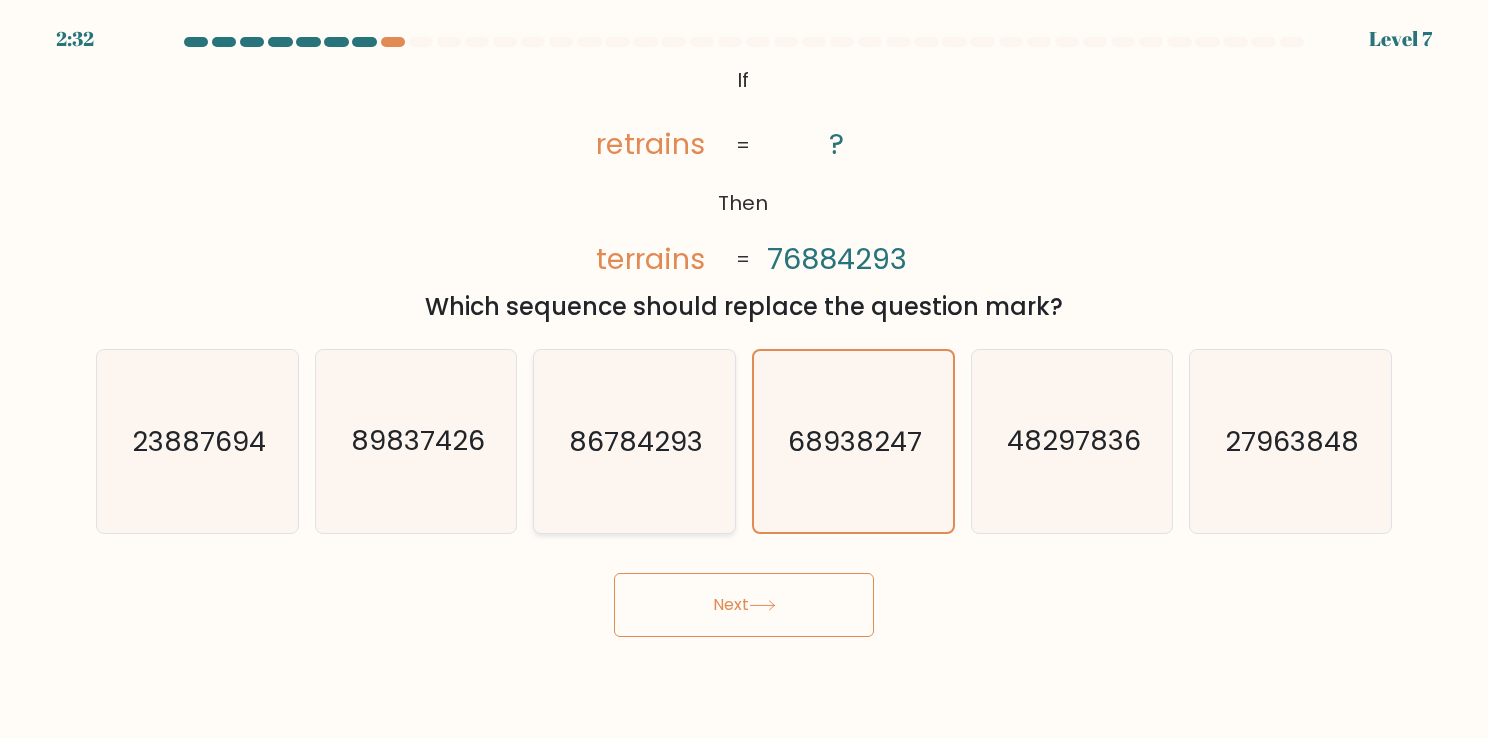 click on "86784293" 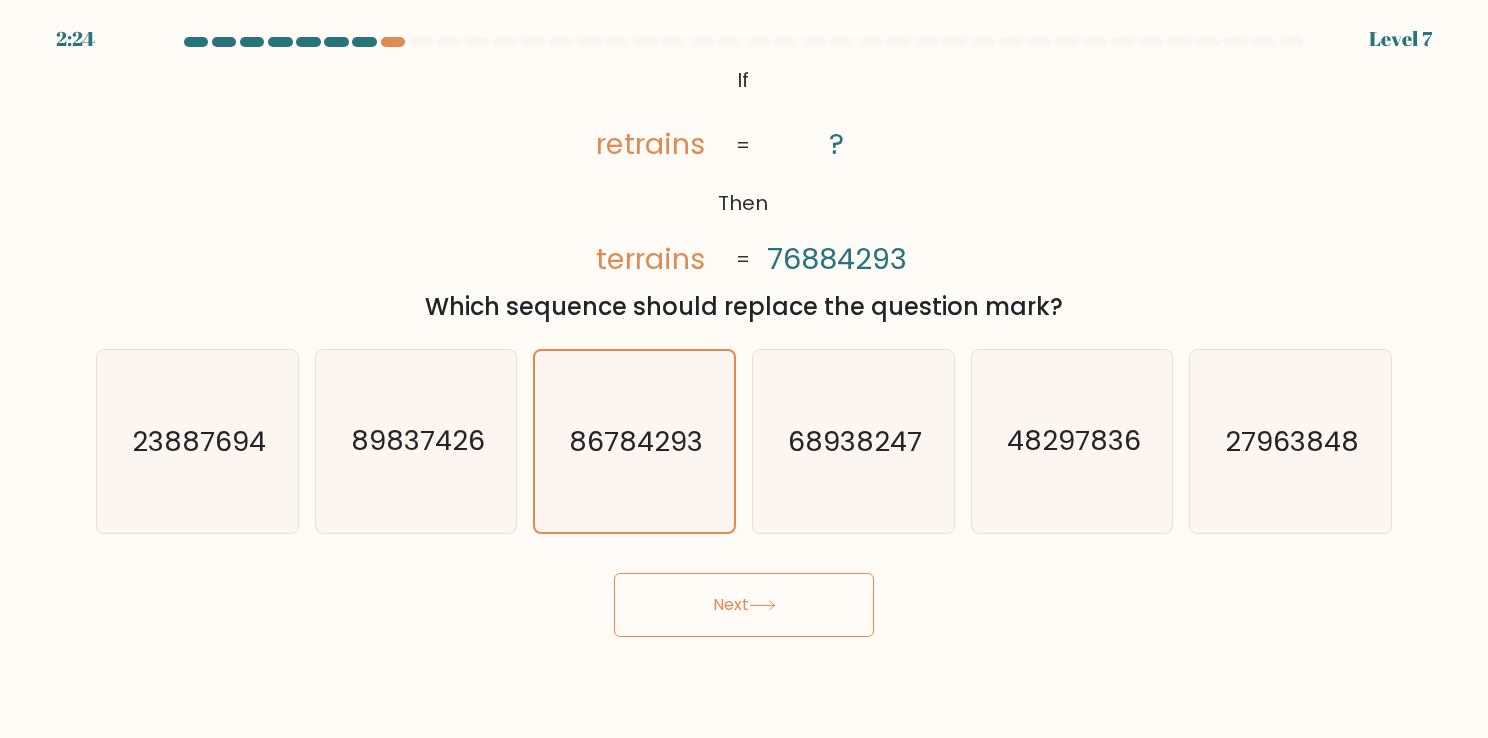click on "Next" at bounding box center (744, 605) 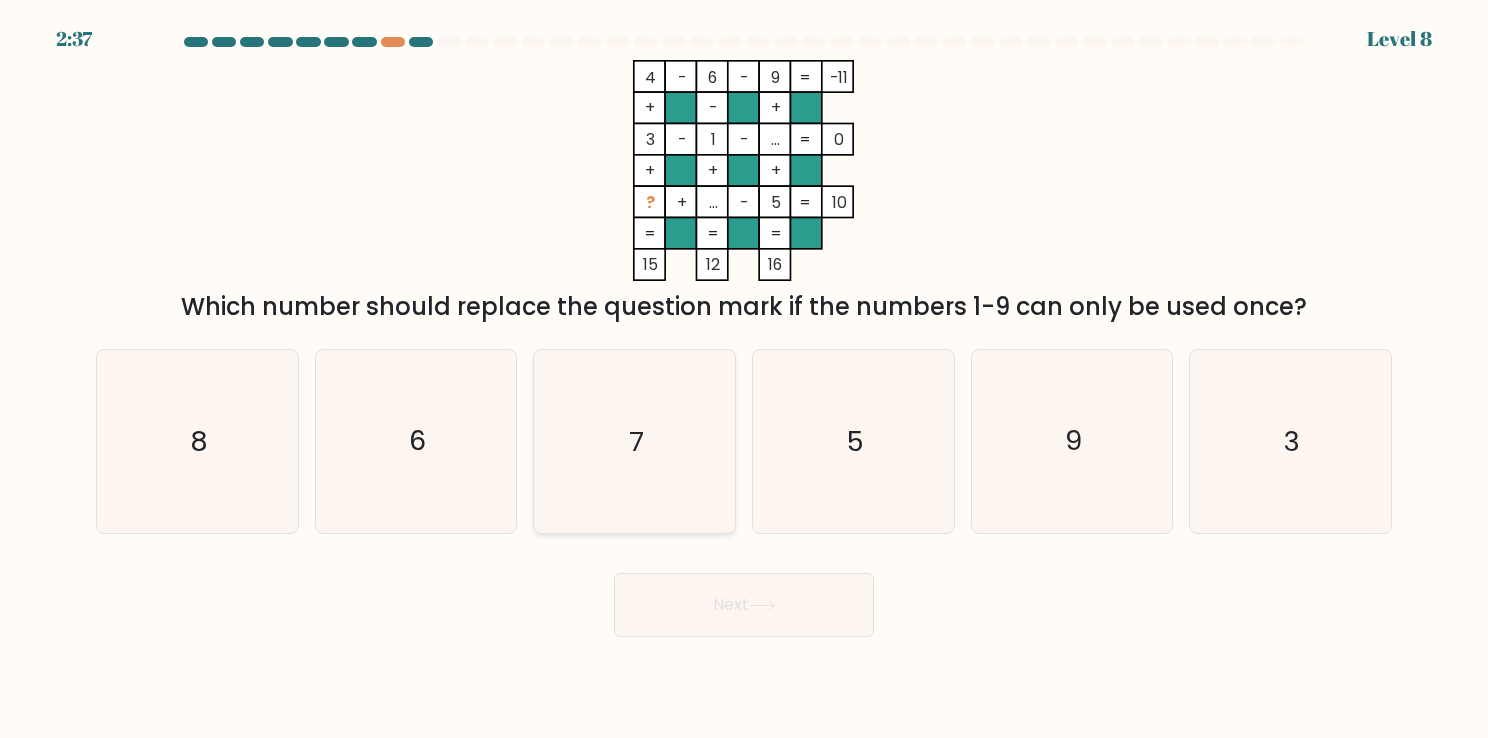 click on "7" 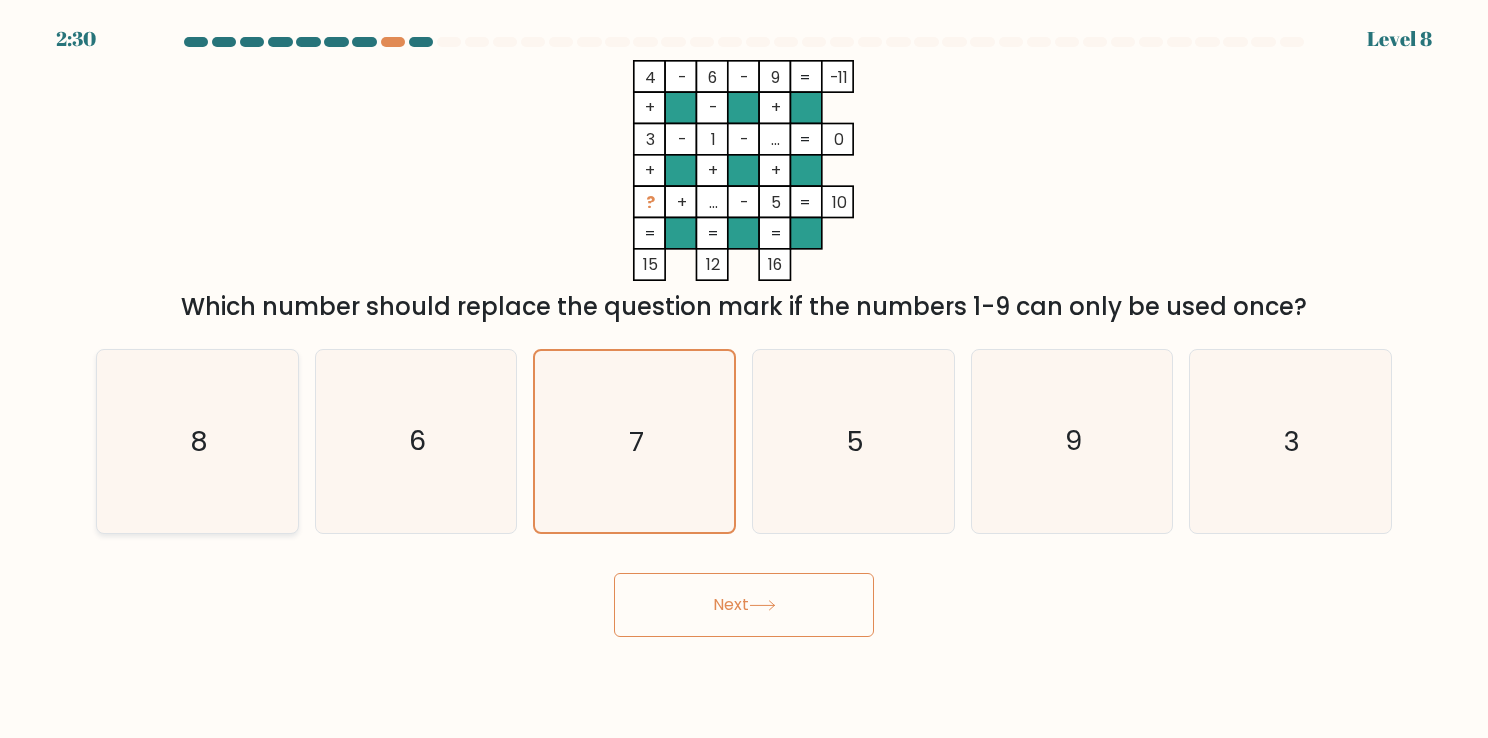 click on "8" 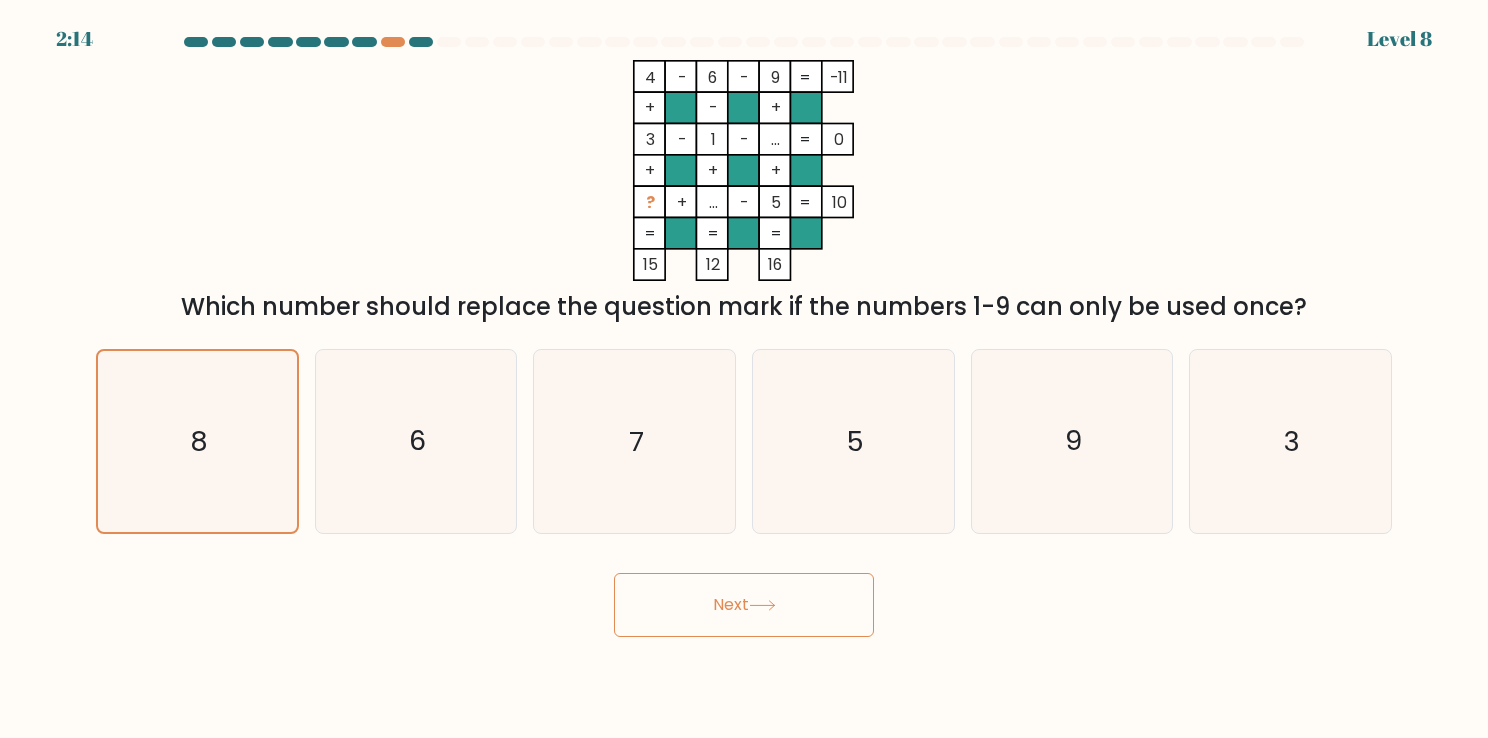 click on "Next" at bounding box center (744, 605) 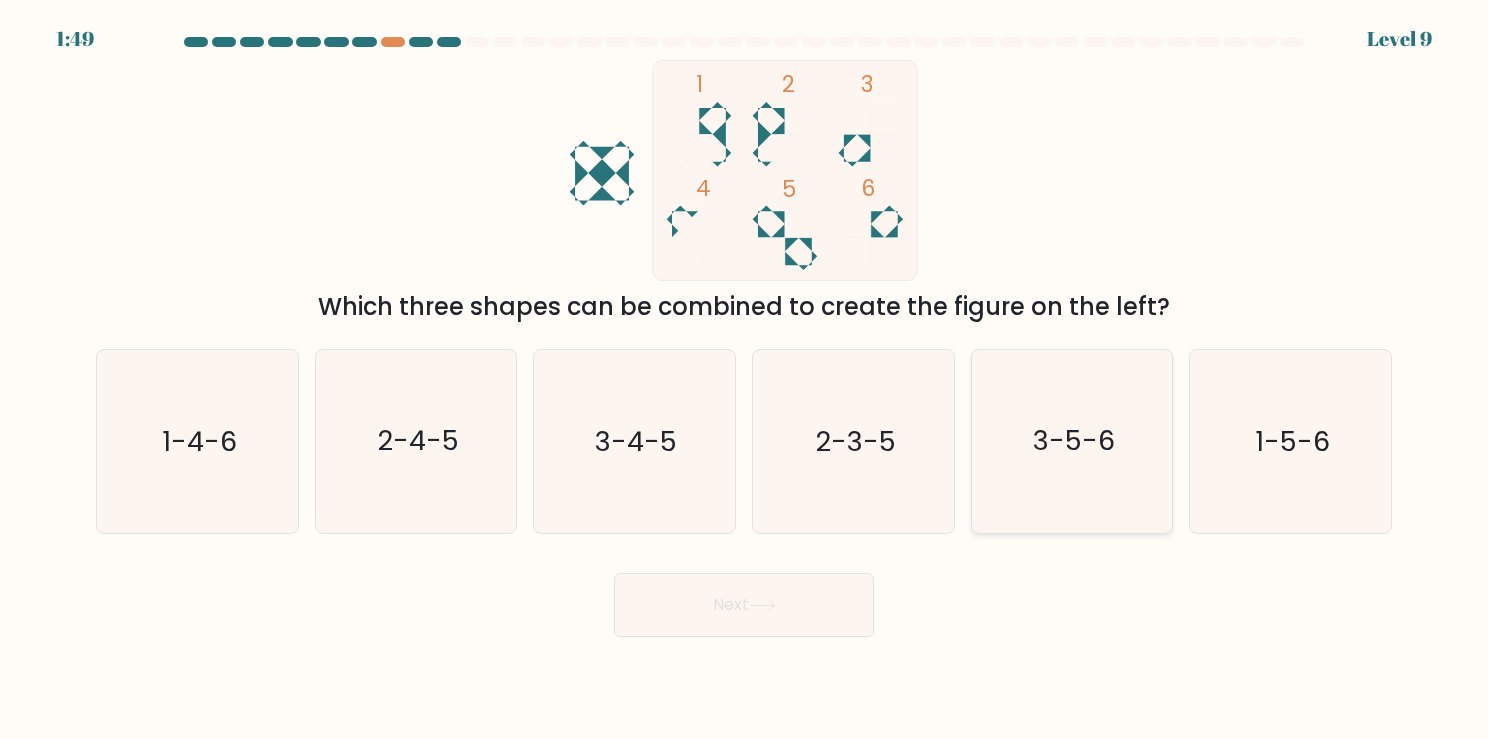 click on "3-5-6" 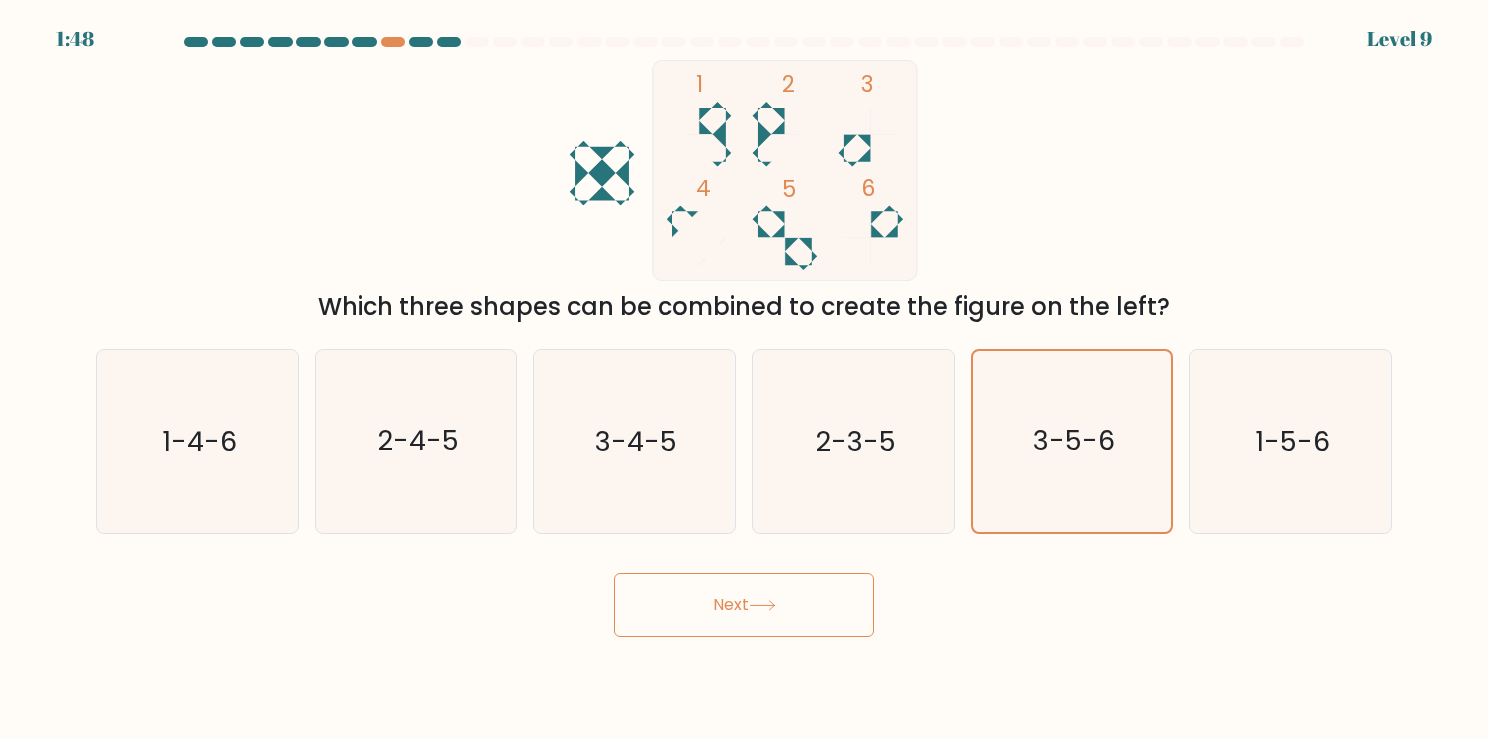 click 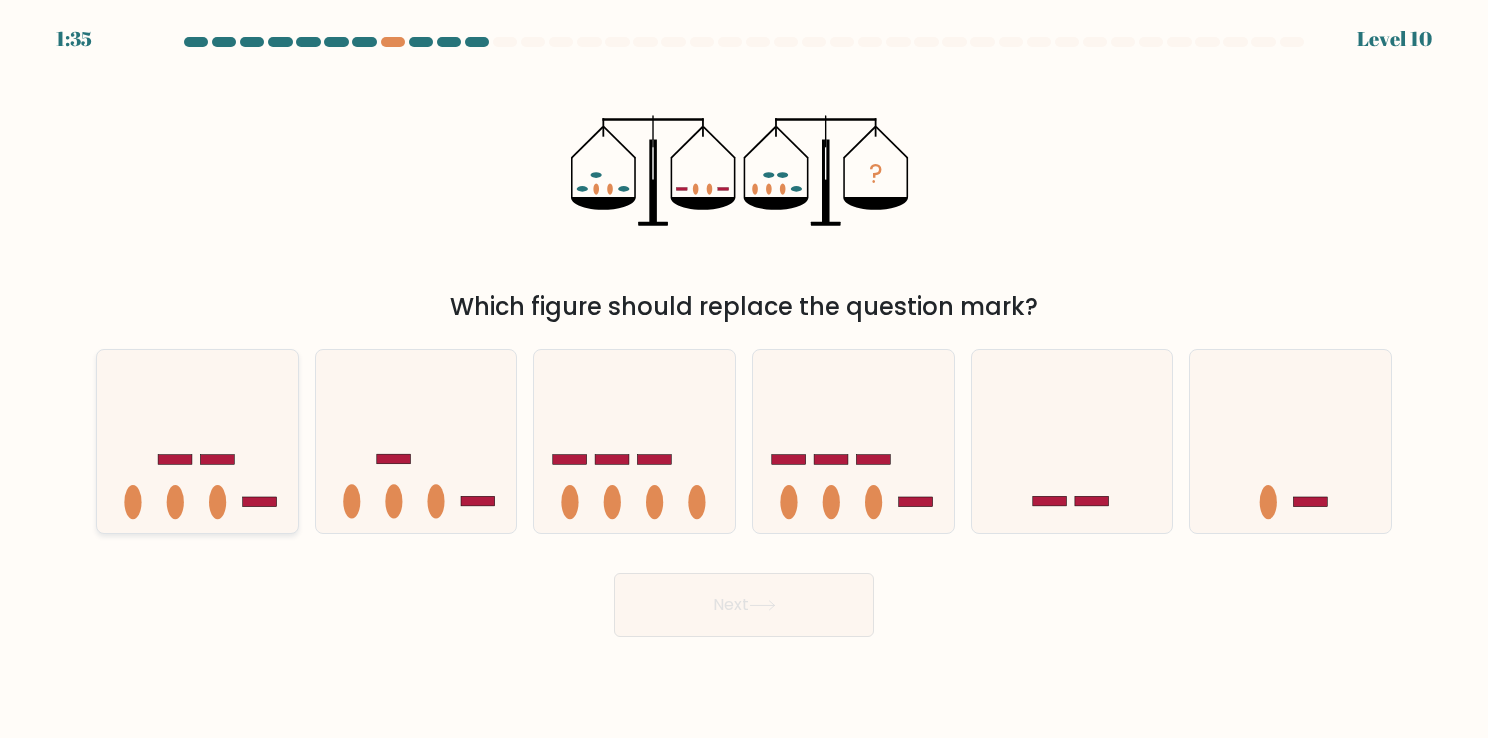 click 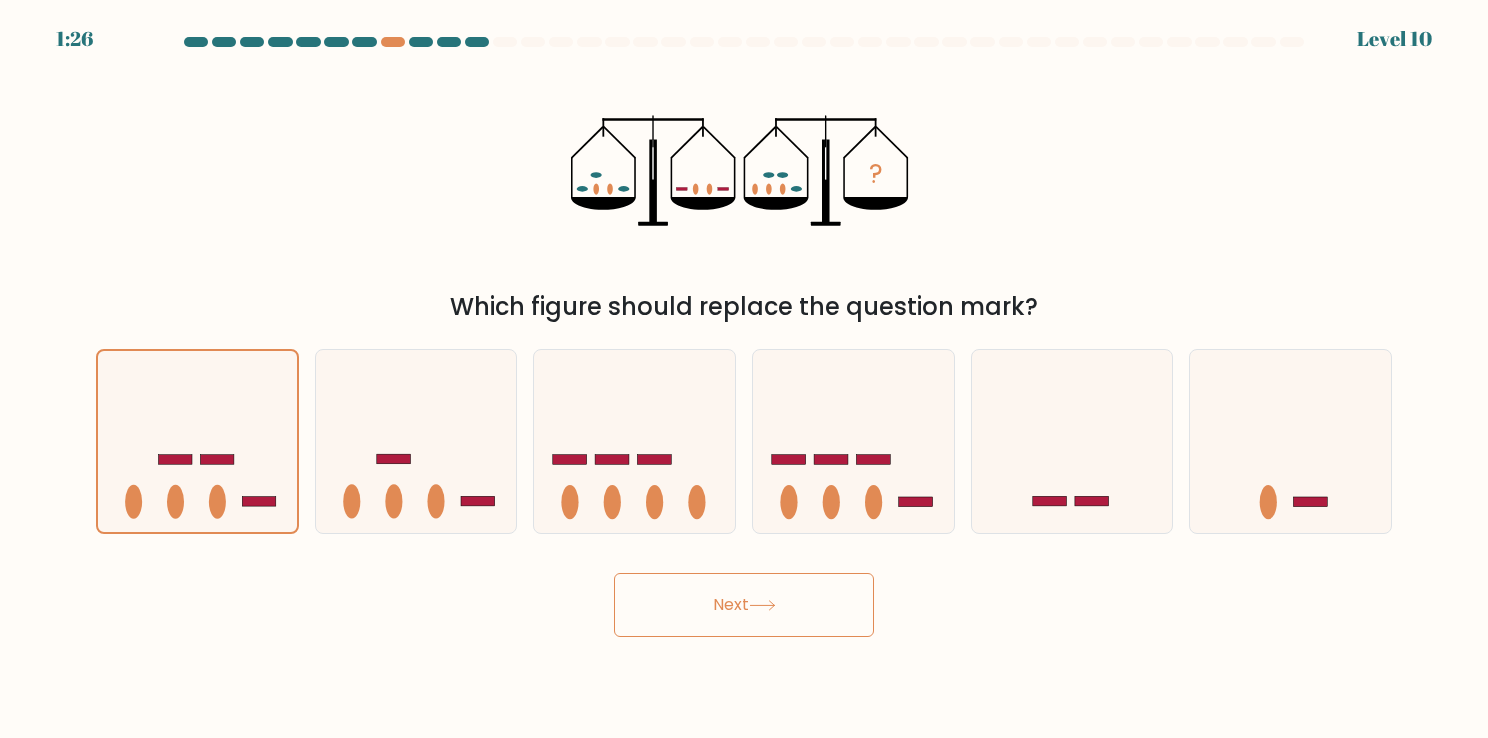 click on "Next" at bounding box center (744, 605) 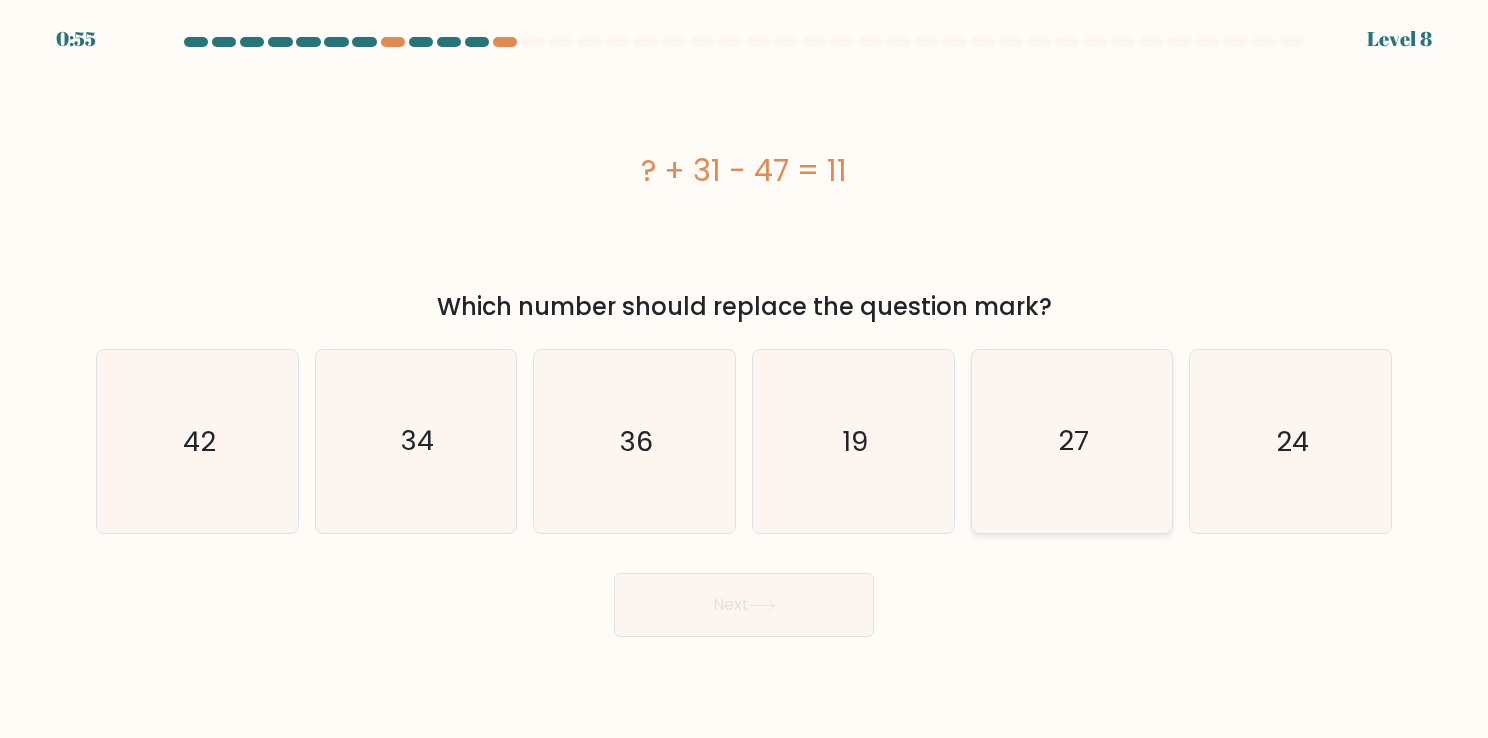 click on "27" 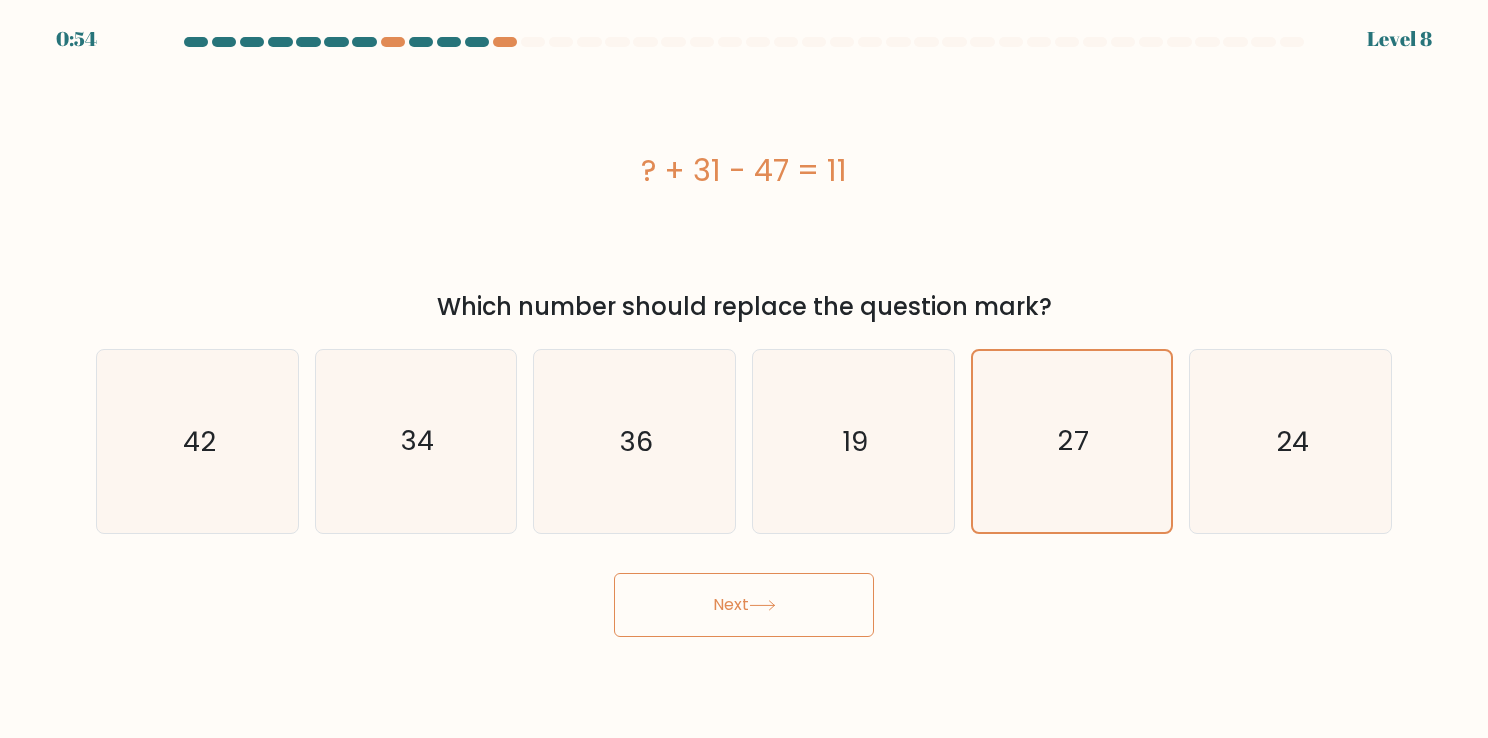 click on "Next" at bounding box center (744, 605) 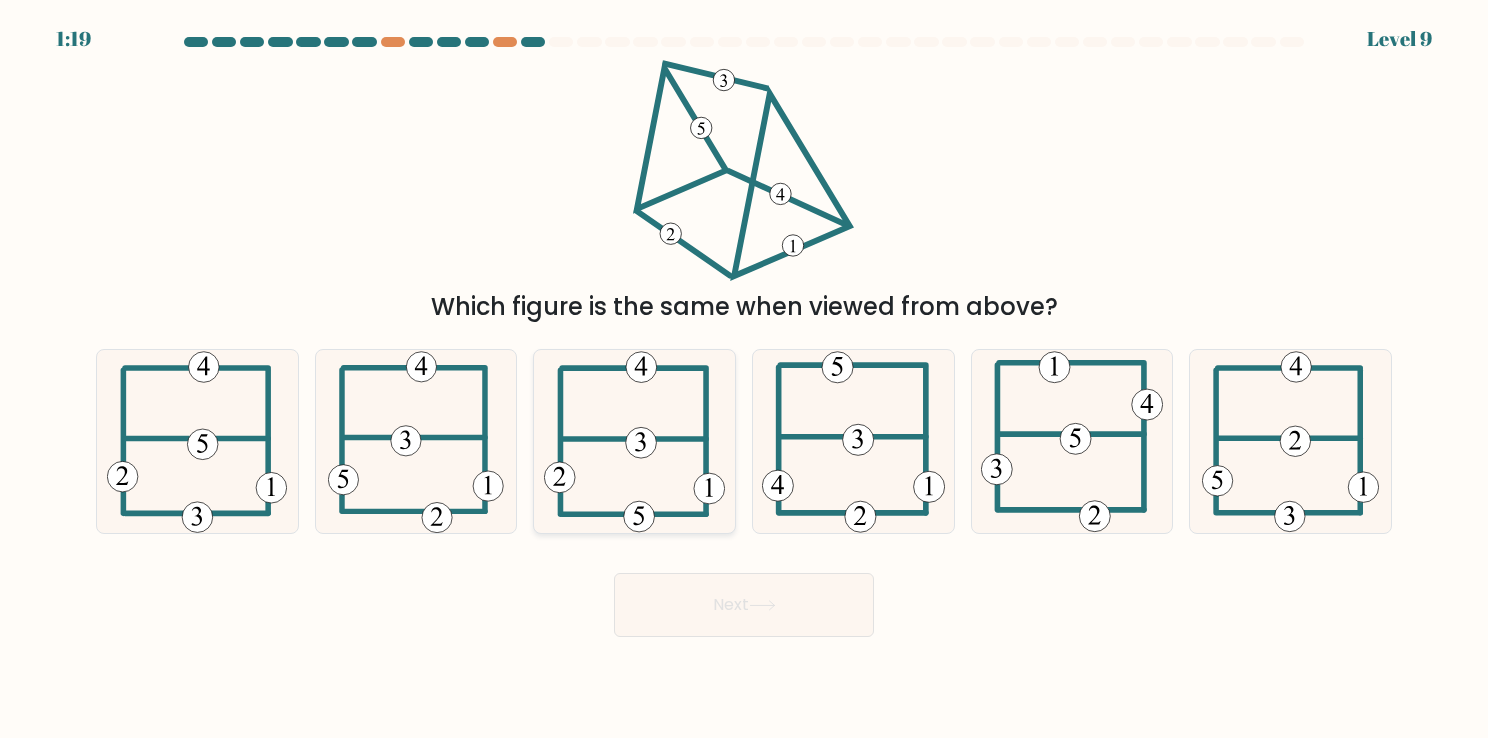 click 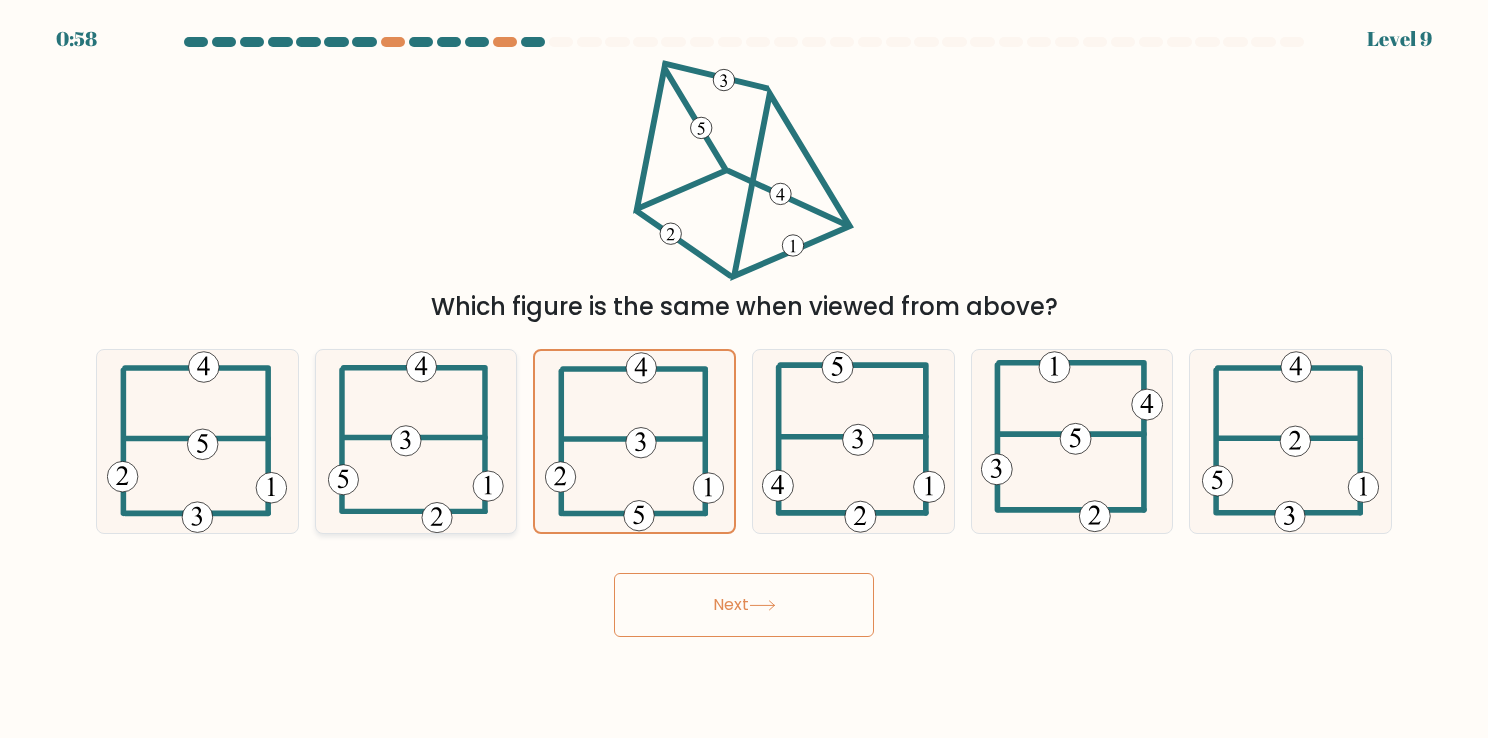 click 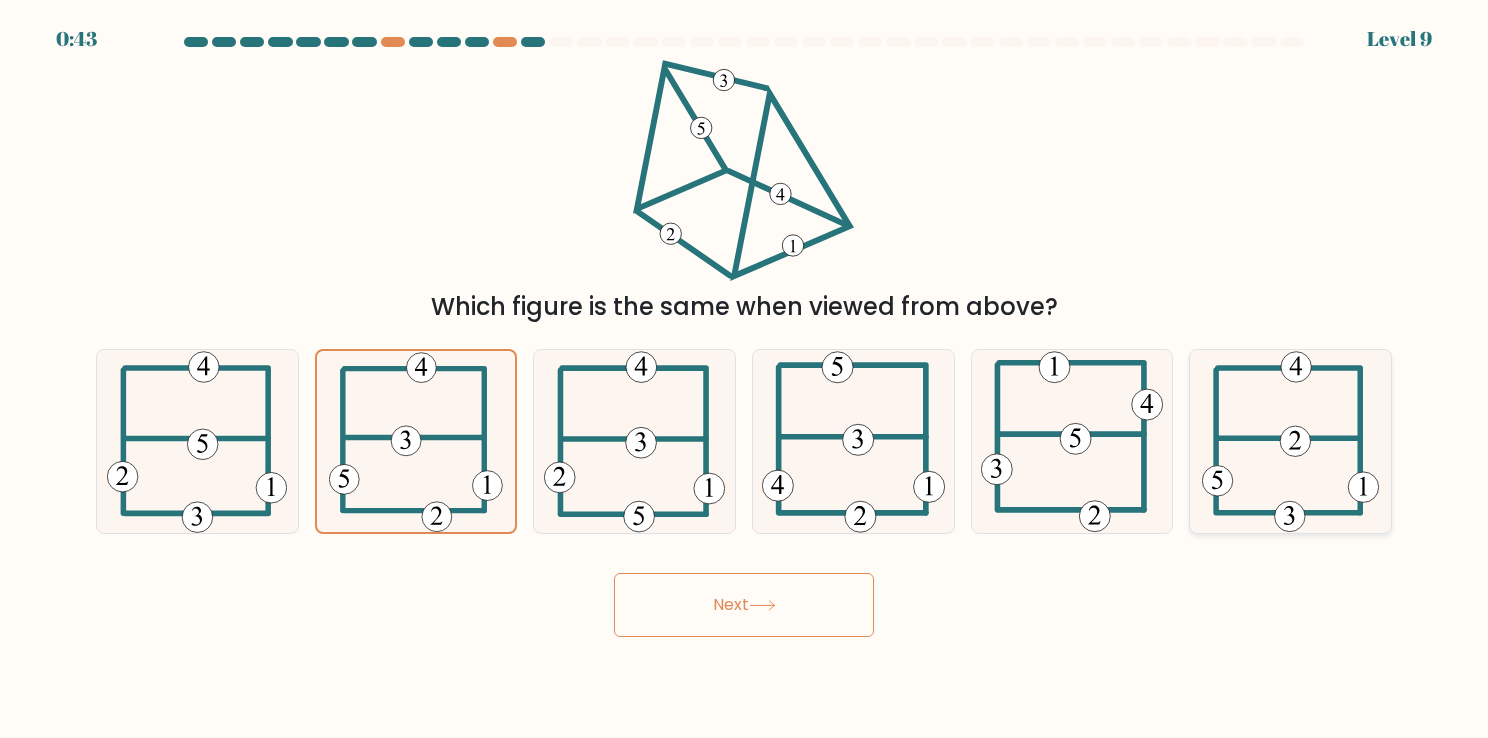 click 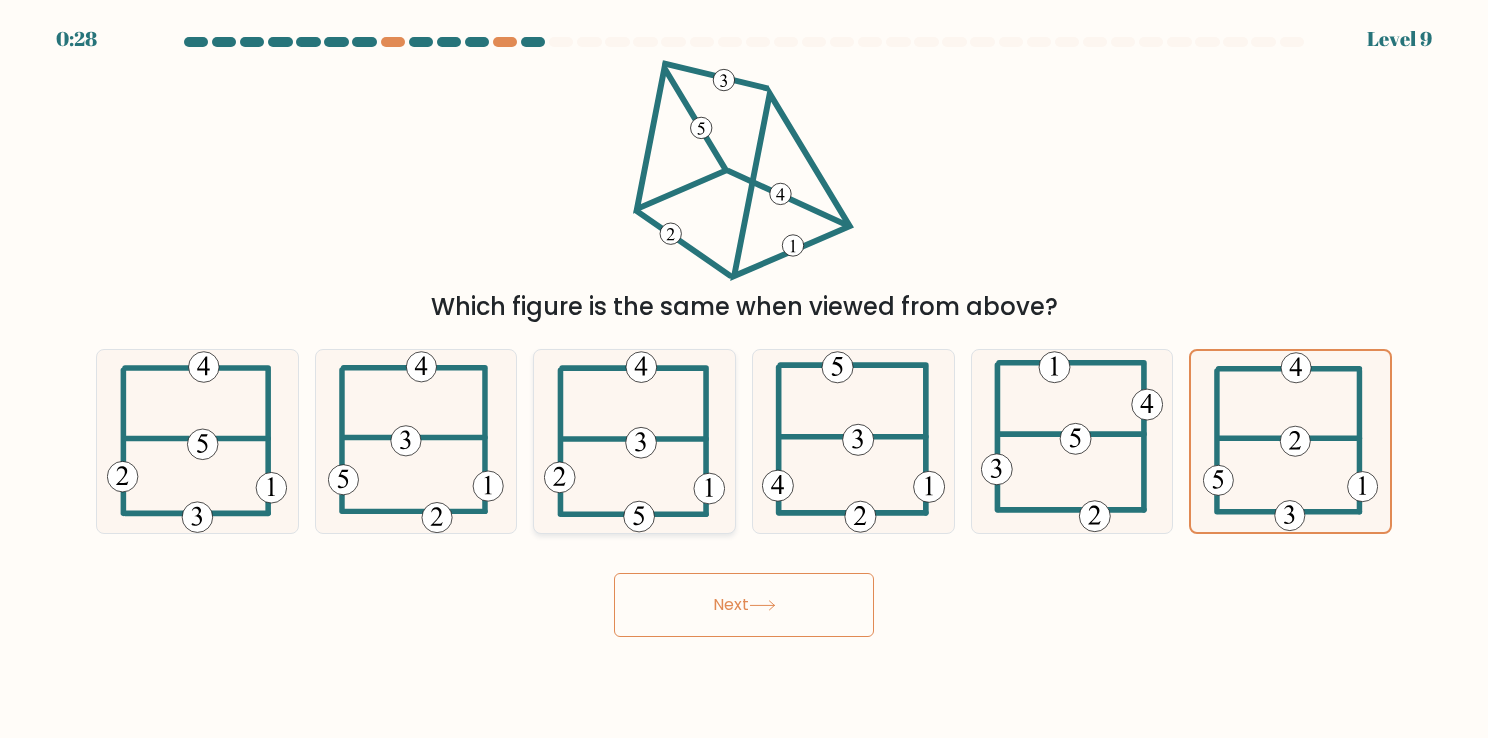 click 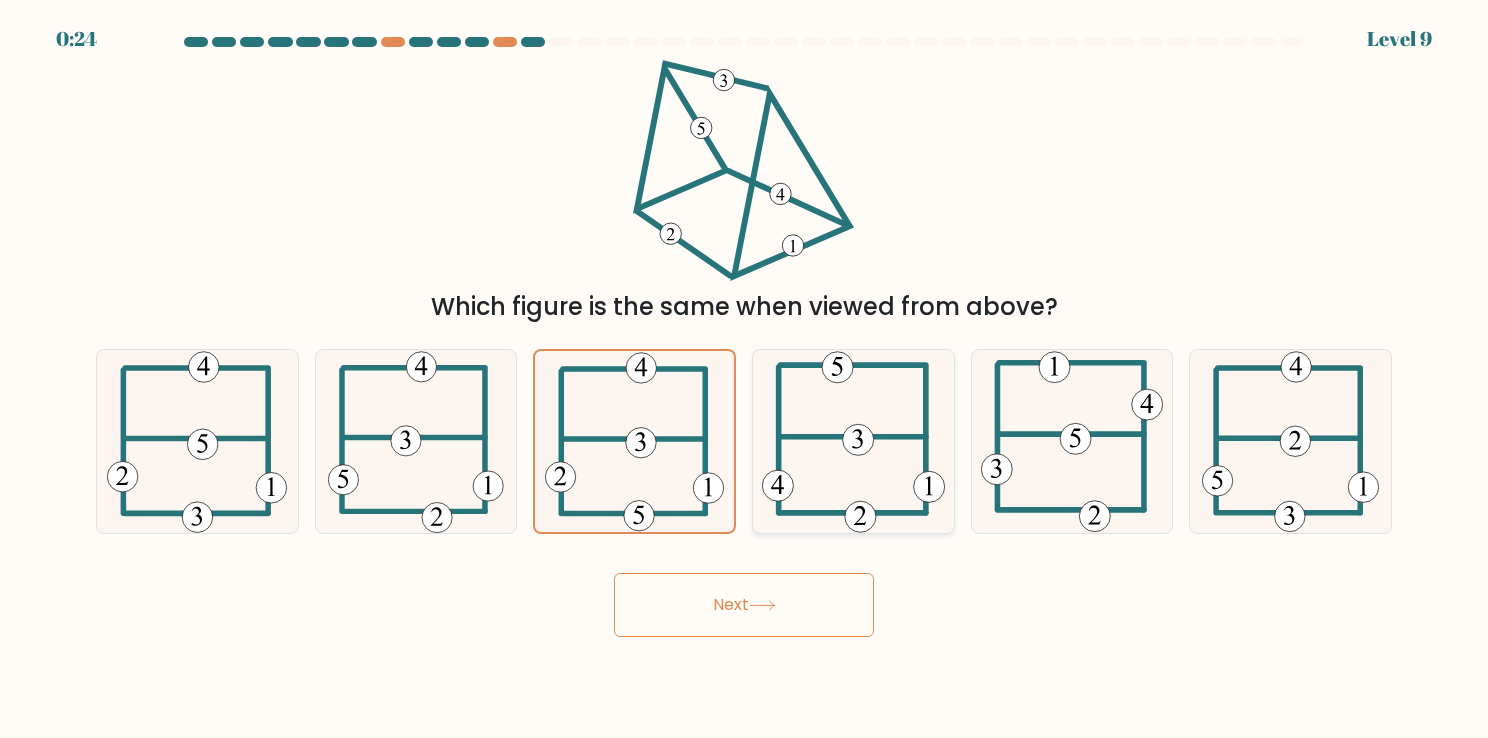 click 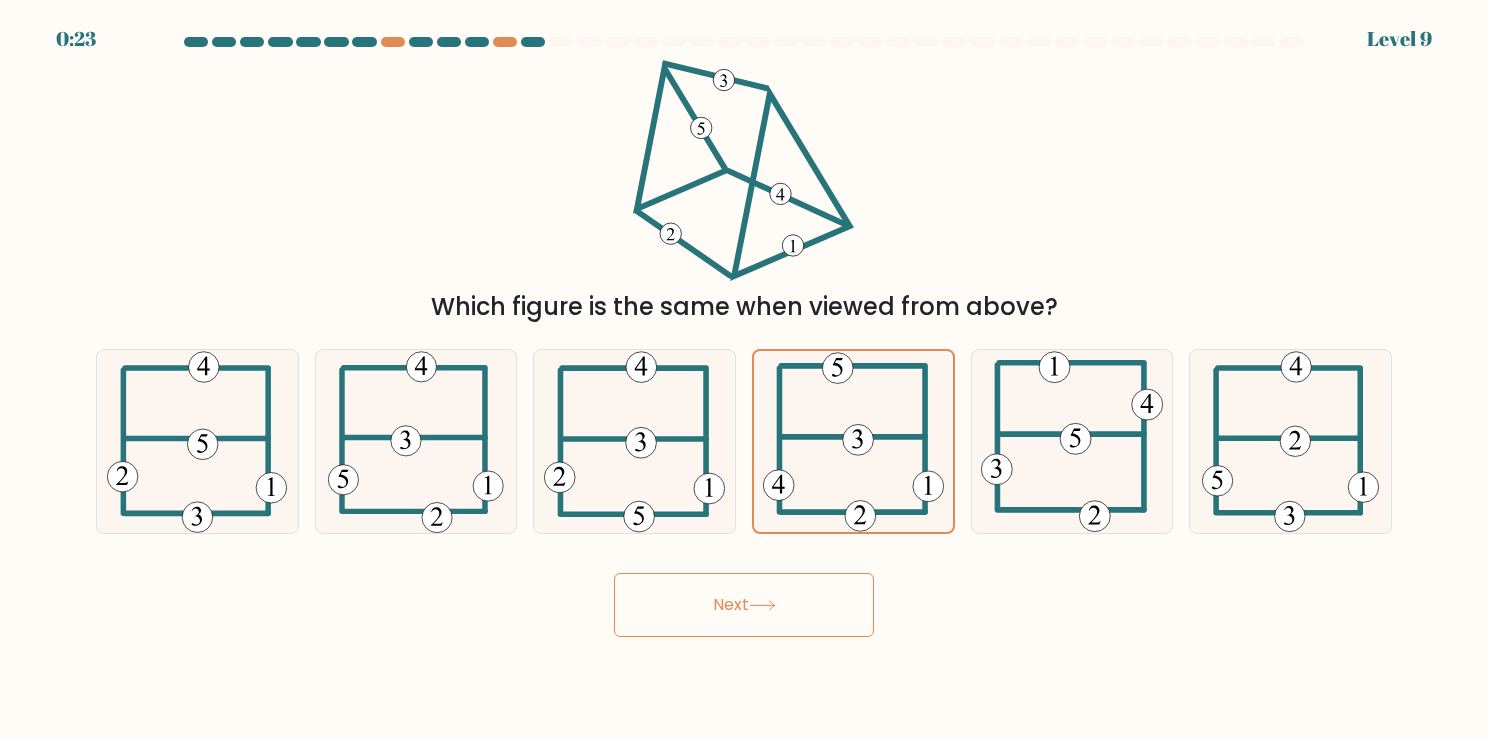 click on "Next" at bounding box center (744, 605) 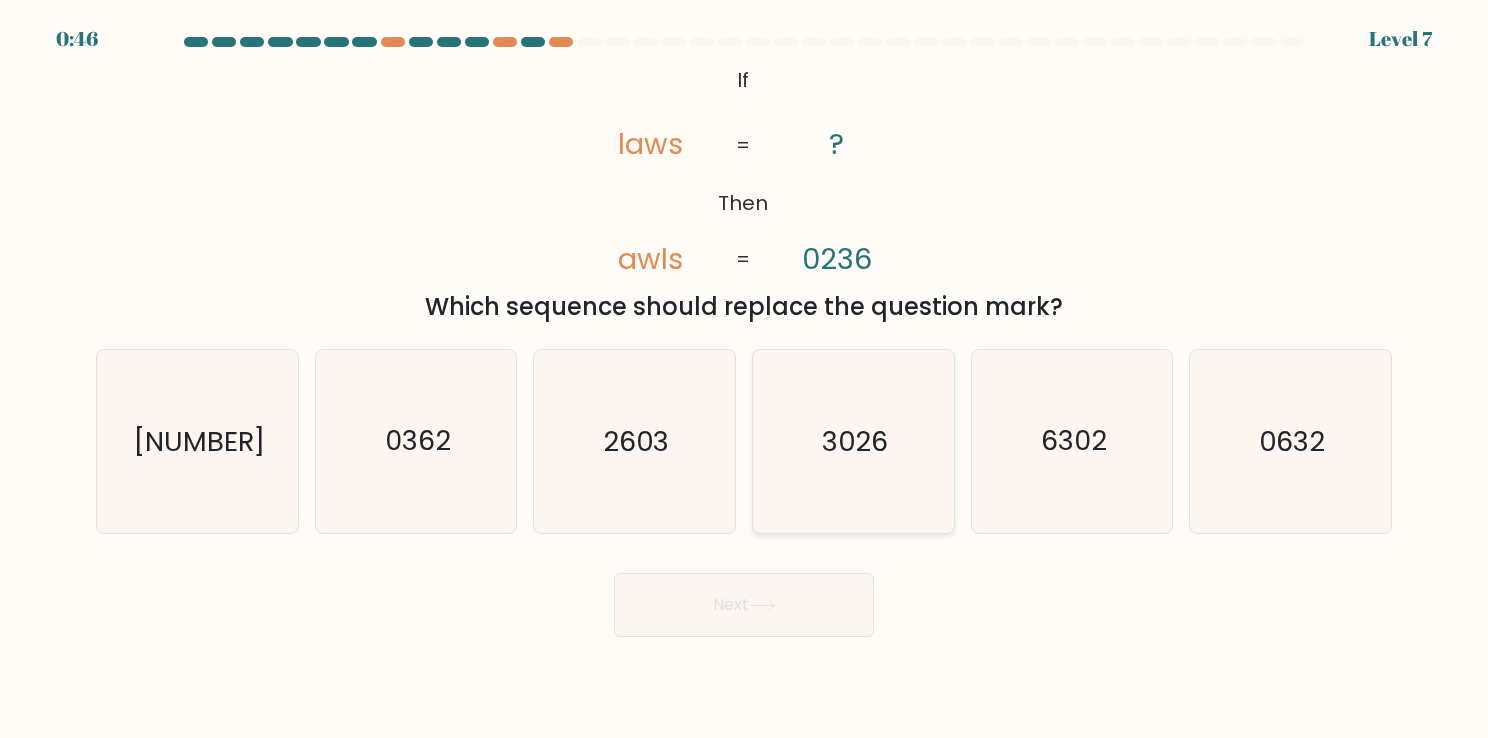 click on "3026" 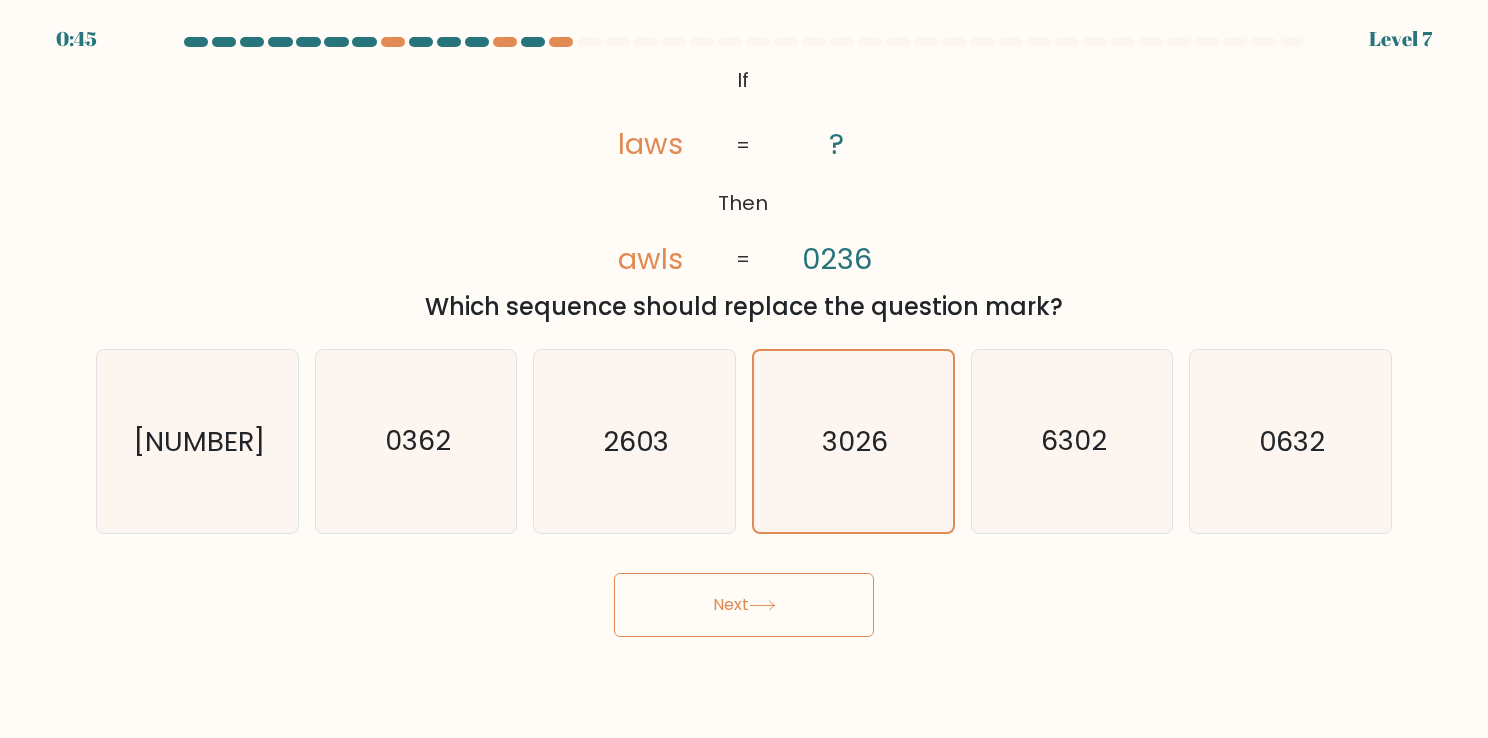click 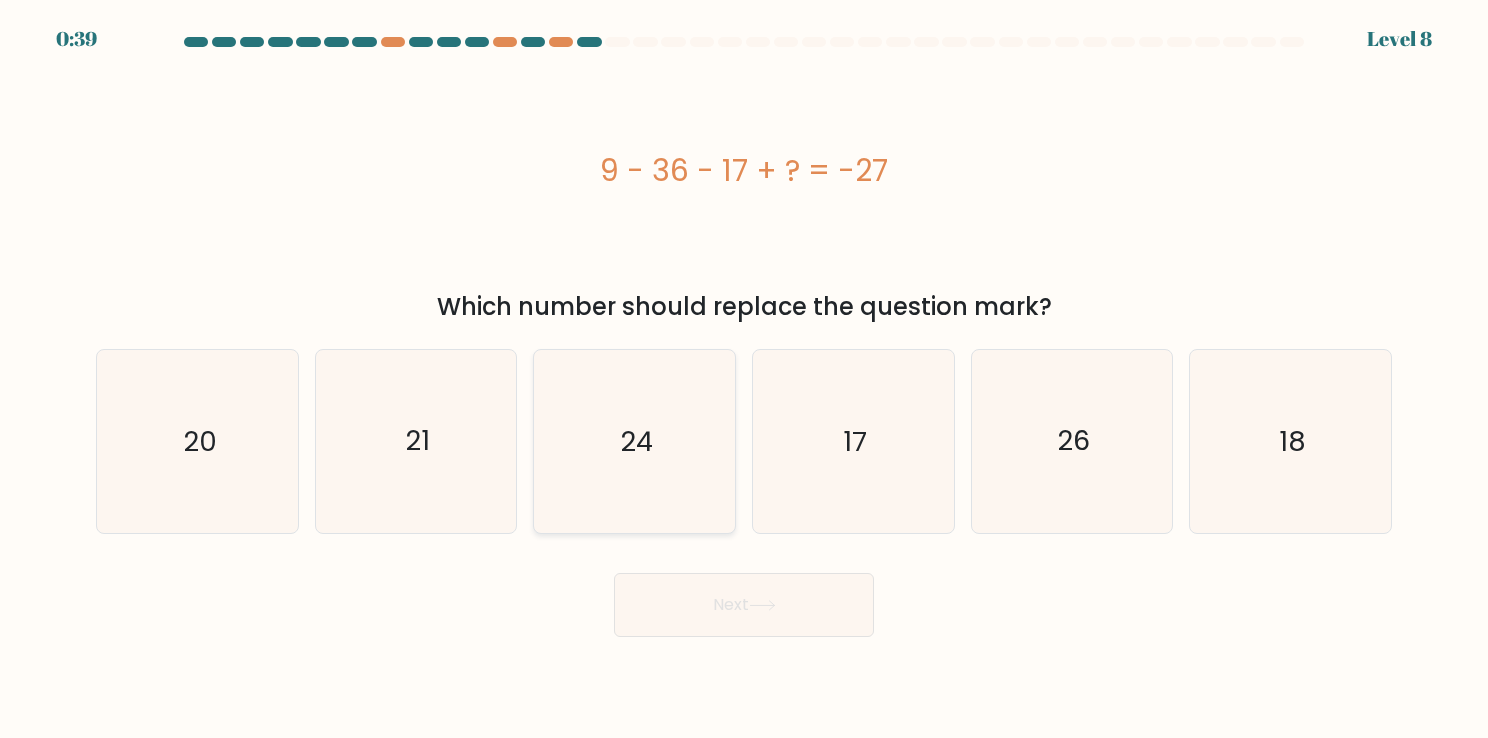 click on "24" 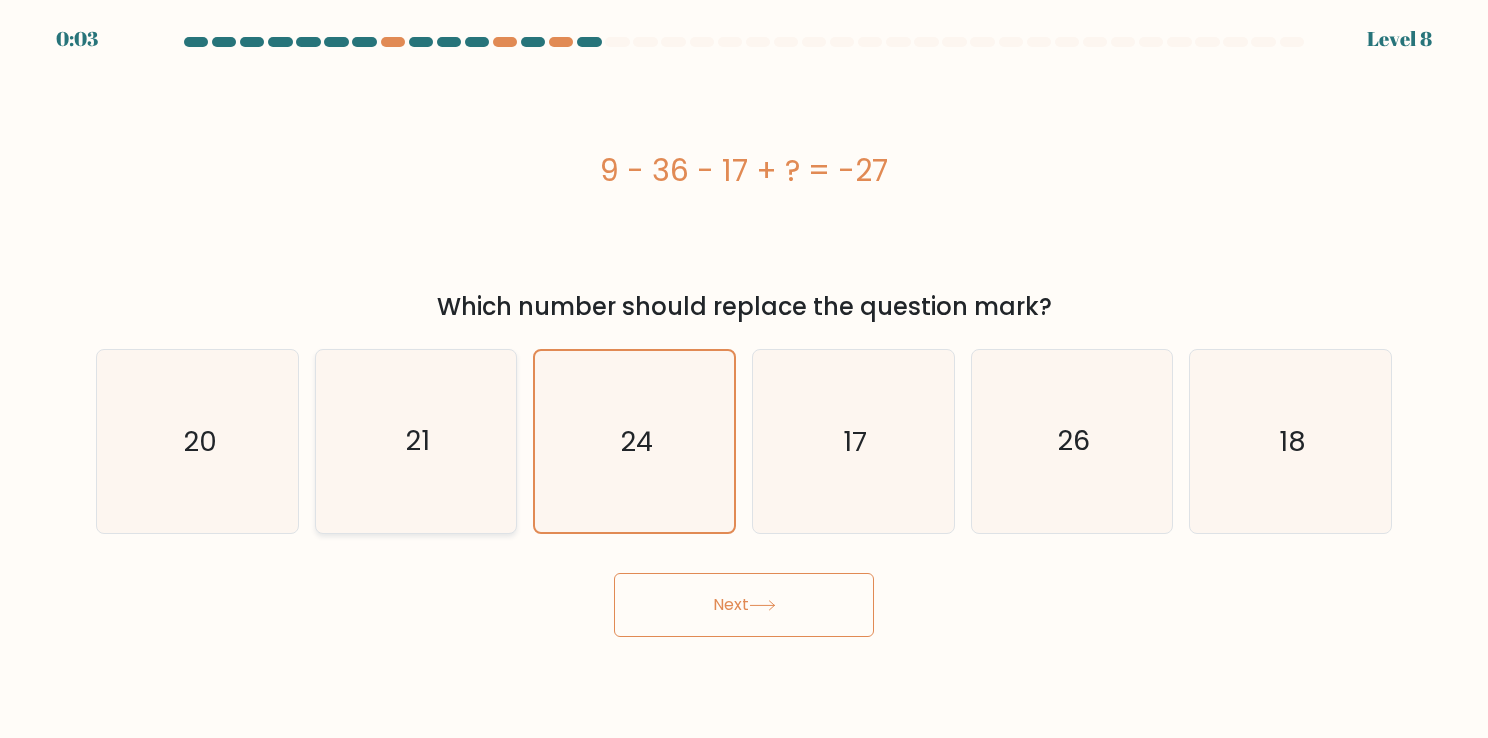 click on "21" 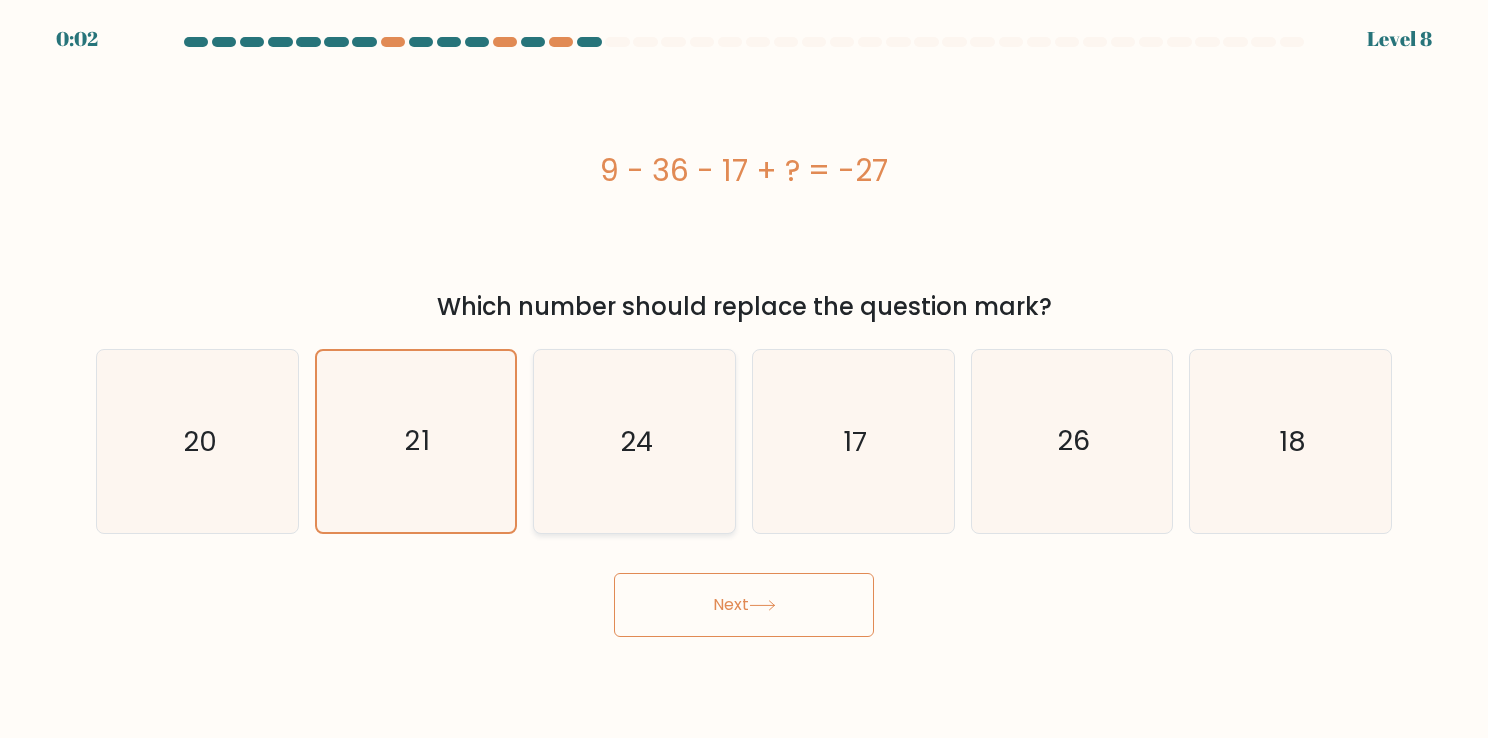 click on "24" 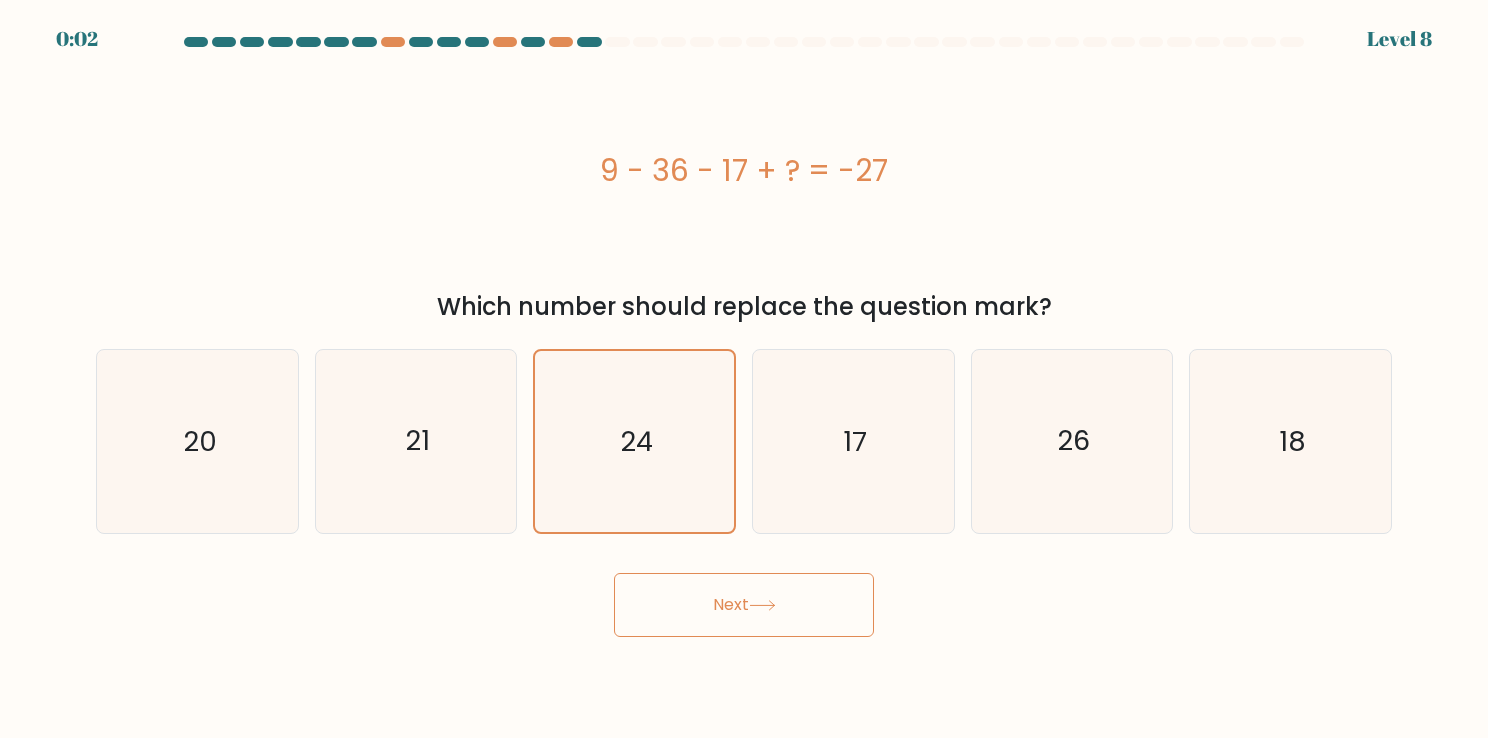 click on "0:02
Level 8
a." at bounding box center (744, 369) 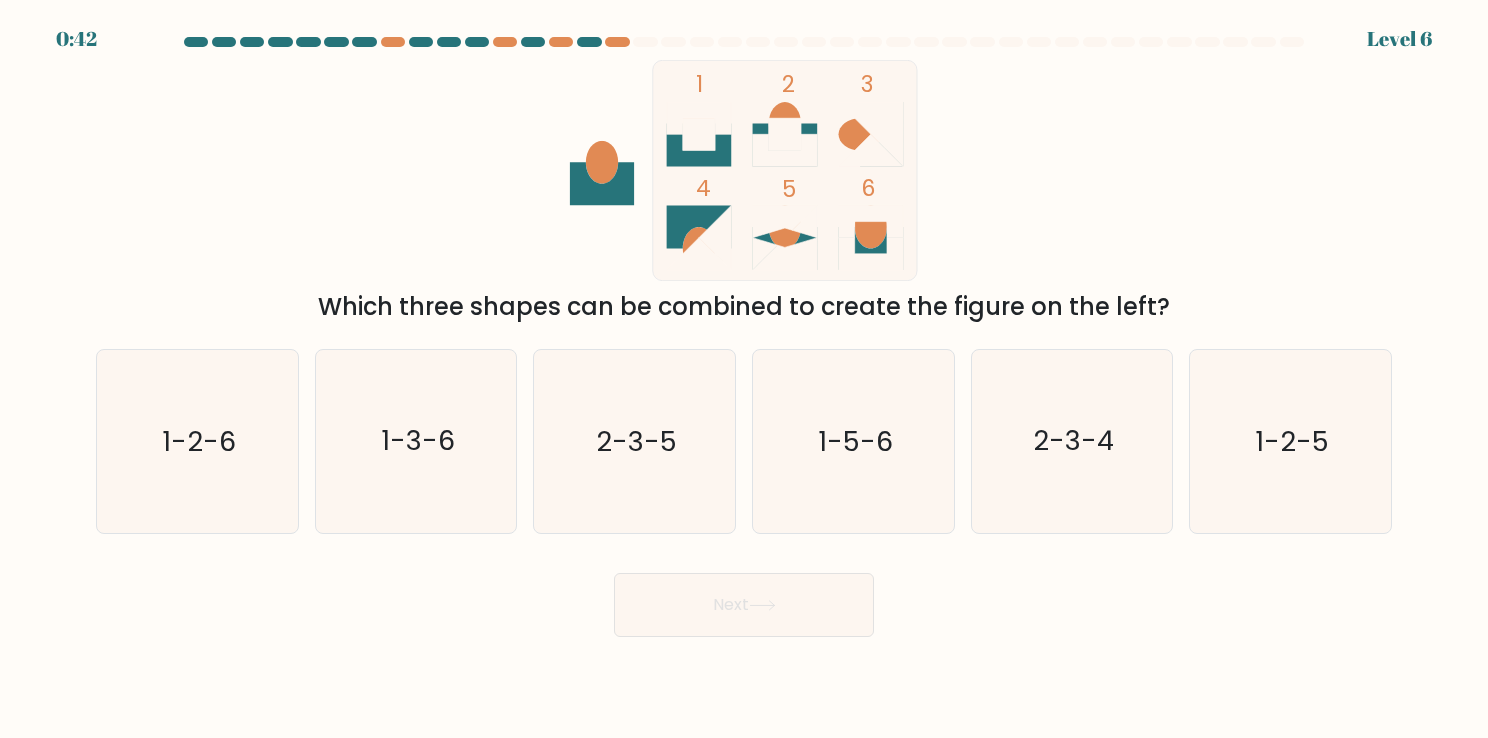 click at bounding box center (1235, 42) 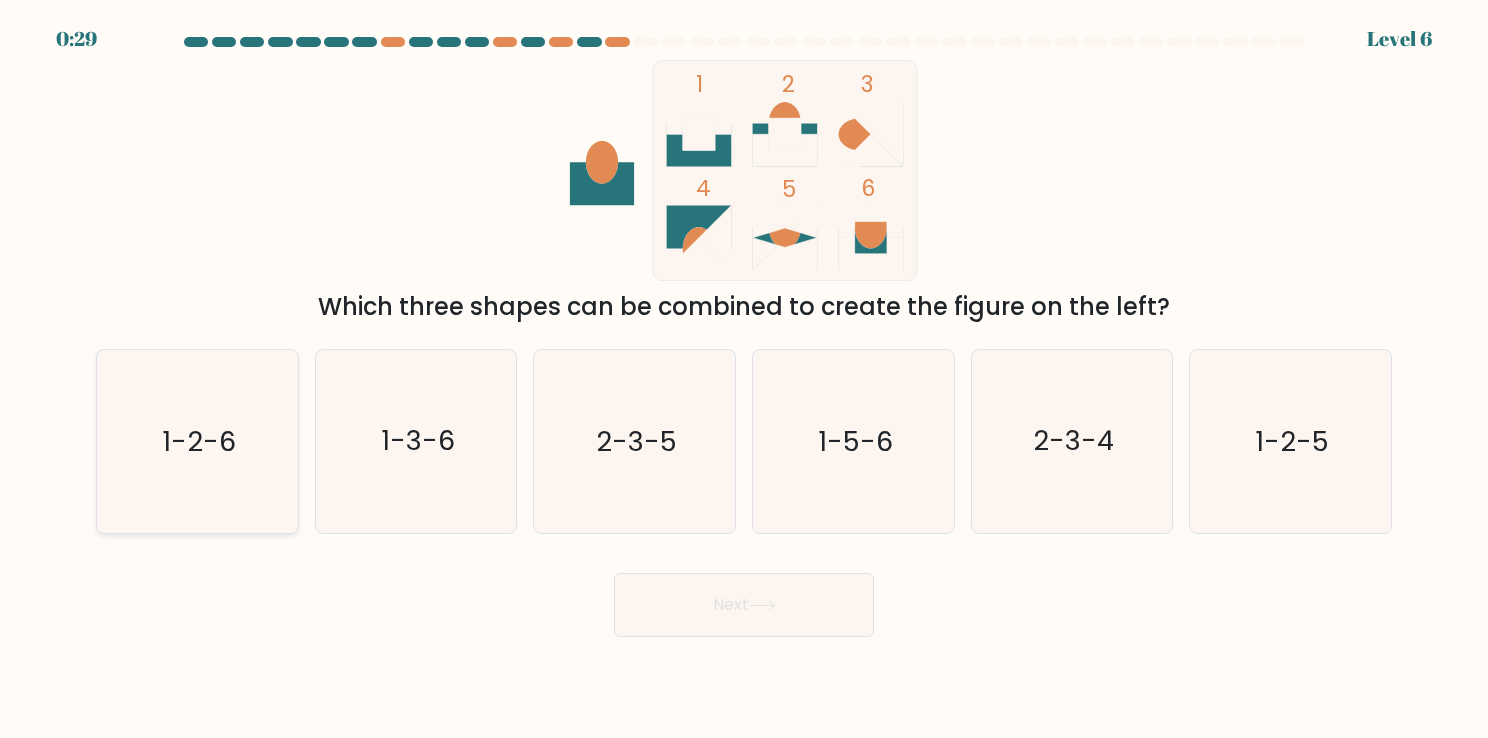 click on "1-2-6" 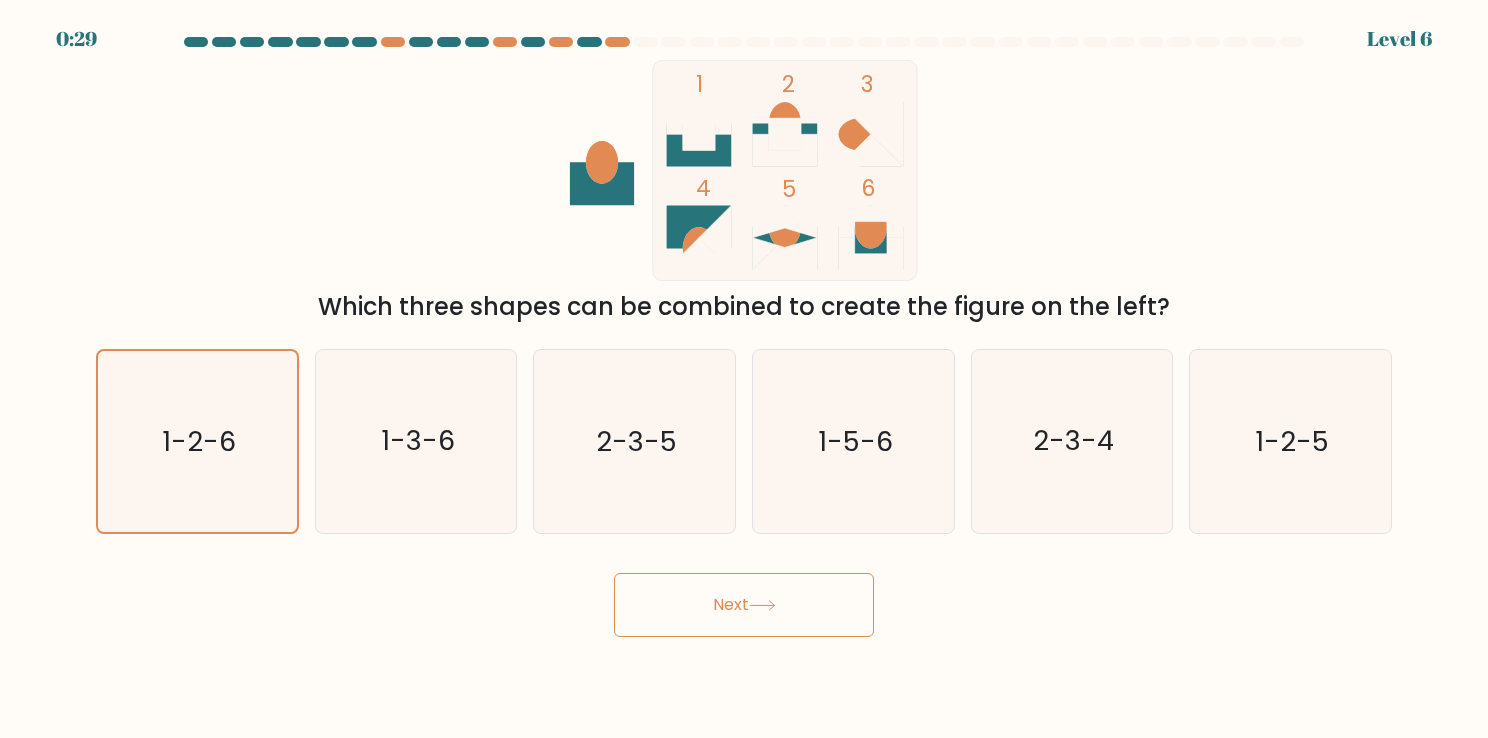click on "Next" at bounding box center [744, 605] 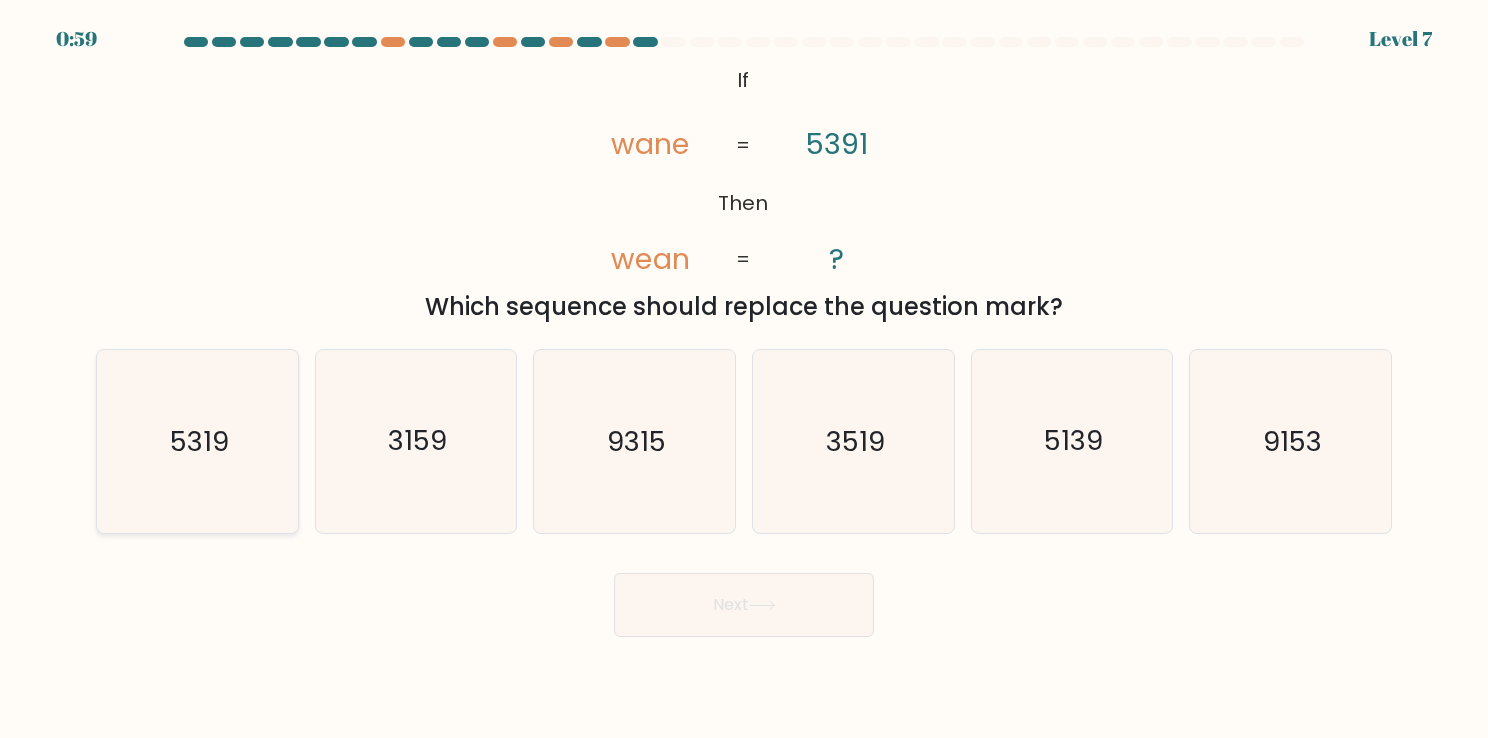 click on "5319" 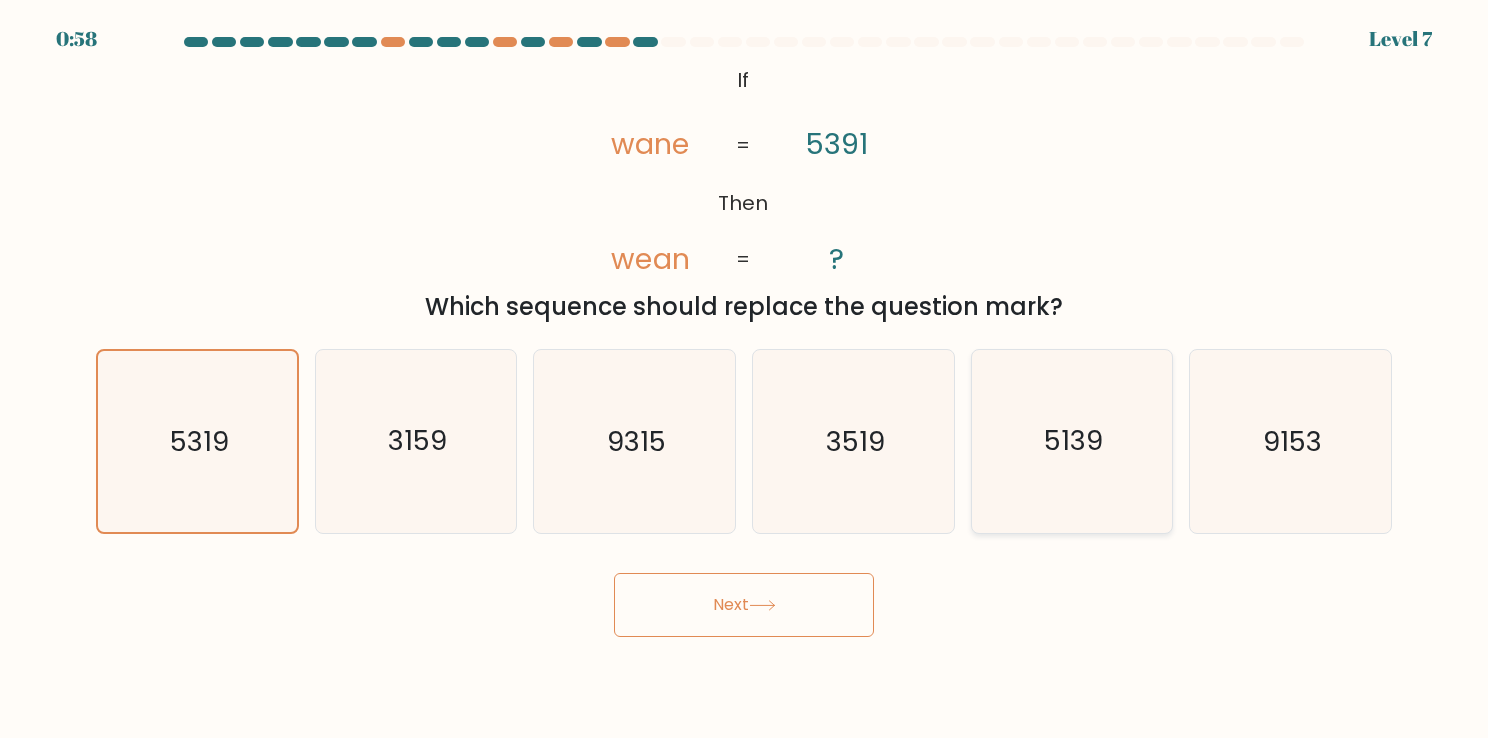 click on "5139" 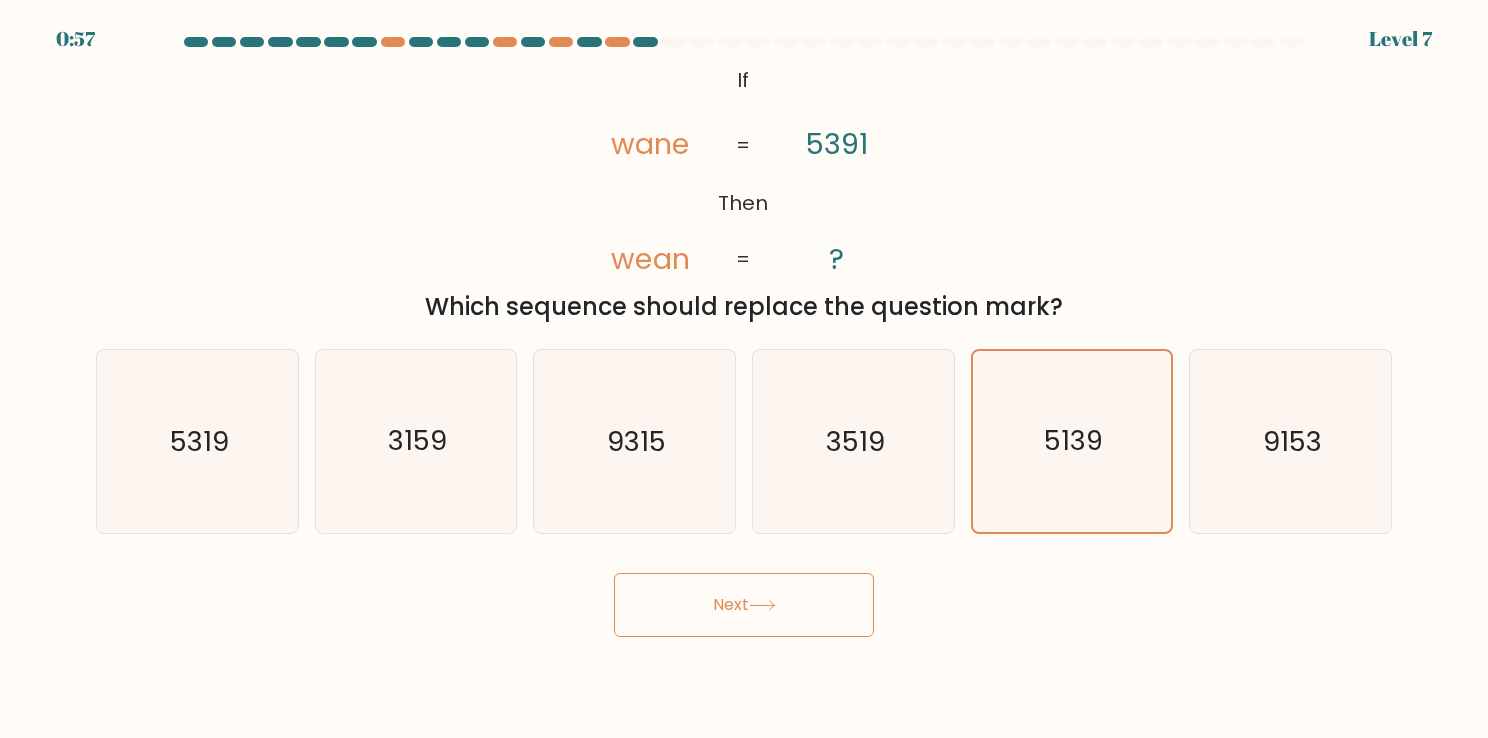 click on "Next" at bounding box center (744, 605) 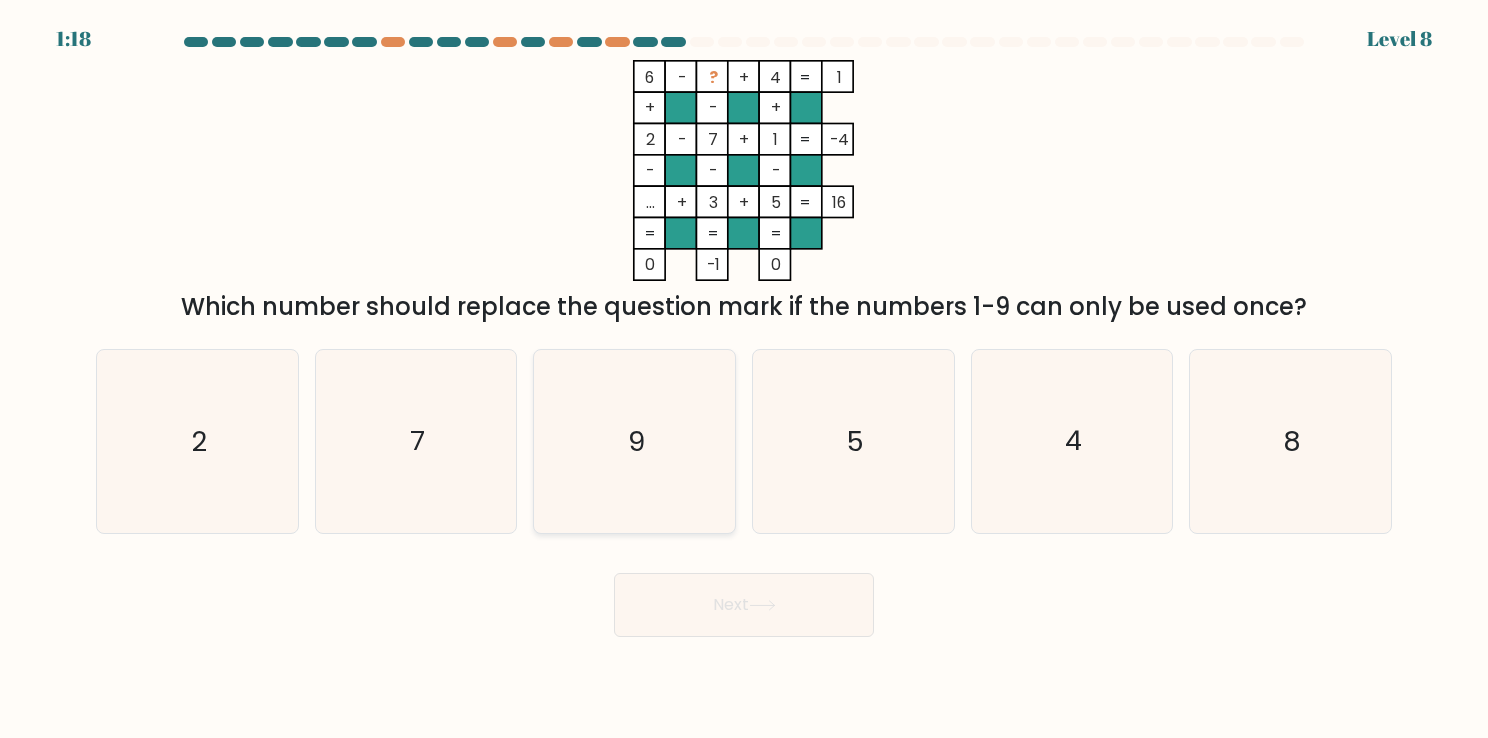 click on "9" 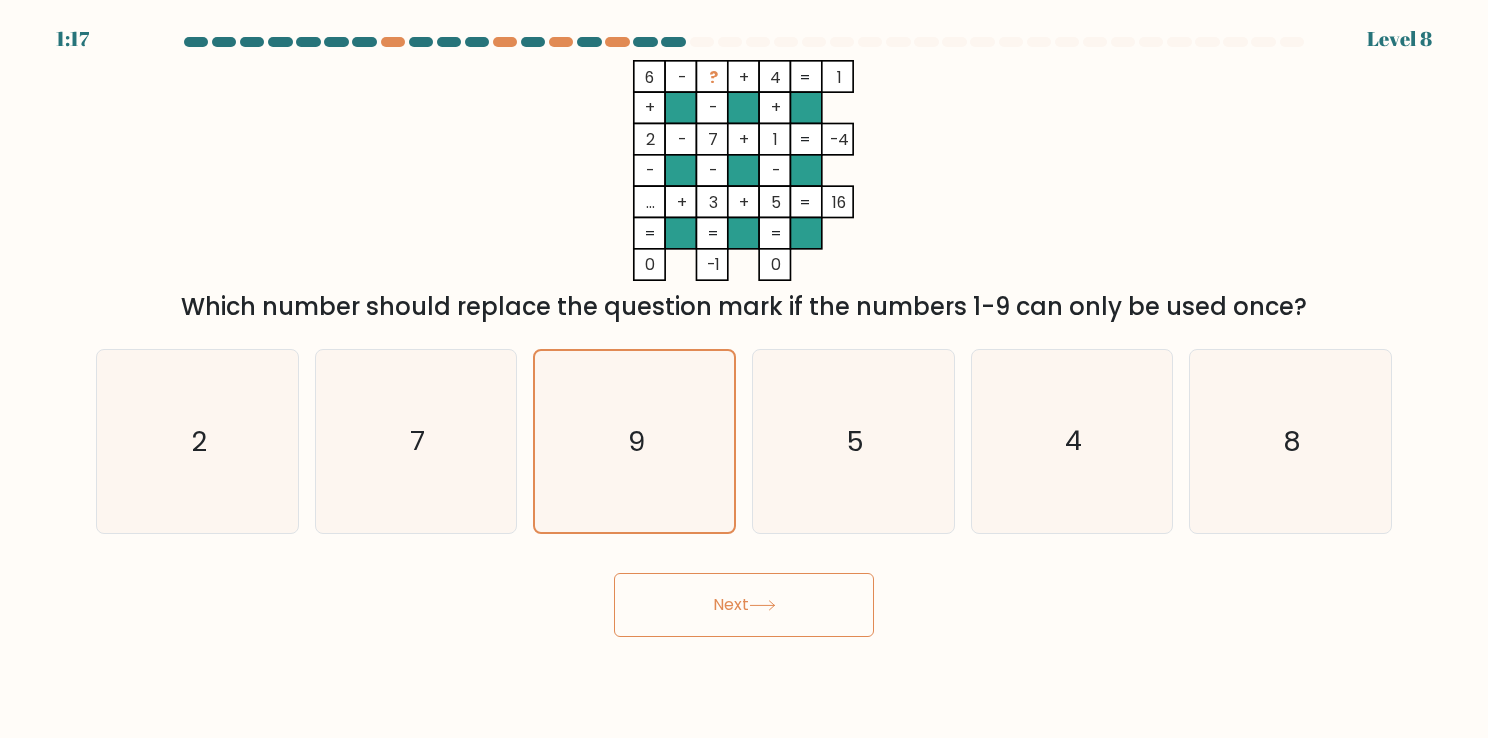 click on "Next" at bounding box center (744, 605) 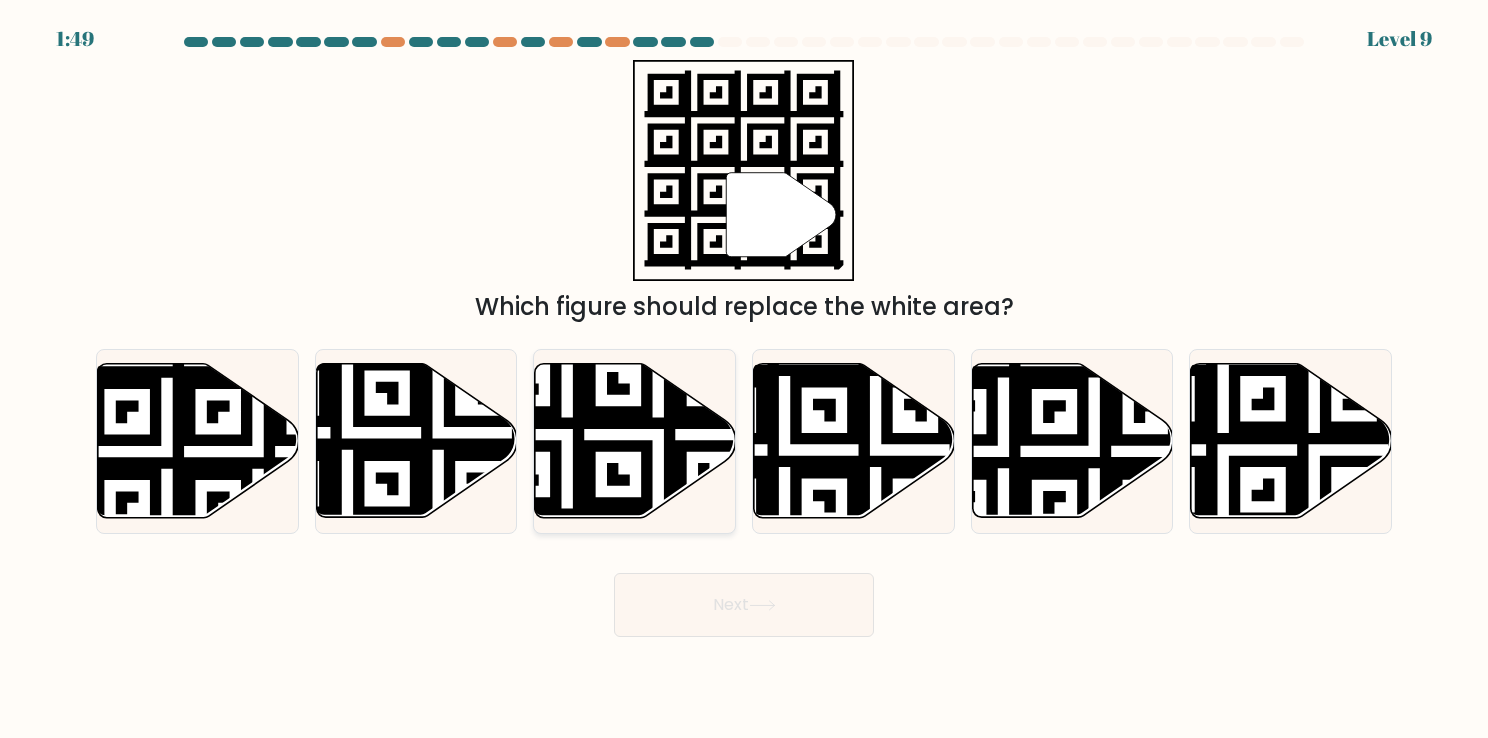 click 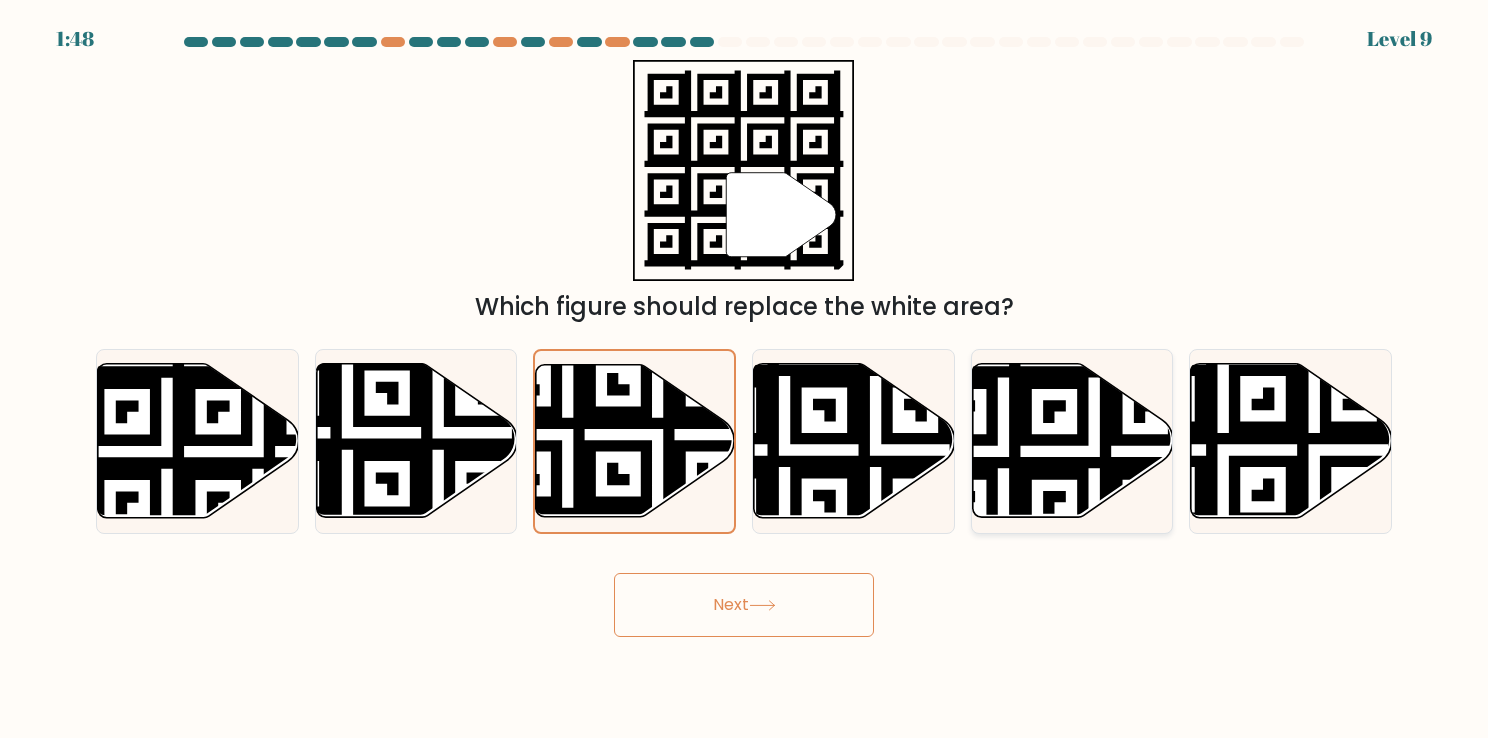 click 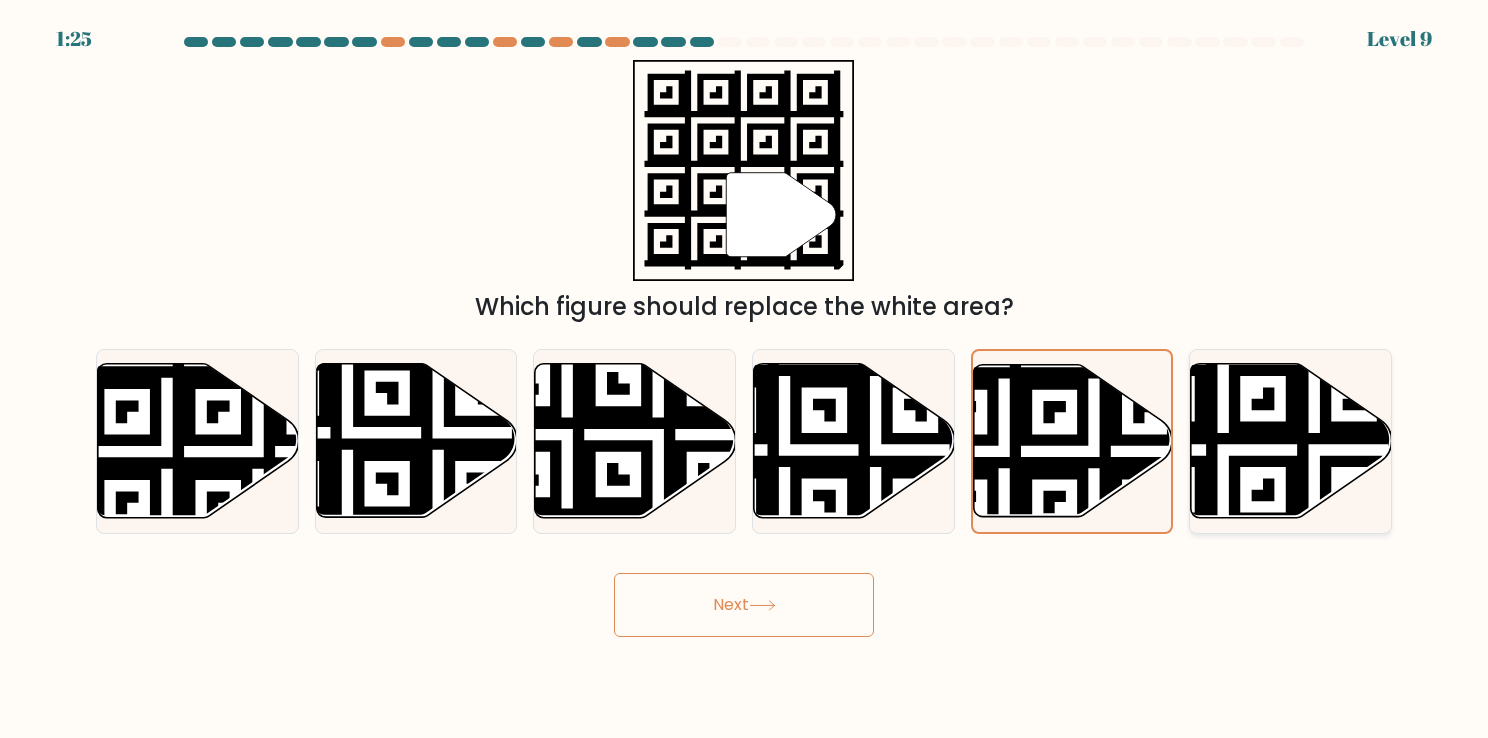 click 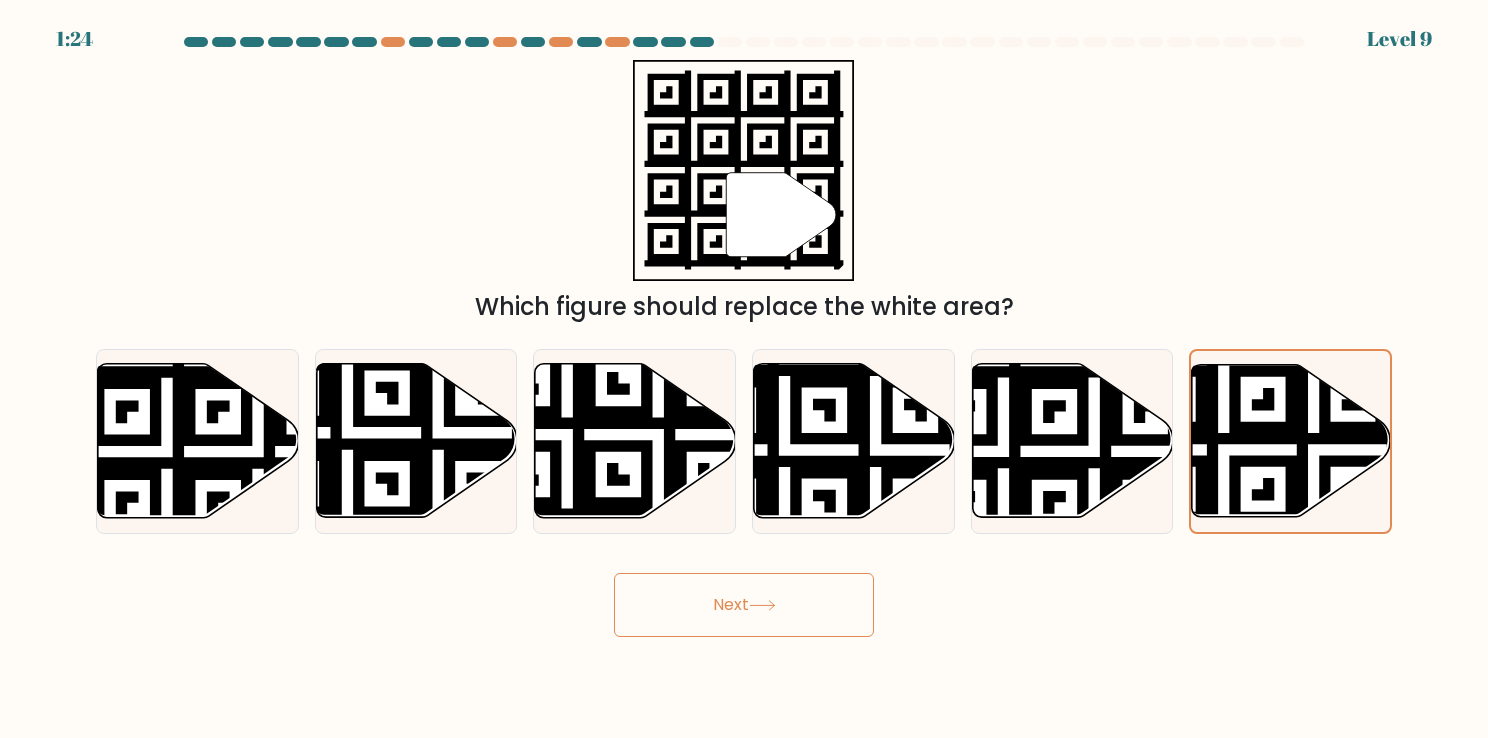 click on "Next" at bounding box center [744, 605] 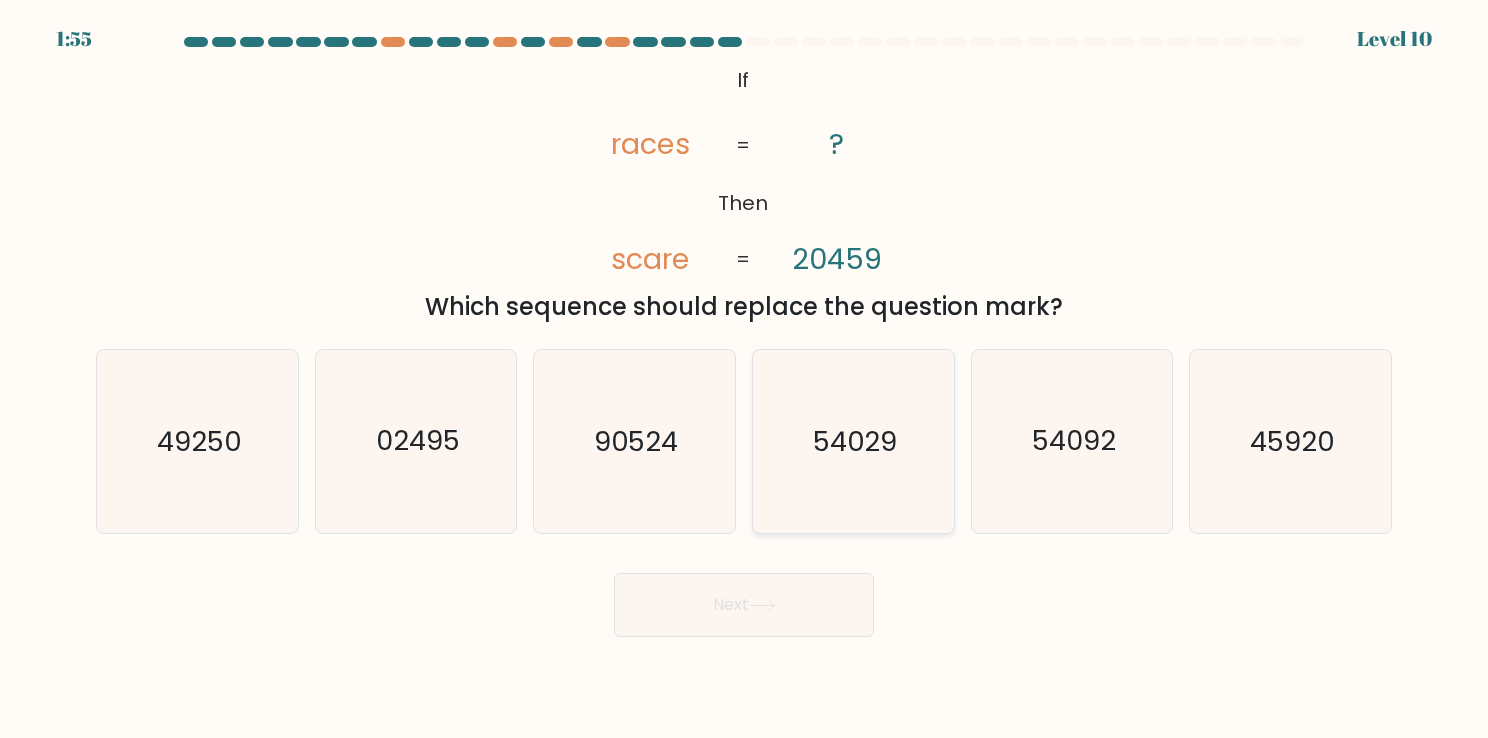 click on "54029" 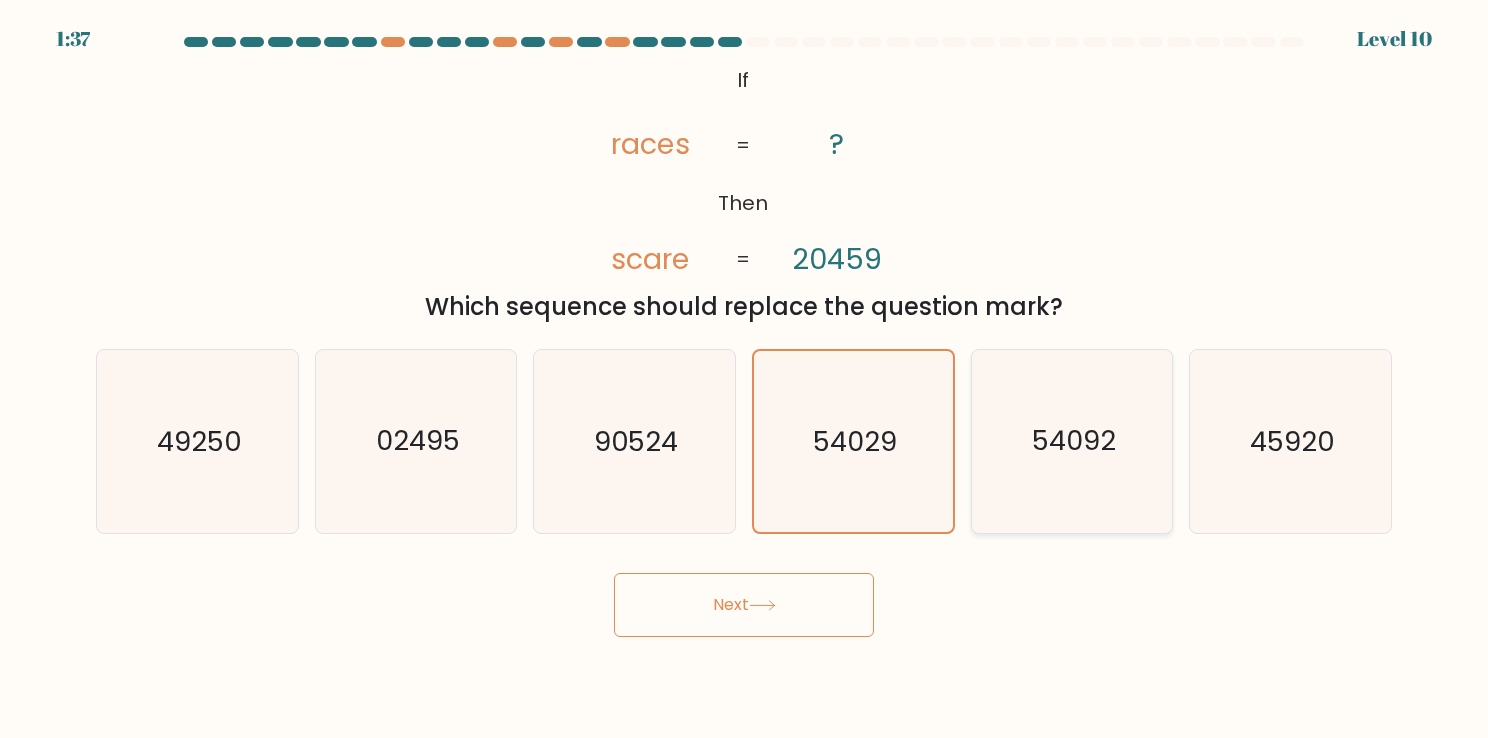 click on "54092" 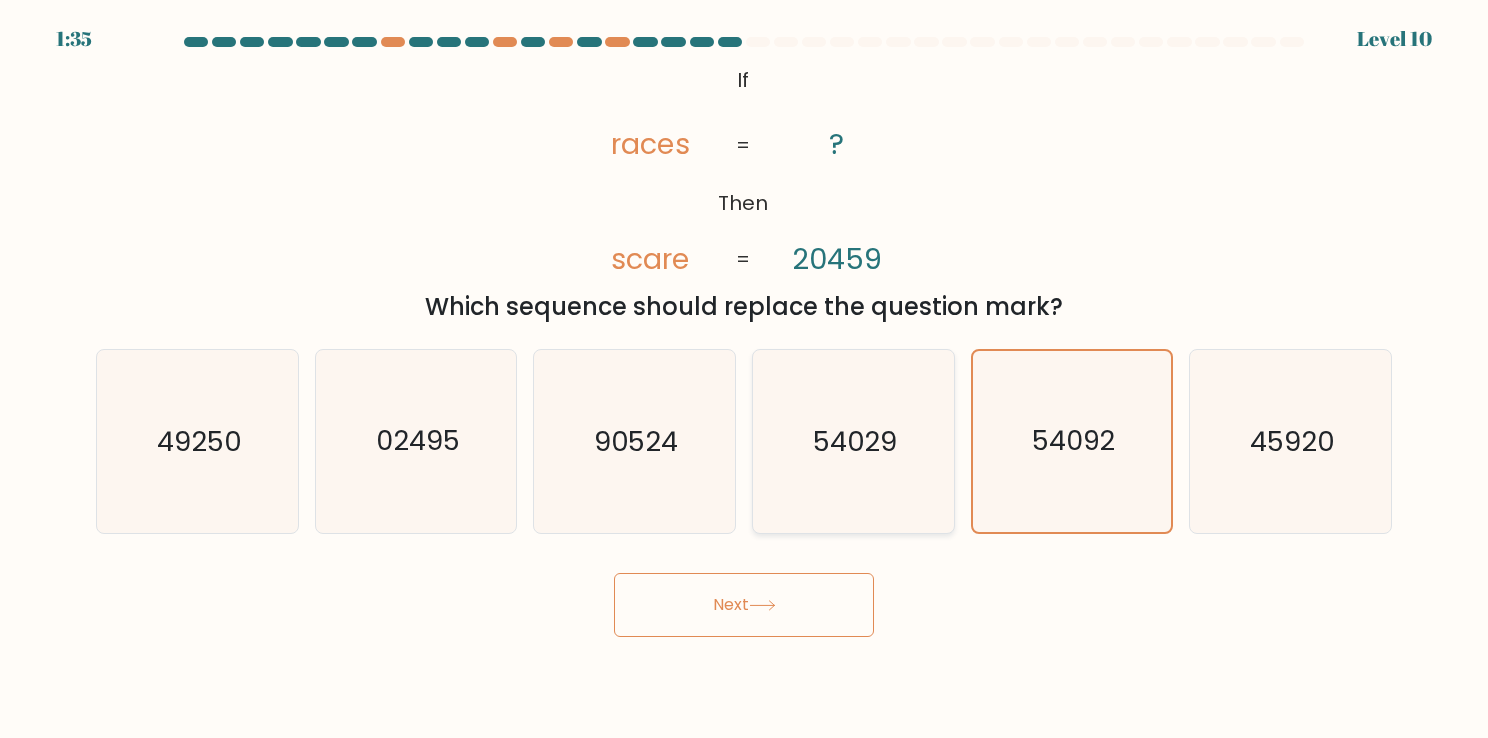 click on "54029" 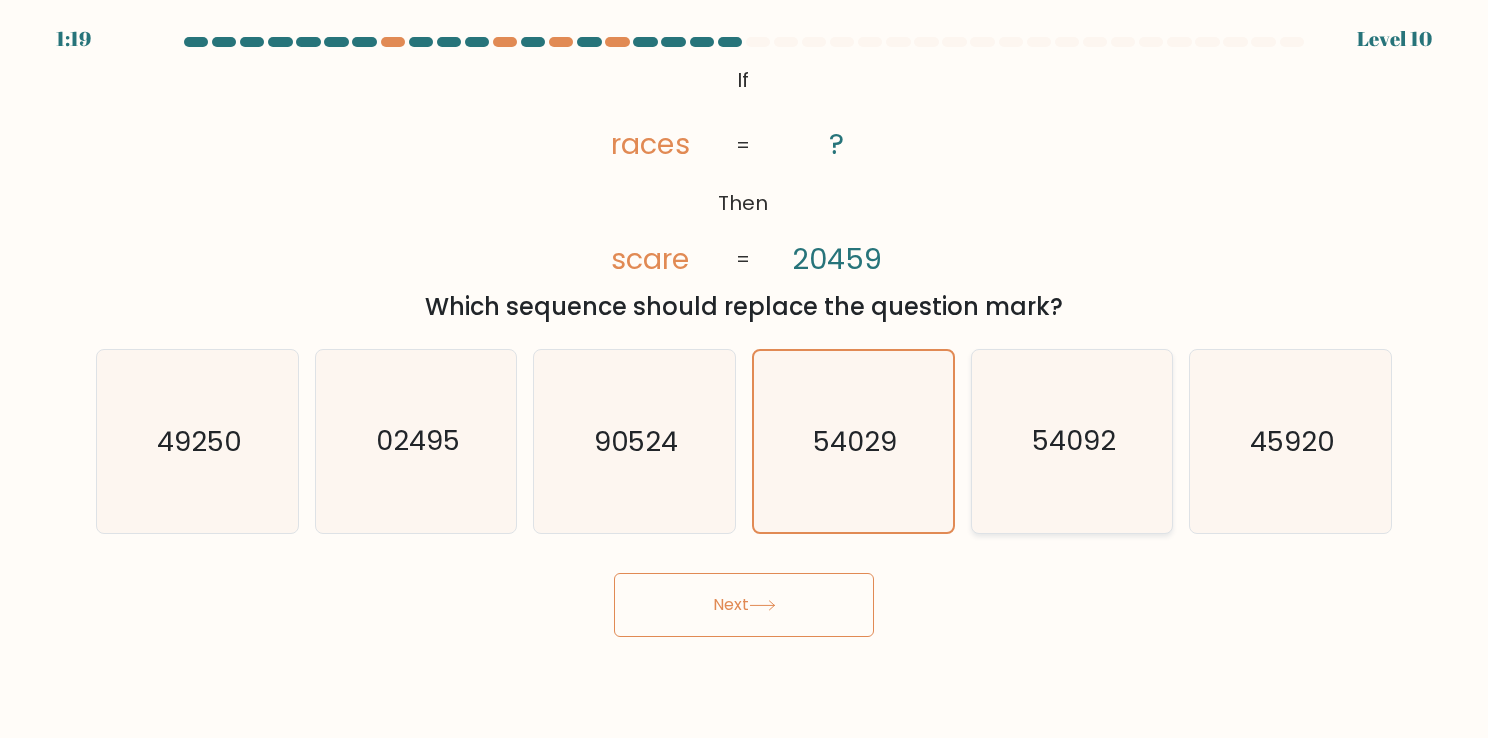 click on "54092" 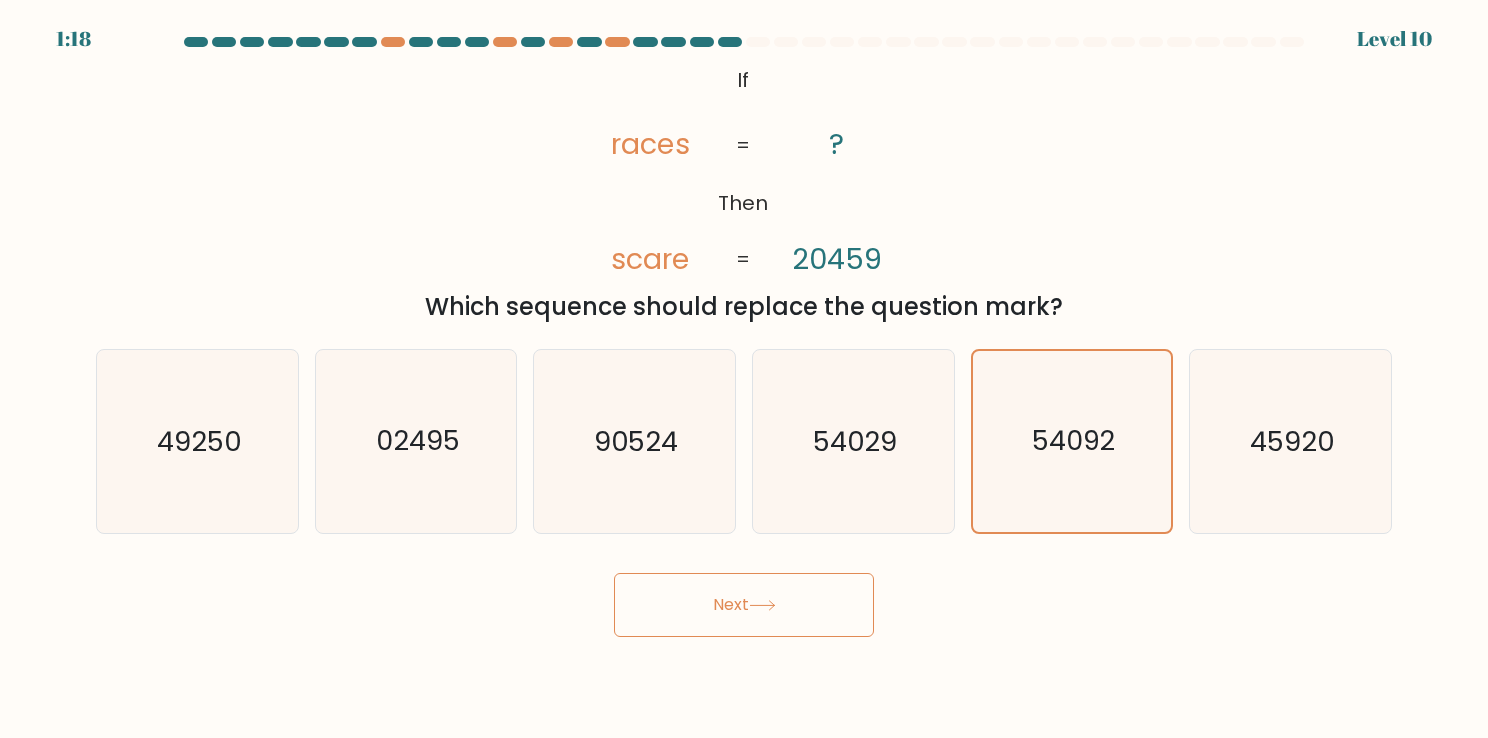 click on "Next" at bounding box center (744, 605) 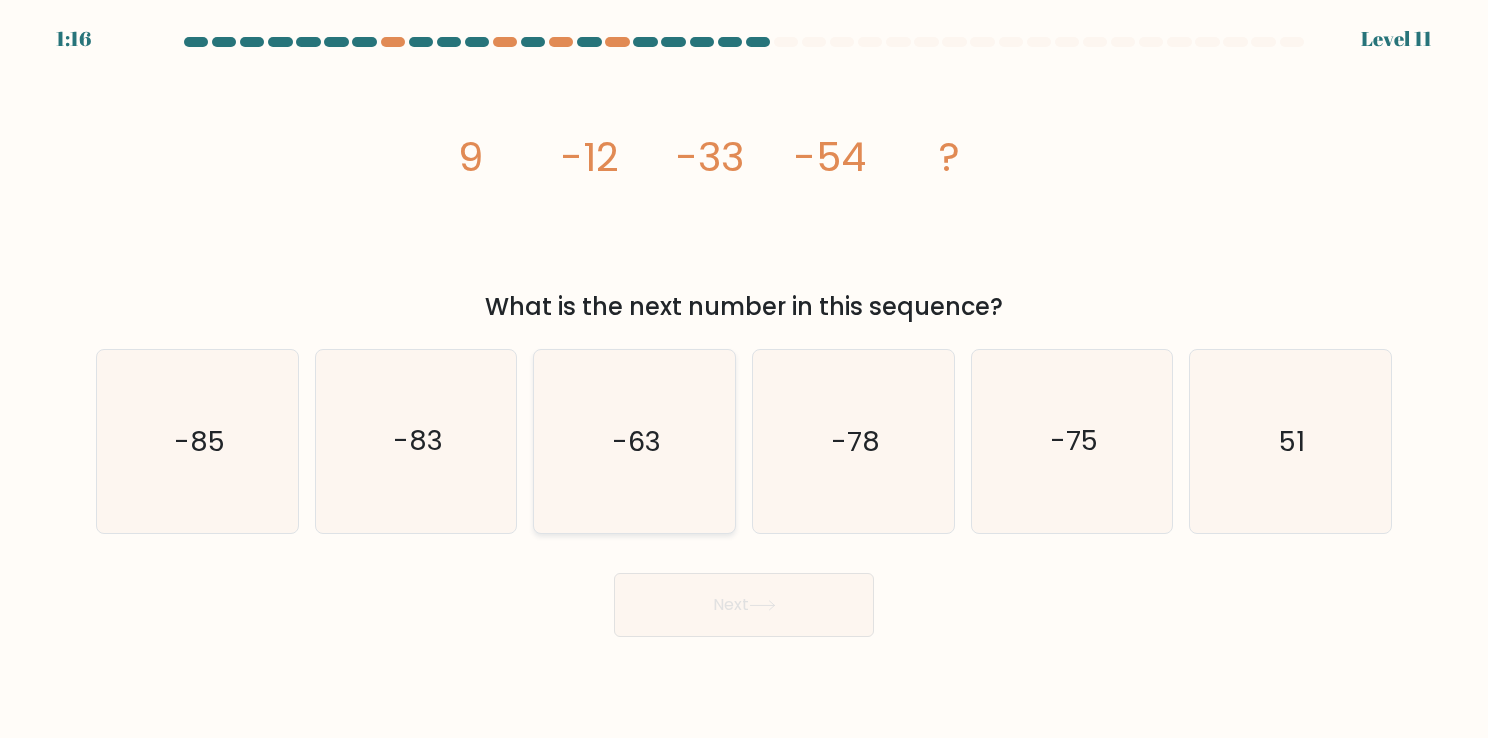 click on "-63" 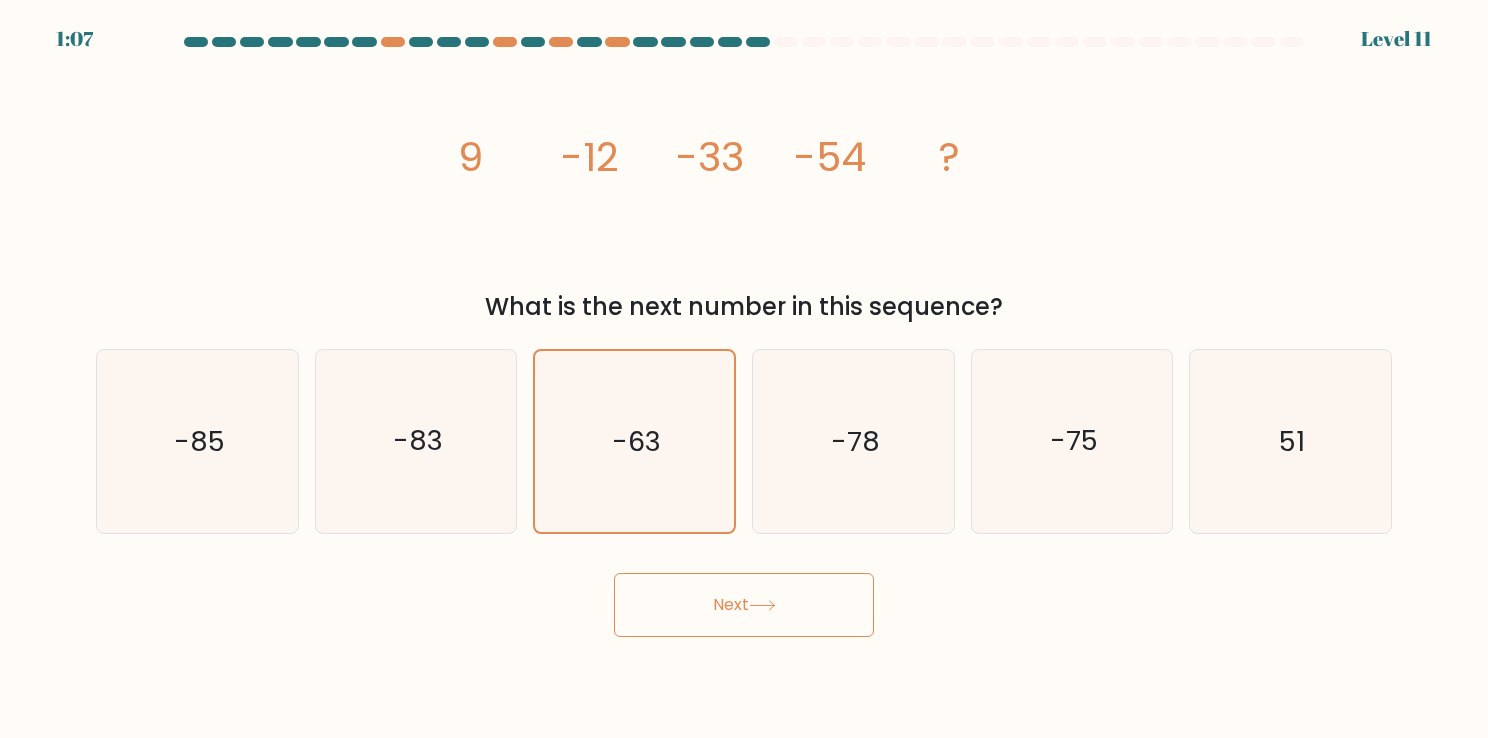 click on "Next" at bounding box center [744, 605] 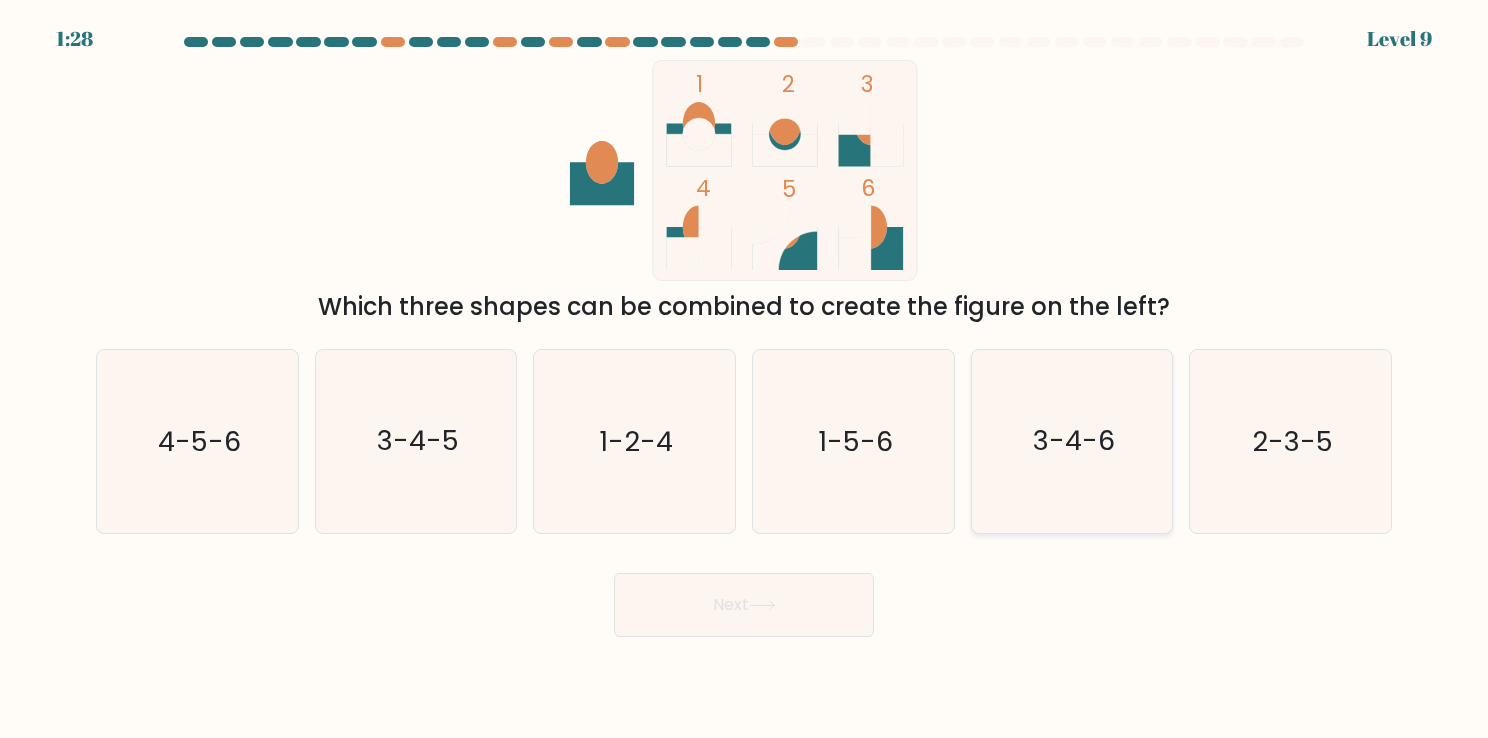click on "3-4-6" 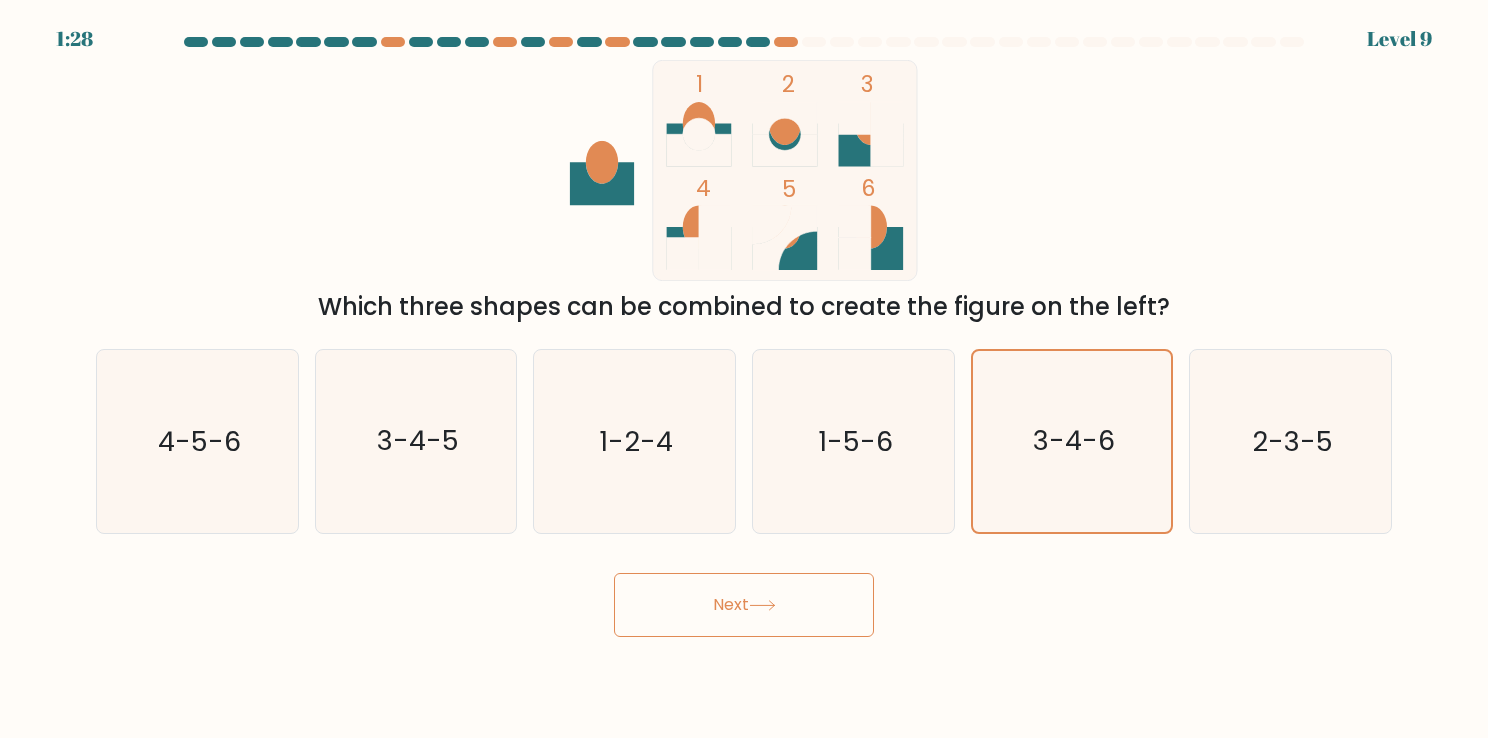 click on "Next" at bounding box center [744, 605] 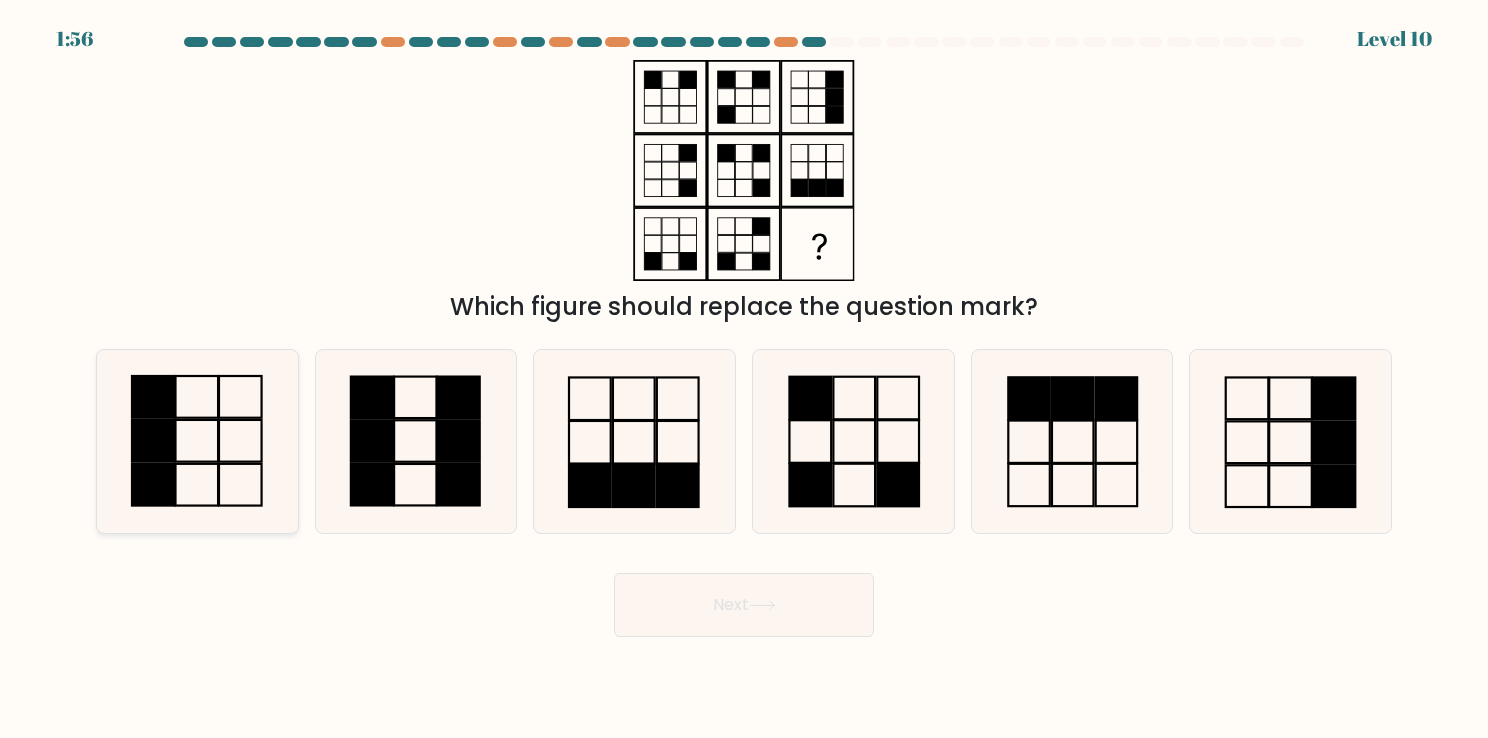 click 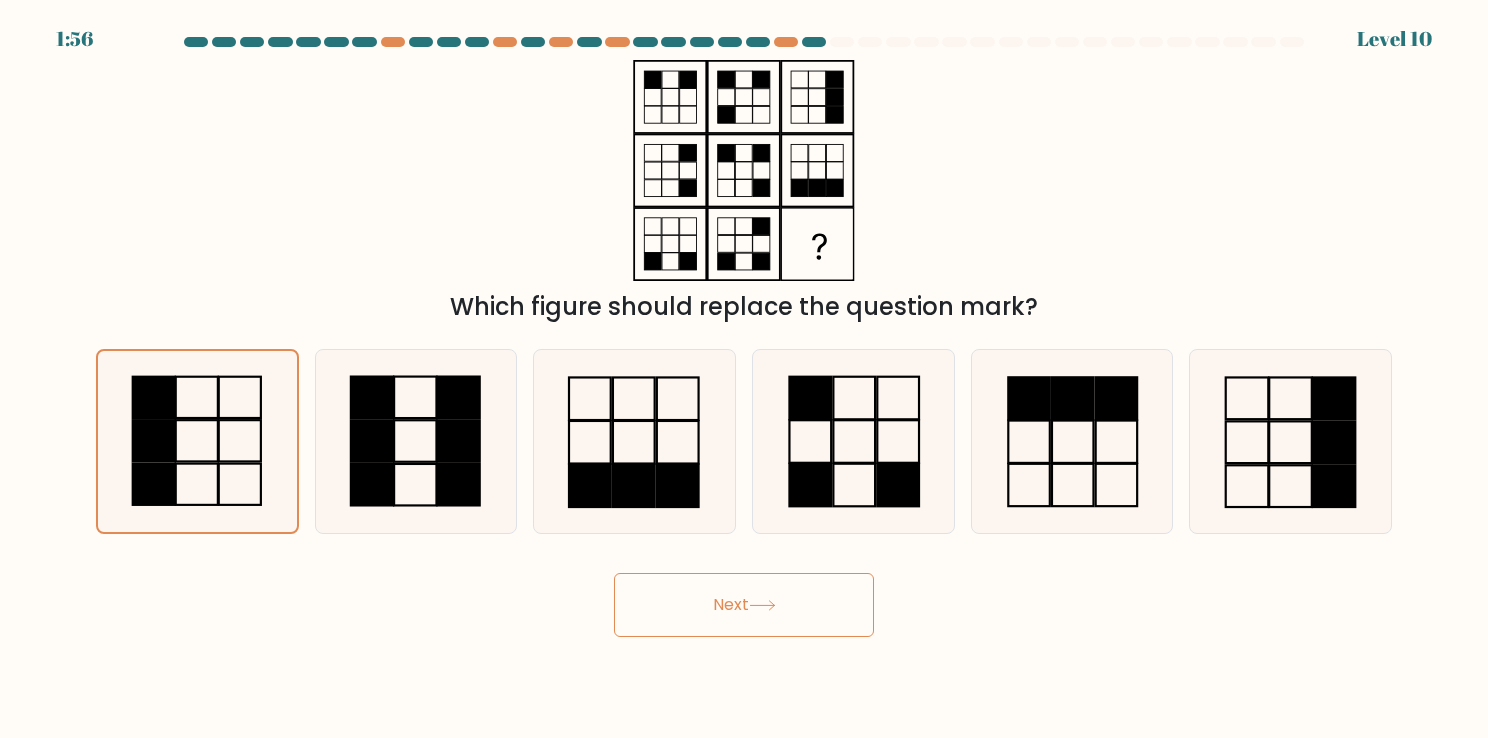 click on "Next" at bounding box center (744, 605) 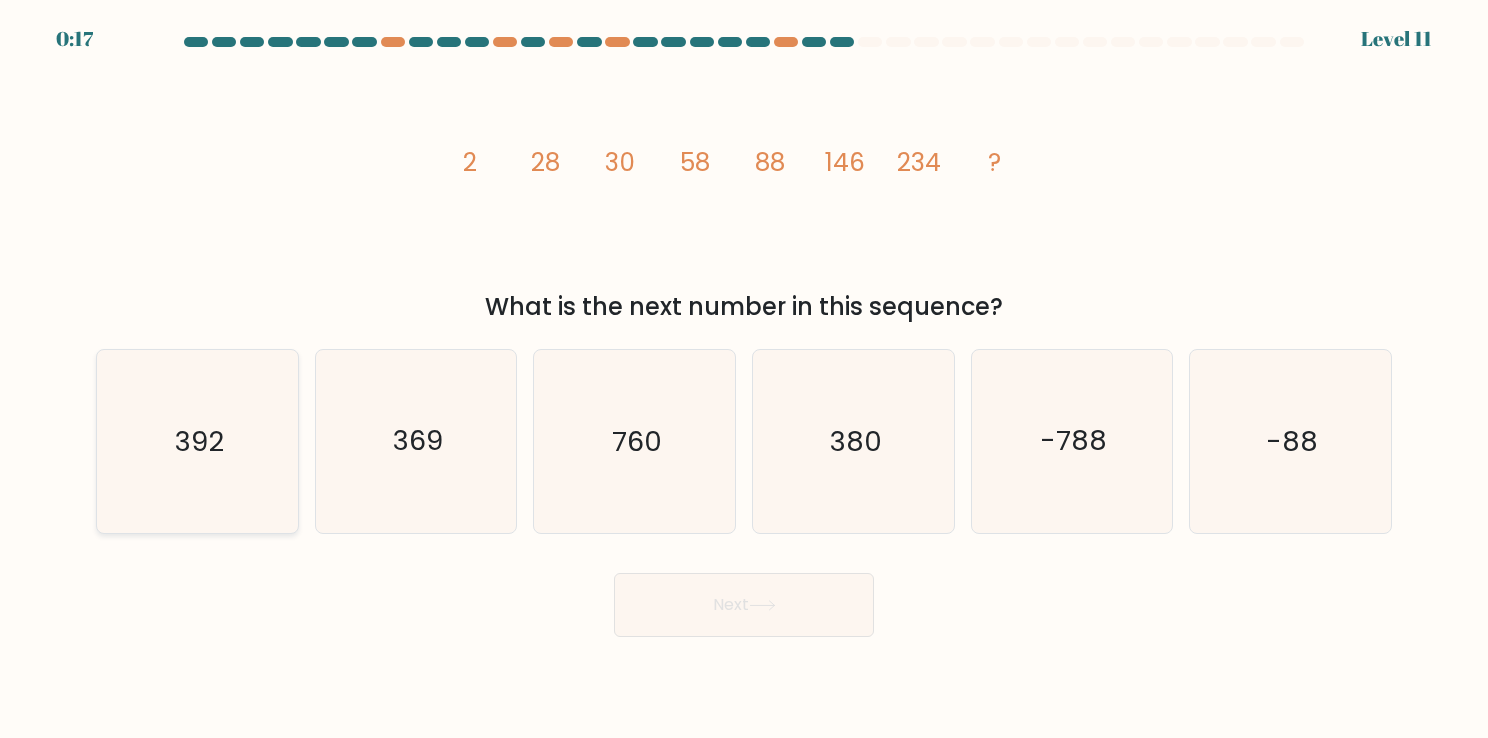 click on "392" 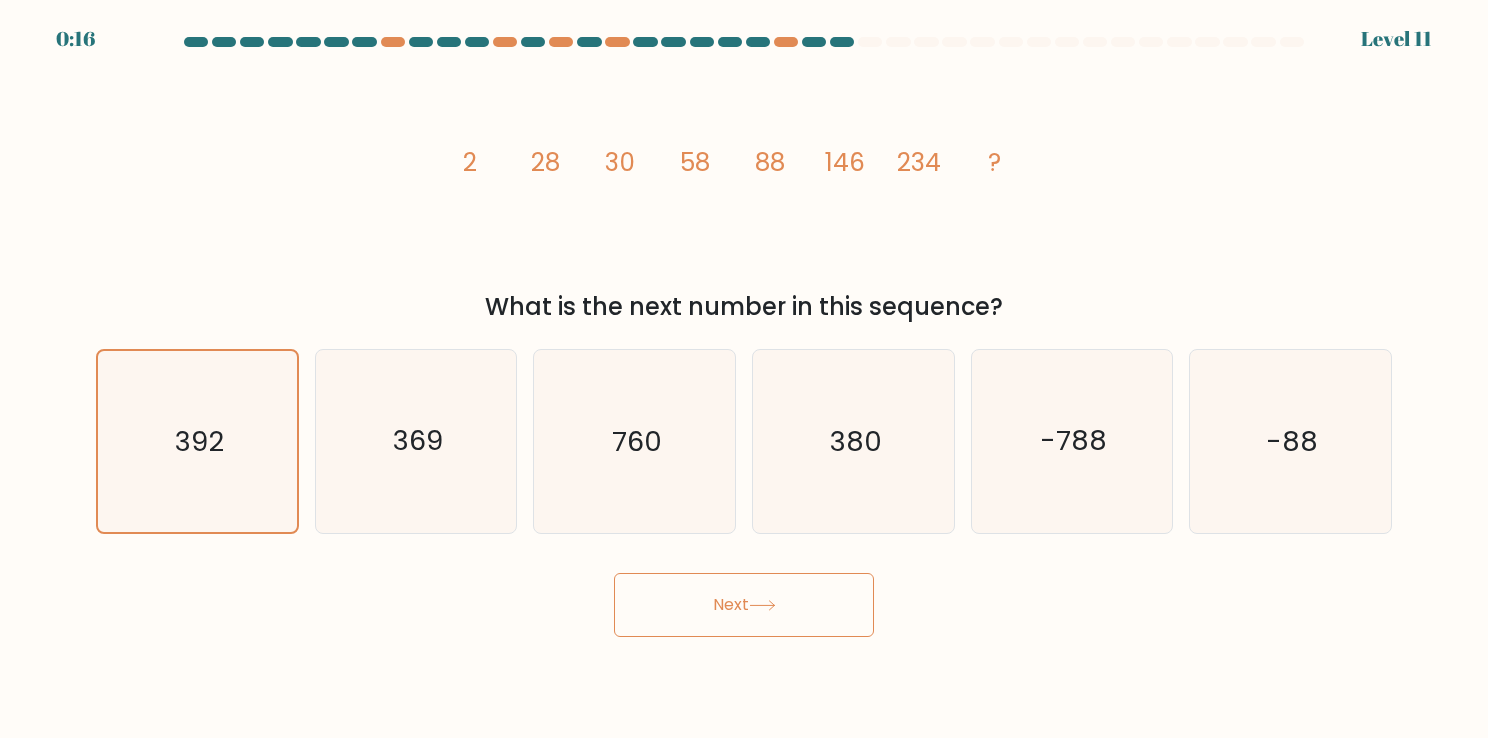 click on "Next" at bounding box center [744, 605] 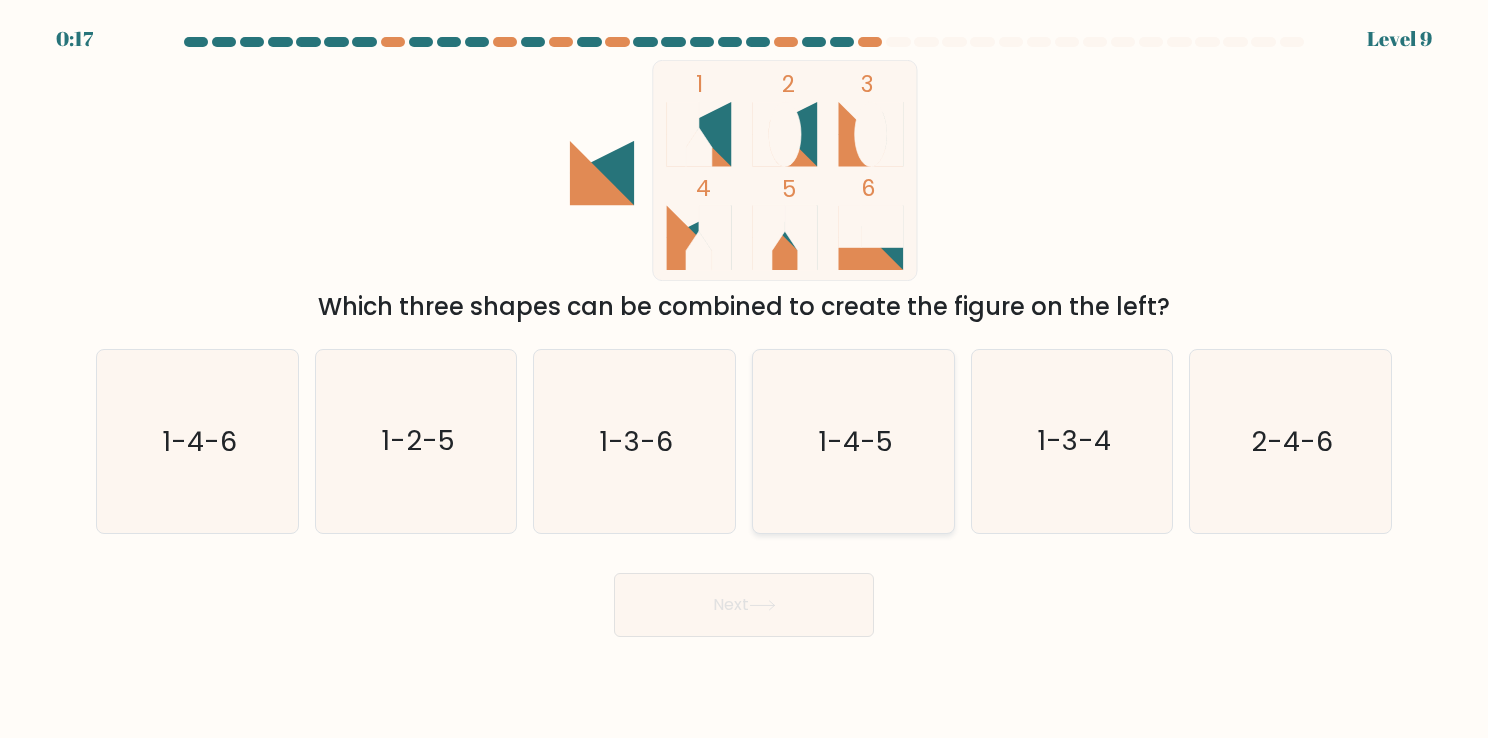 click on "1-4-5" 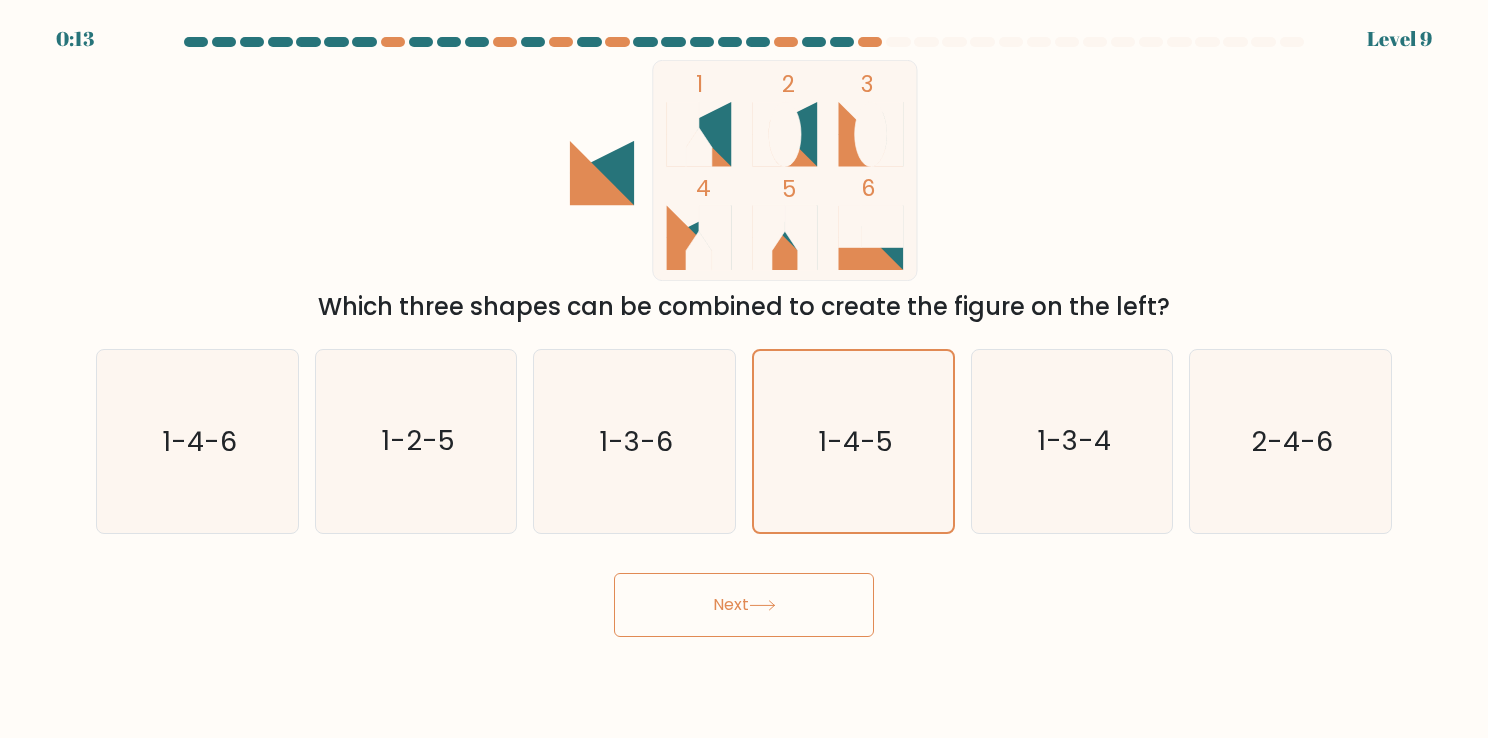 click on "Next" at bounding box center (744, 605) 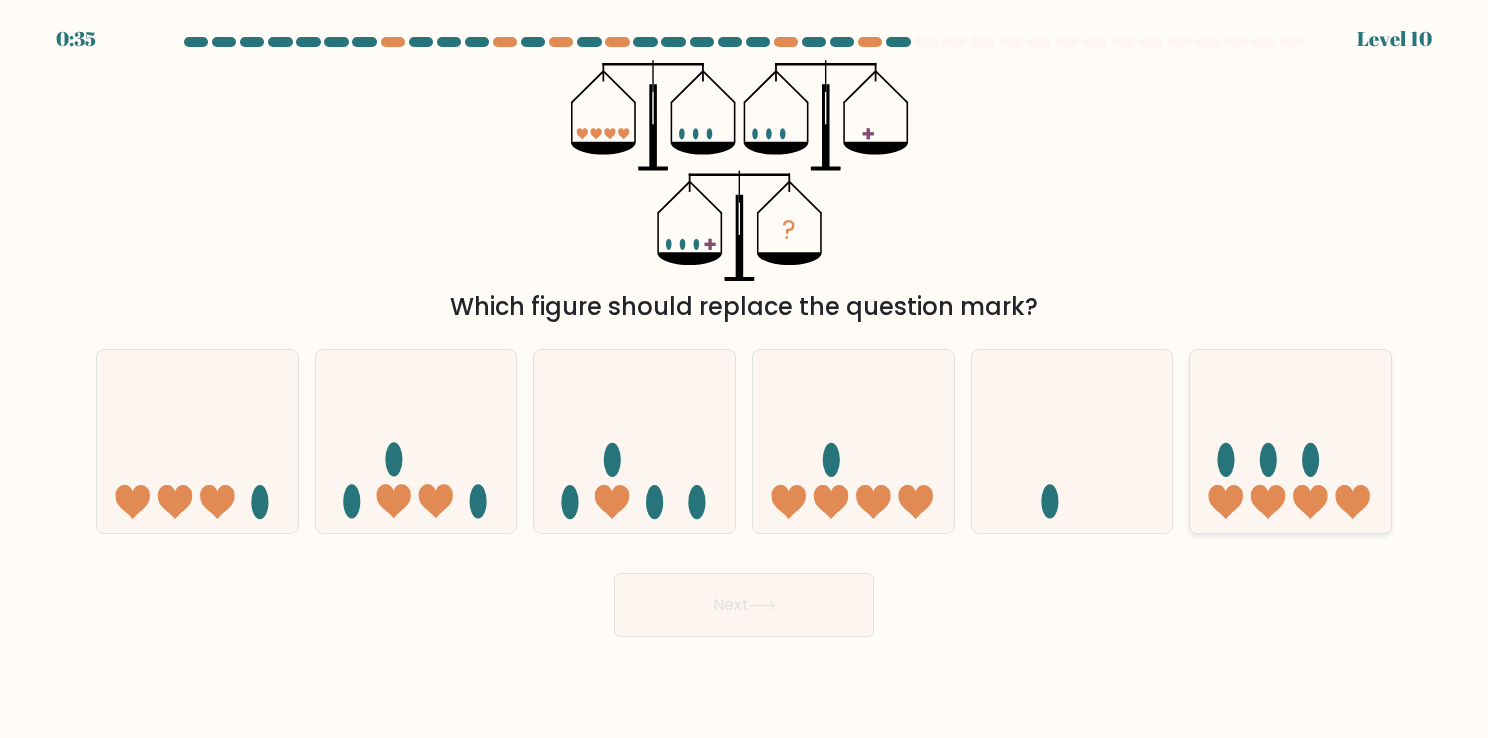 click 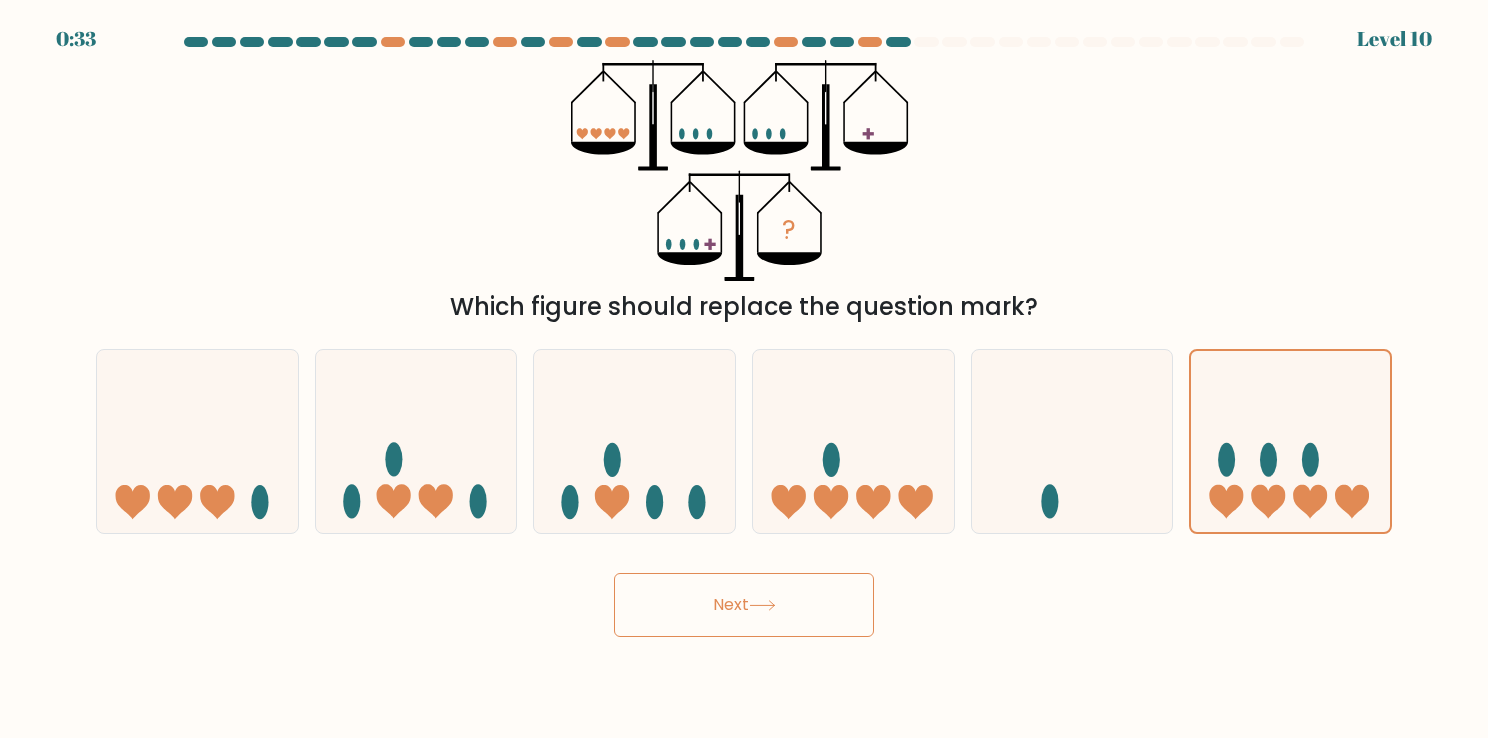click on "0:33
Level 10" at bounding box center (744, 369) 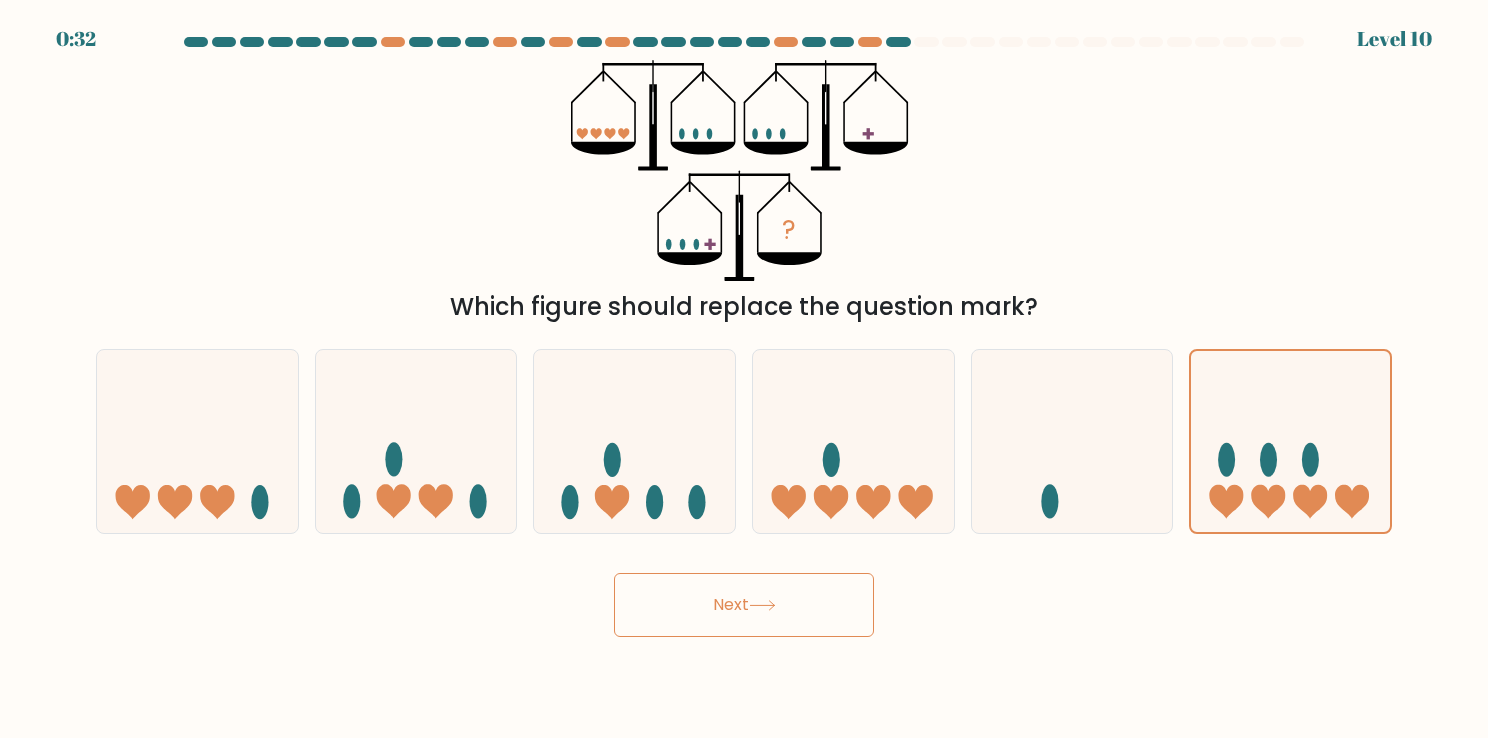 click on "Next" at bounding box center [744, 597] 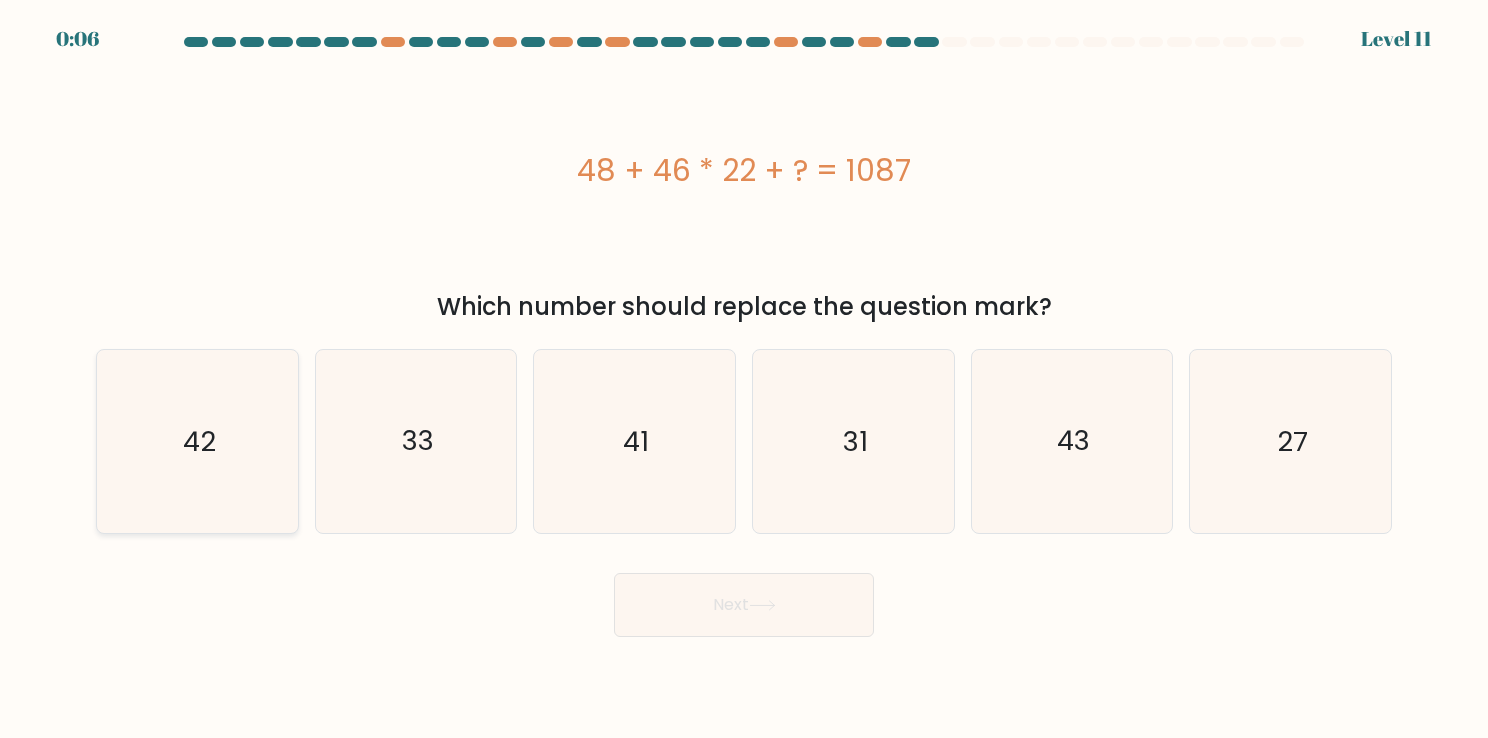 click on "42" 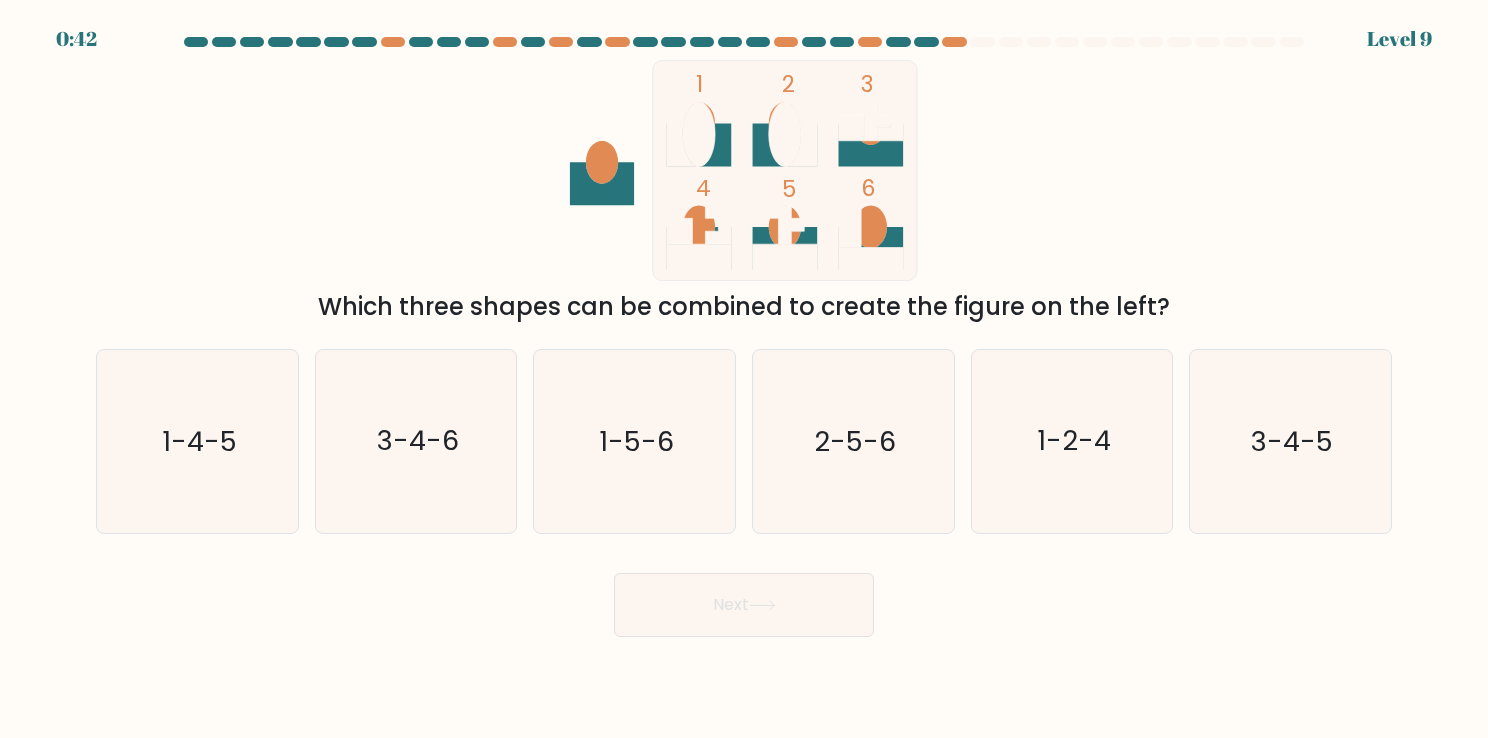 scroll, scrollTop: 0, scrollLeft: 0, axis: both 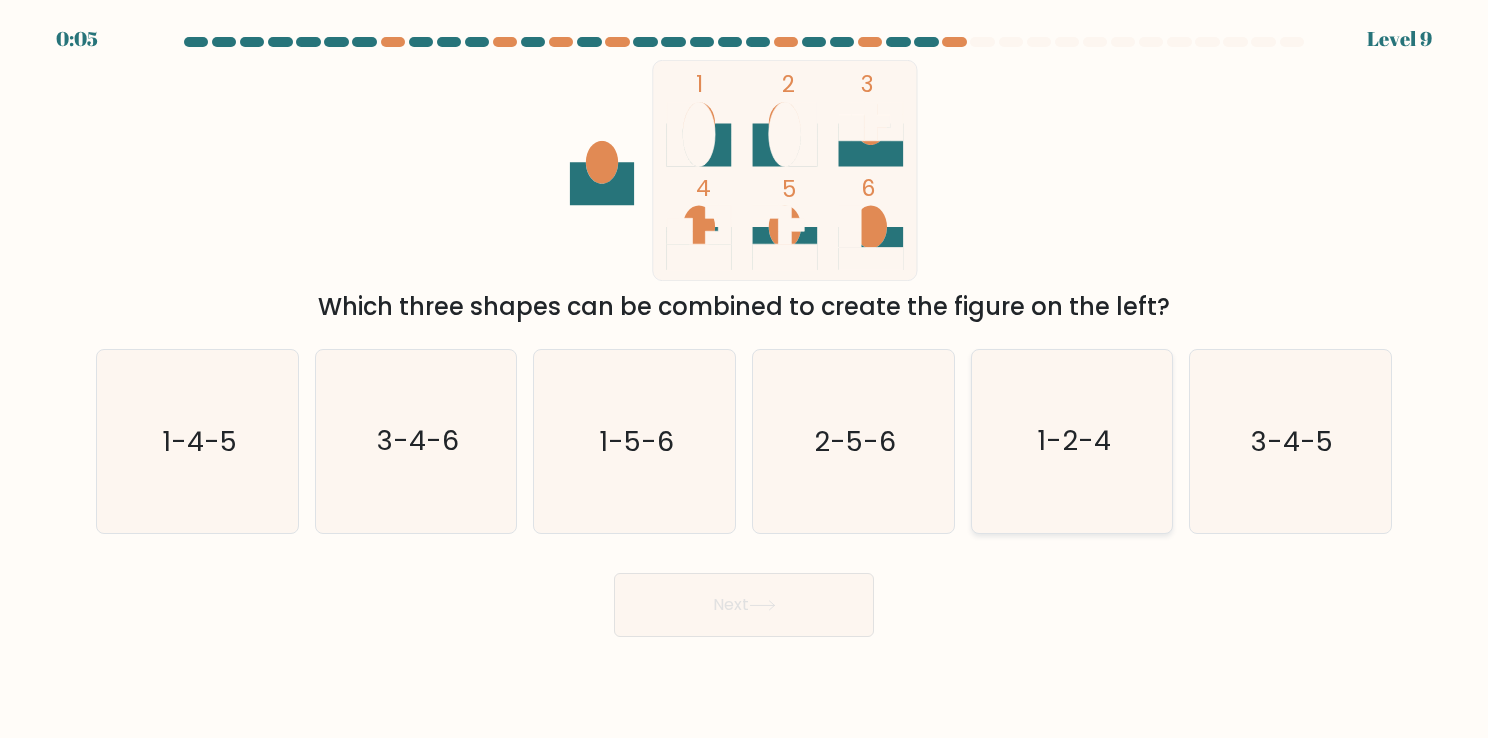 click on "1-2-4" 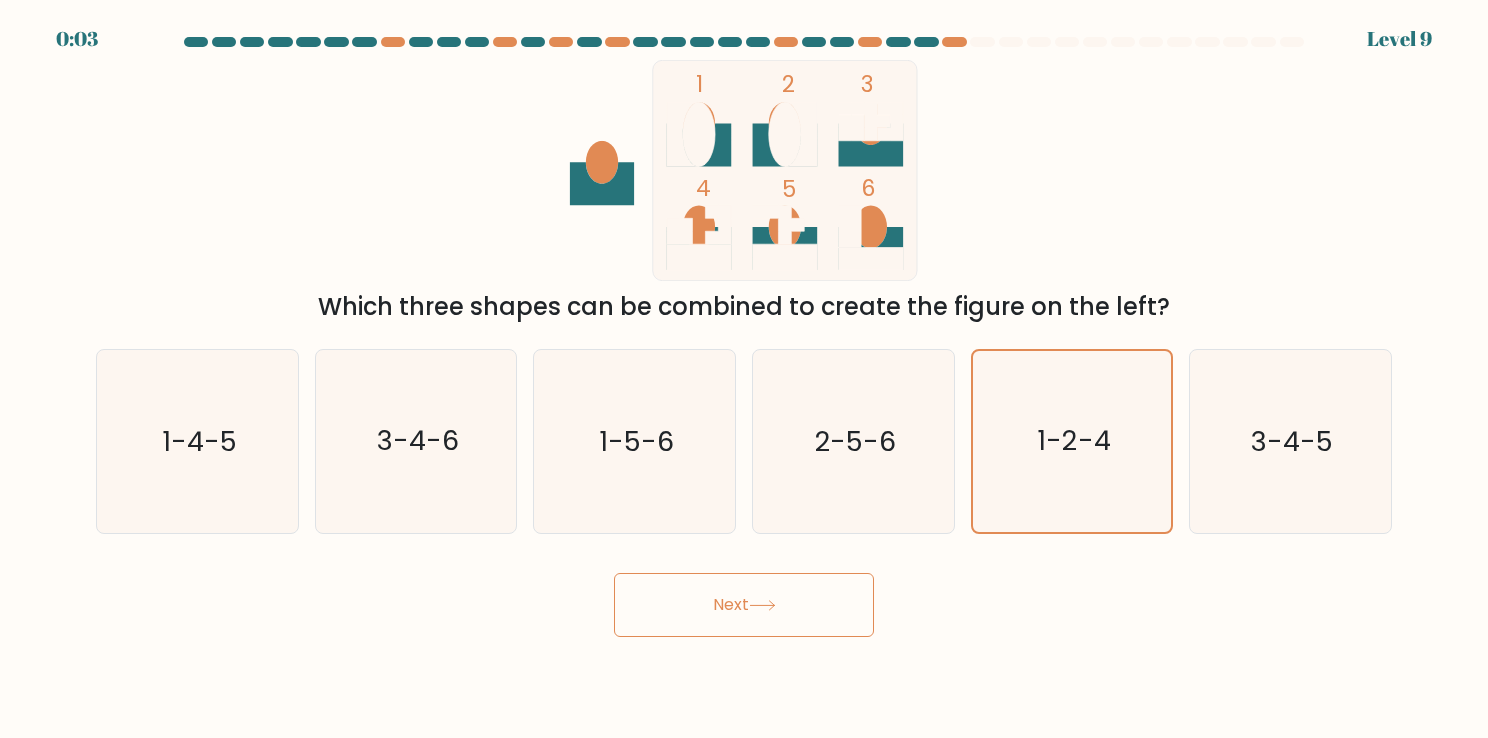 click at bounding box center (744, 337) 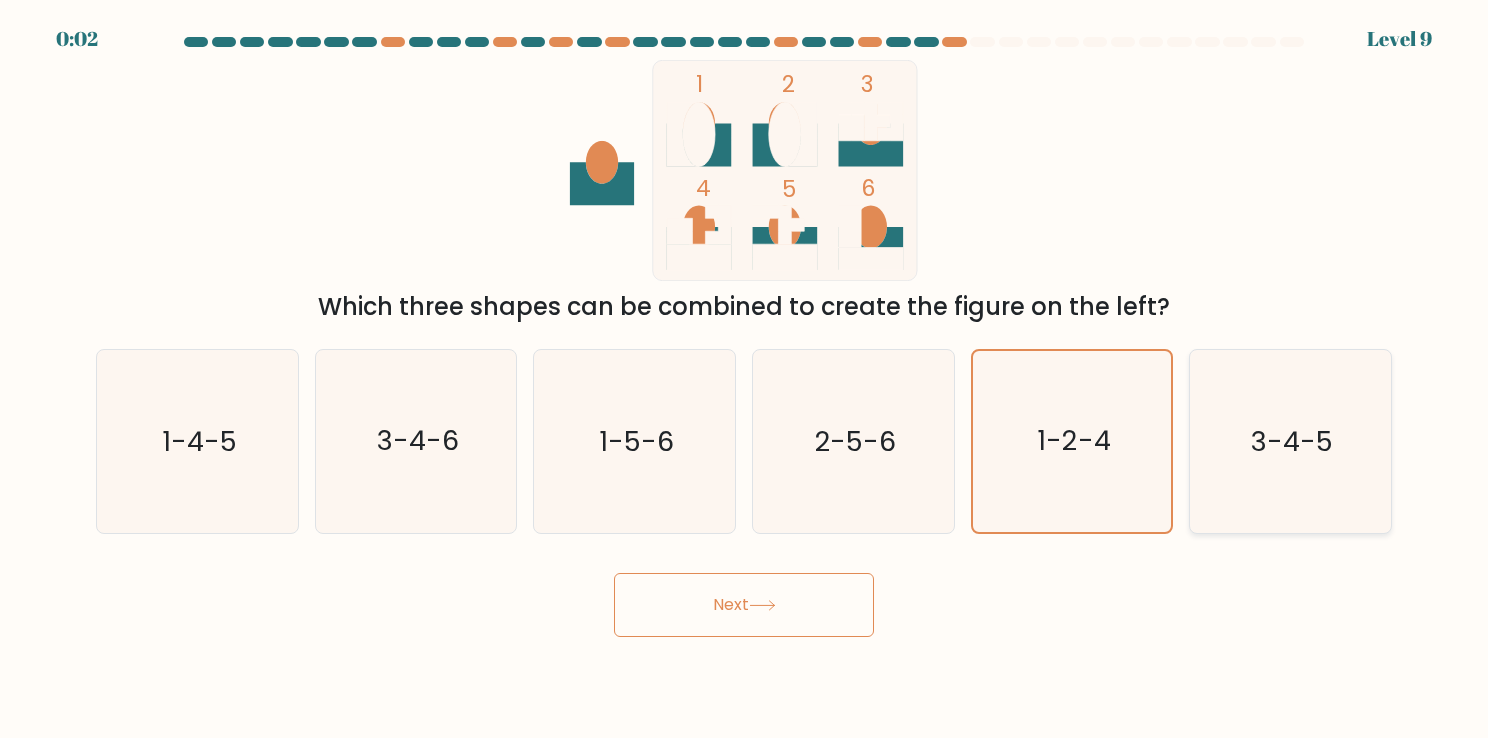 click on "3-4-5" 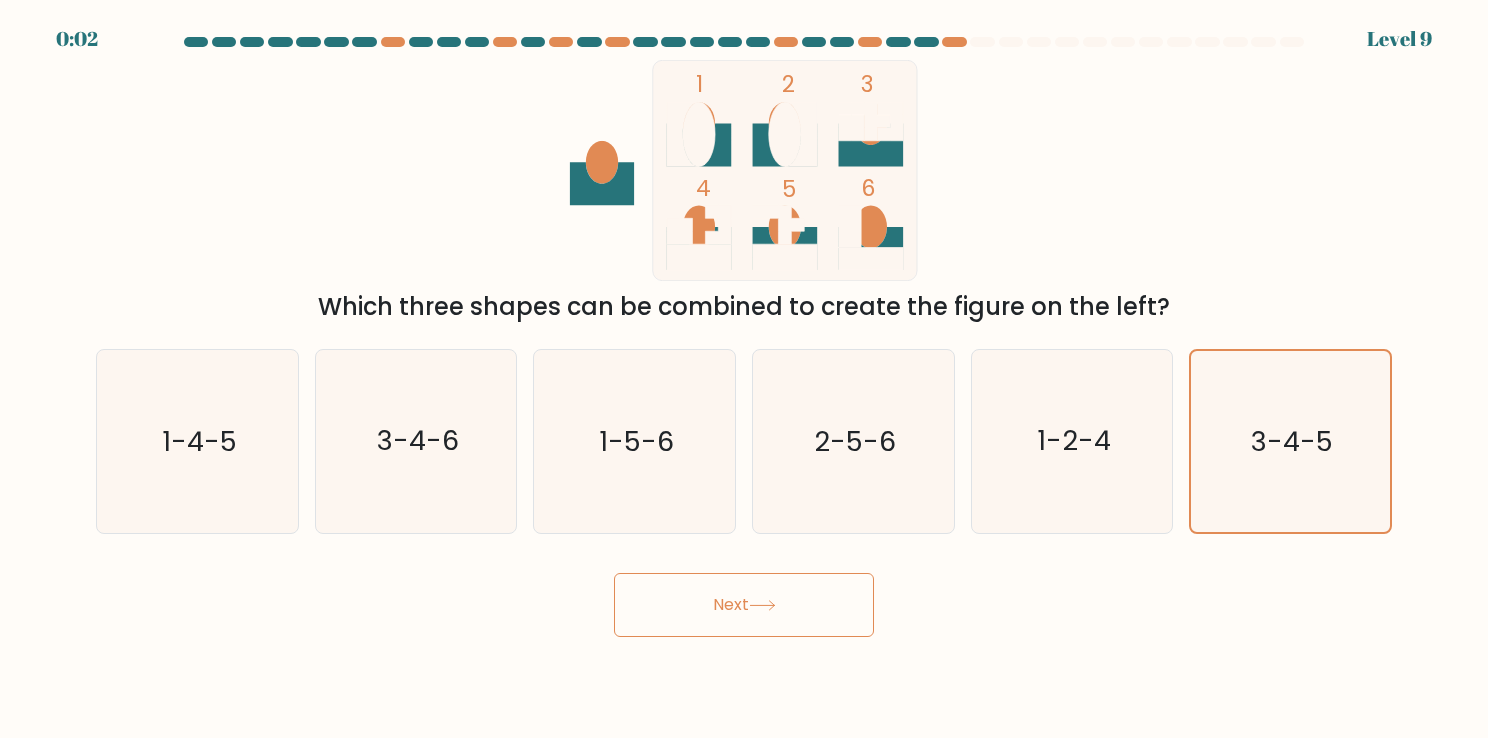 click on "0:02
Level 9" at bounding box center [744, 369] 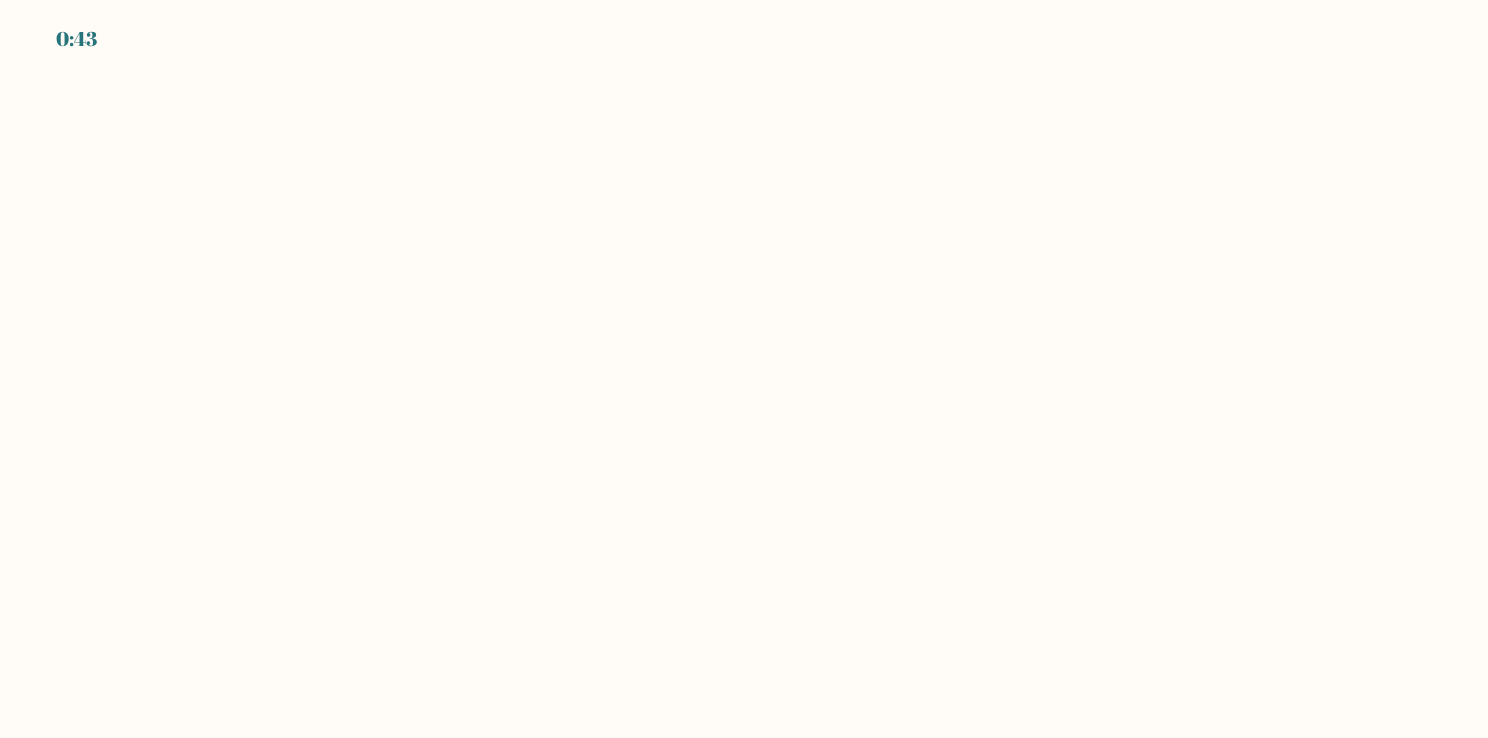 scroll, scrollTop: 0, scrollLeft: 0, axis: both 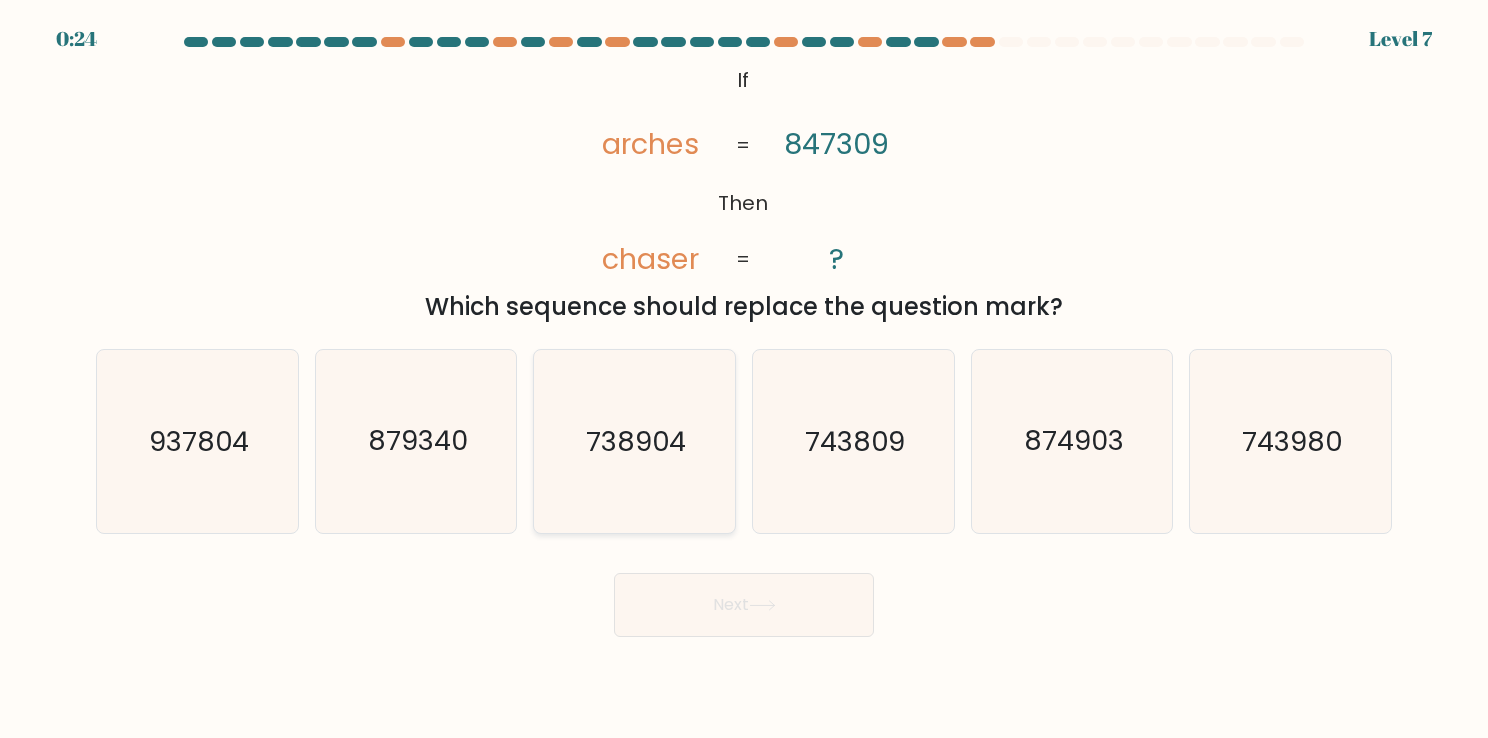 click on "738904" 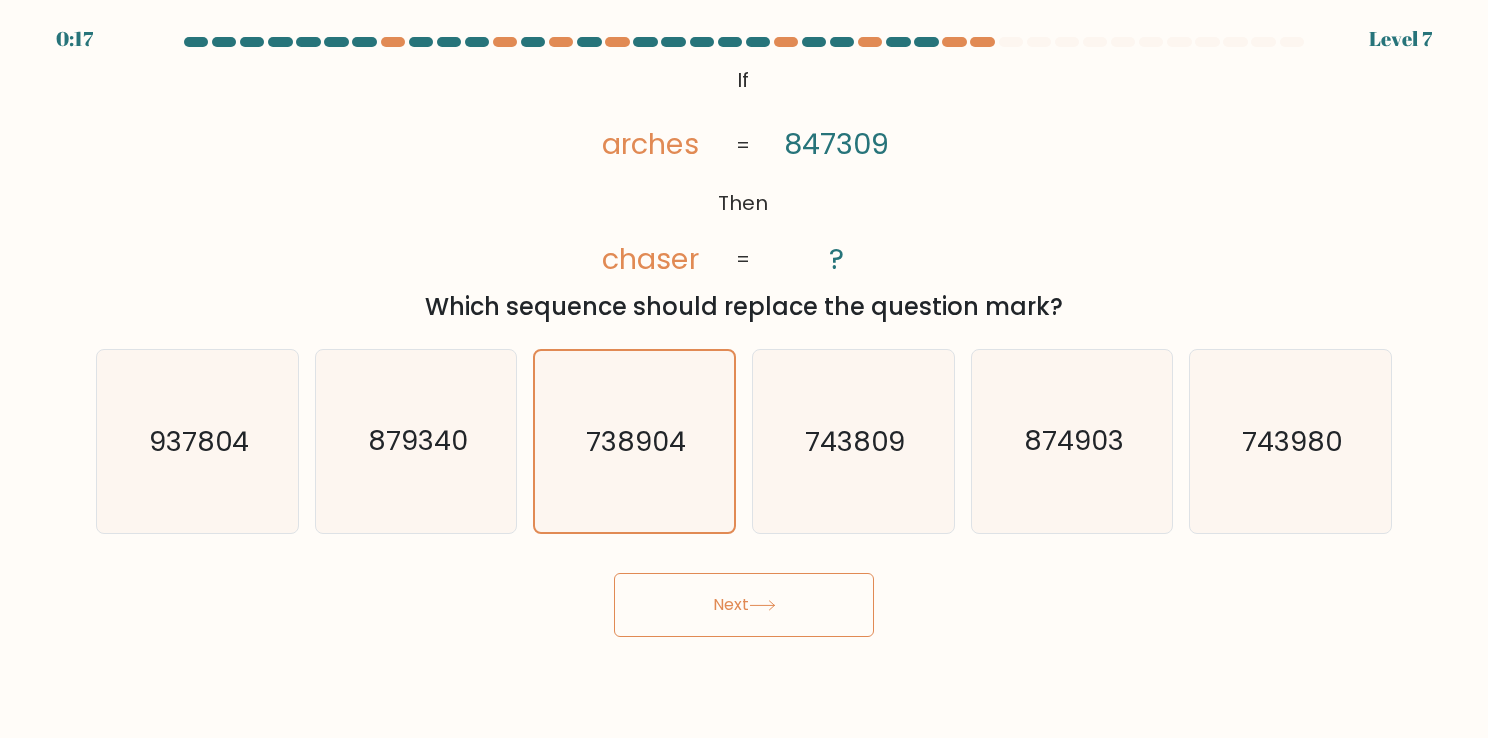click on "Next" at bounding box center (744, 605) 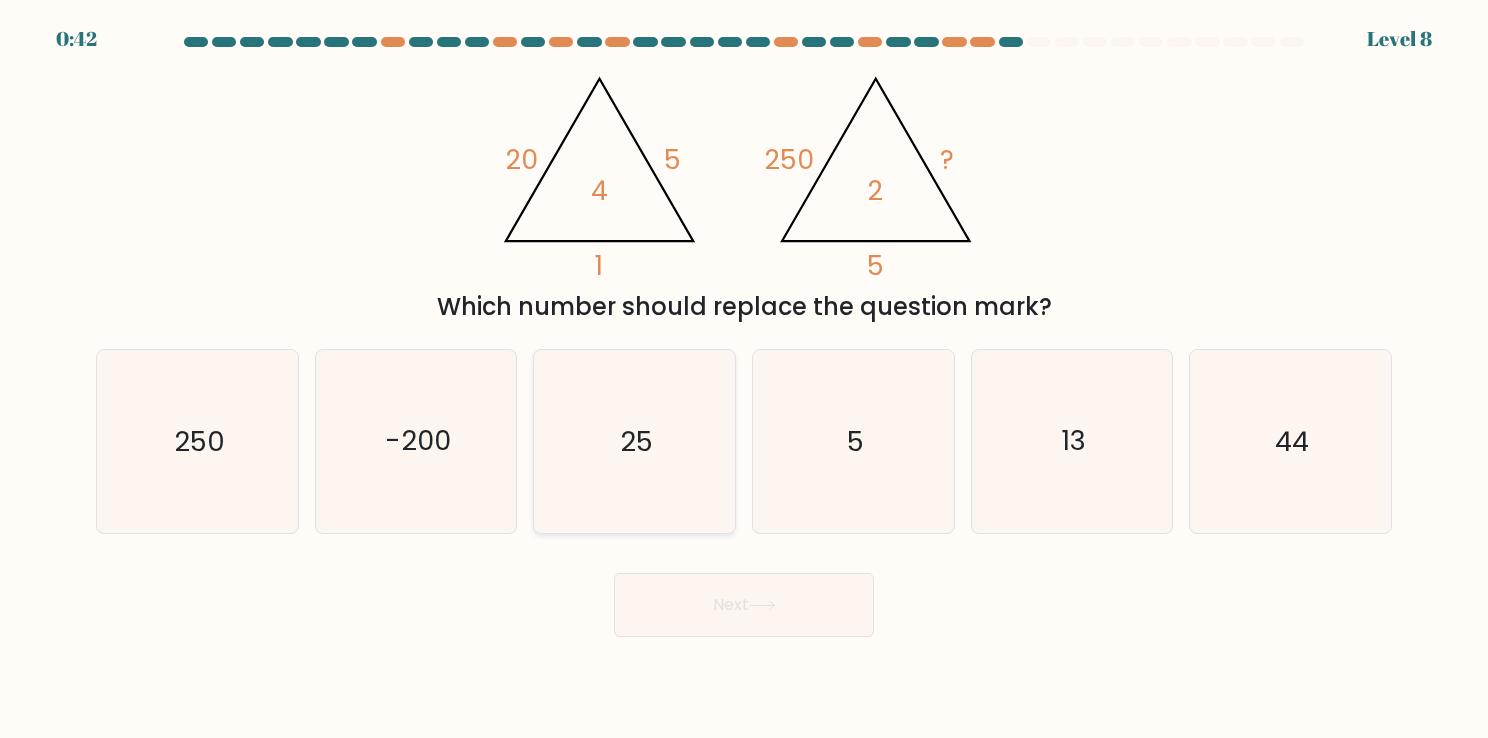 click on "25" 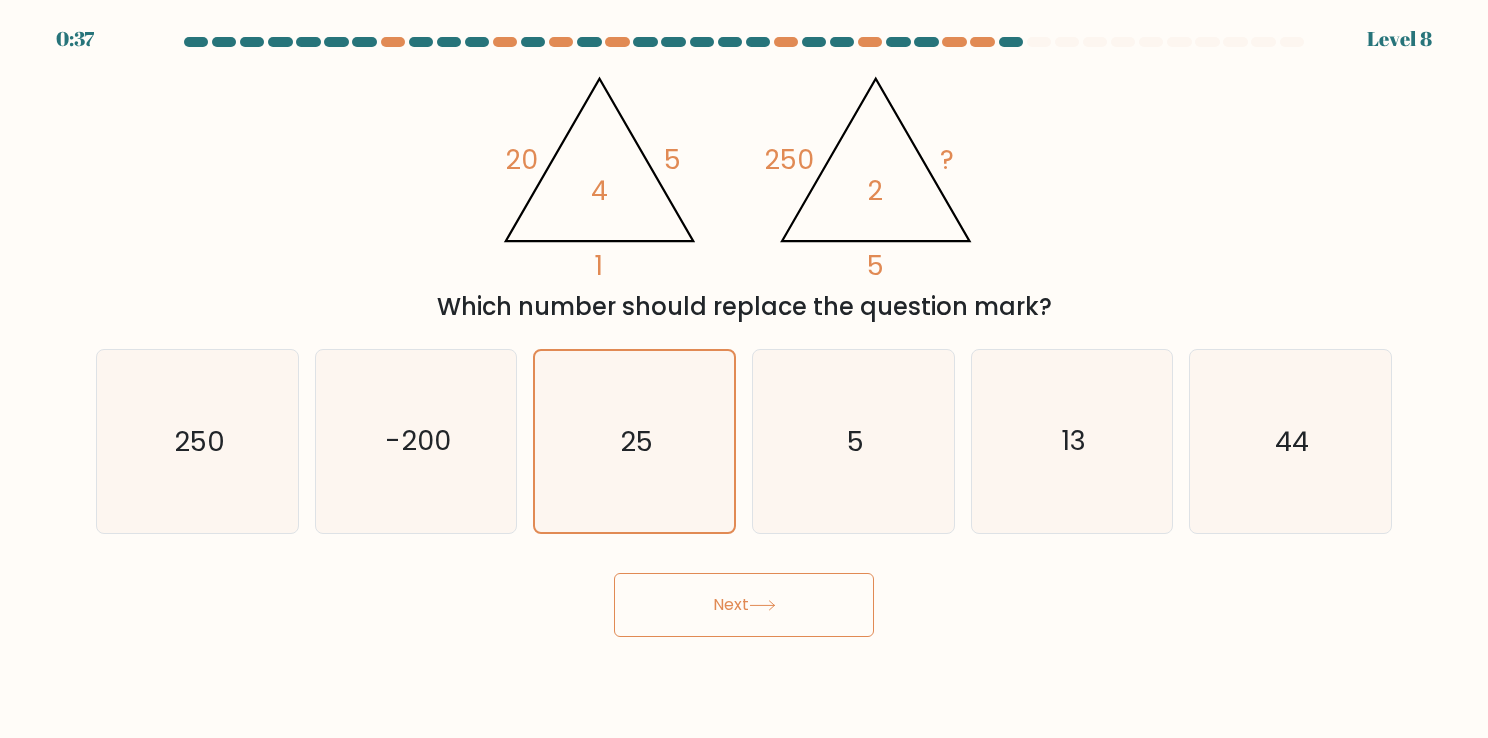 click on "Next" at bounding box center (744, 605) 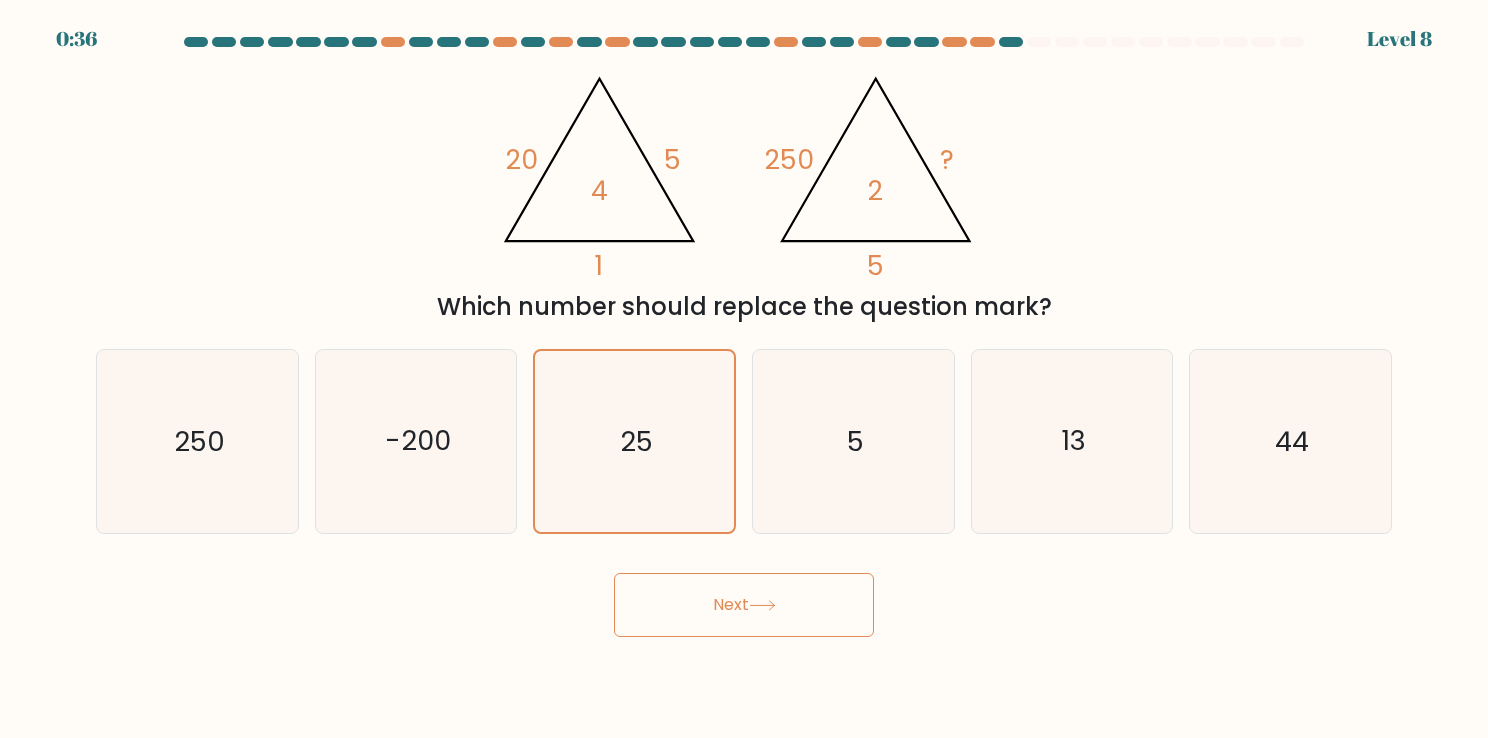 click on "Next" at bounding box center (744, 605) 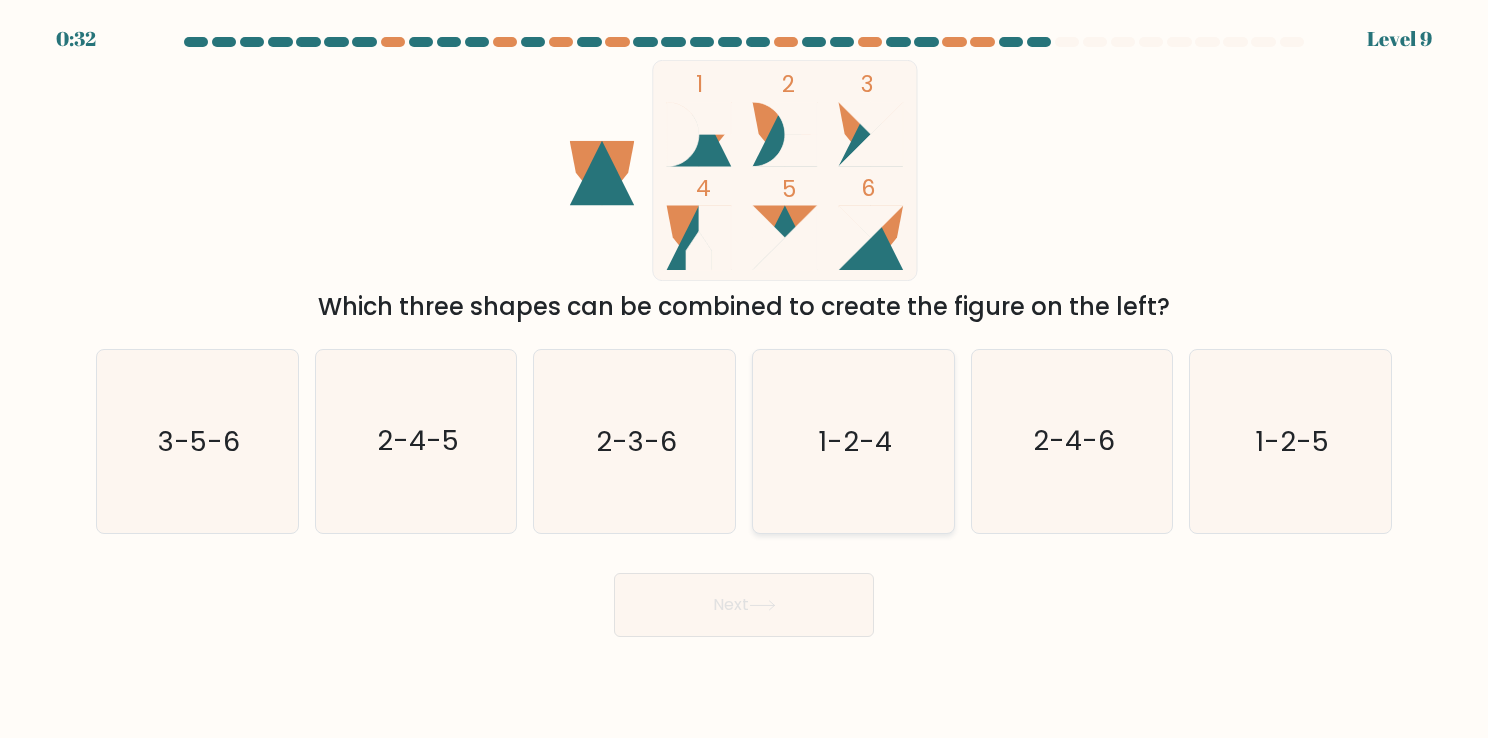 click on "1-2-4" 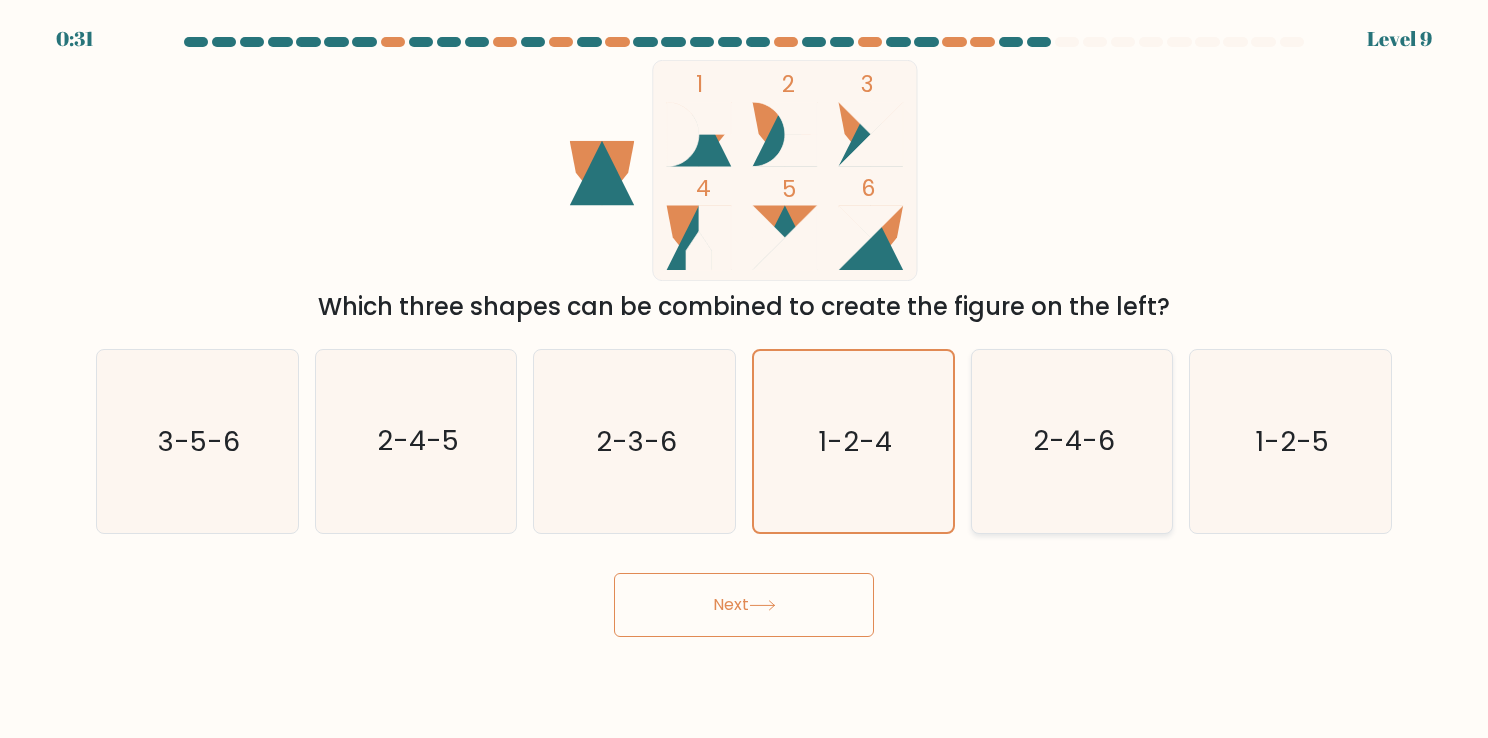 click on "2-4-6" 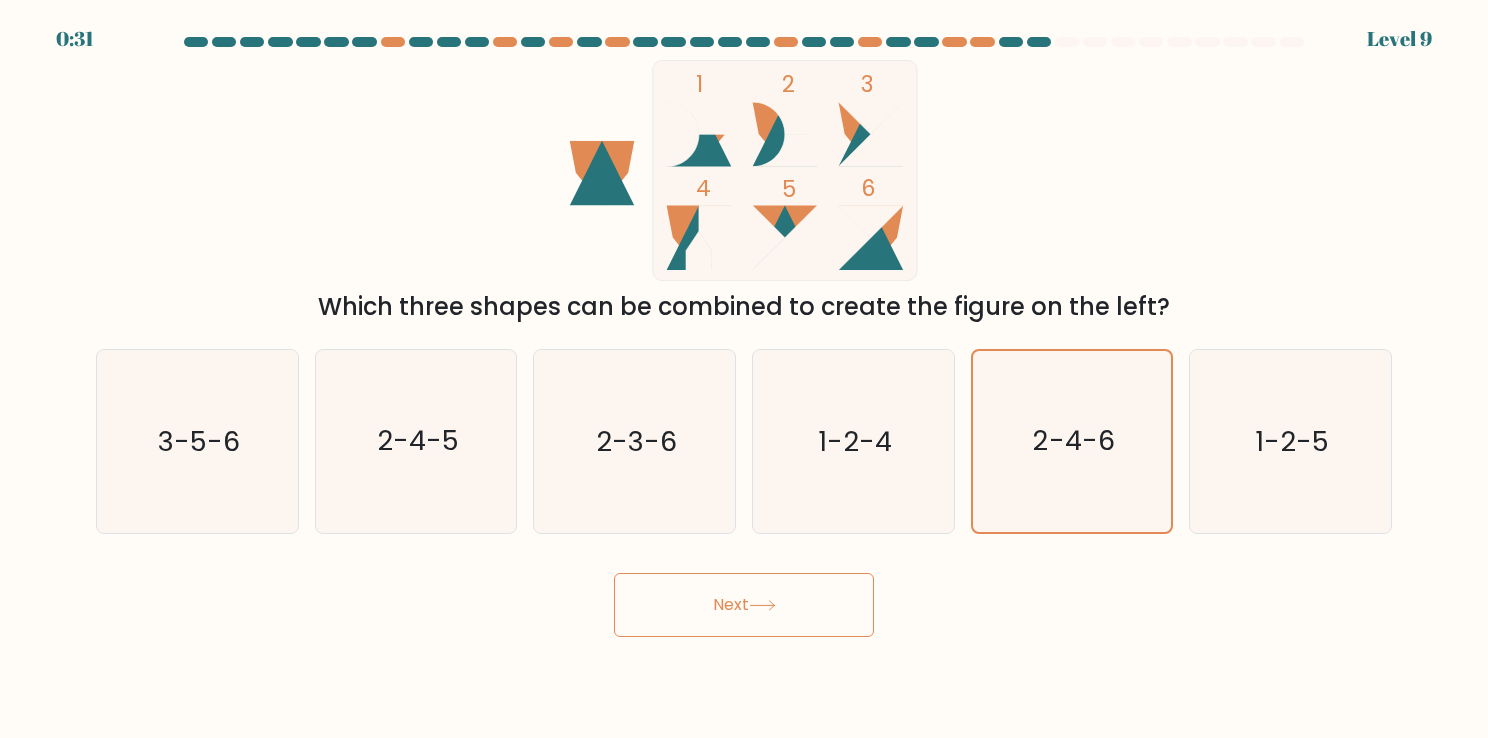 click 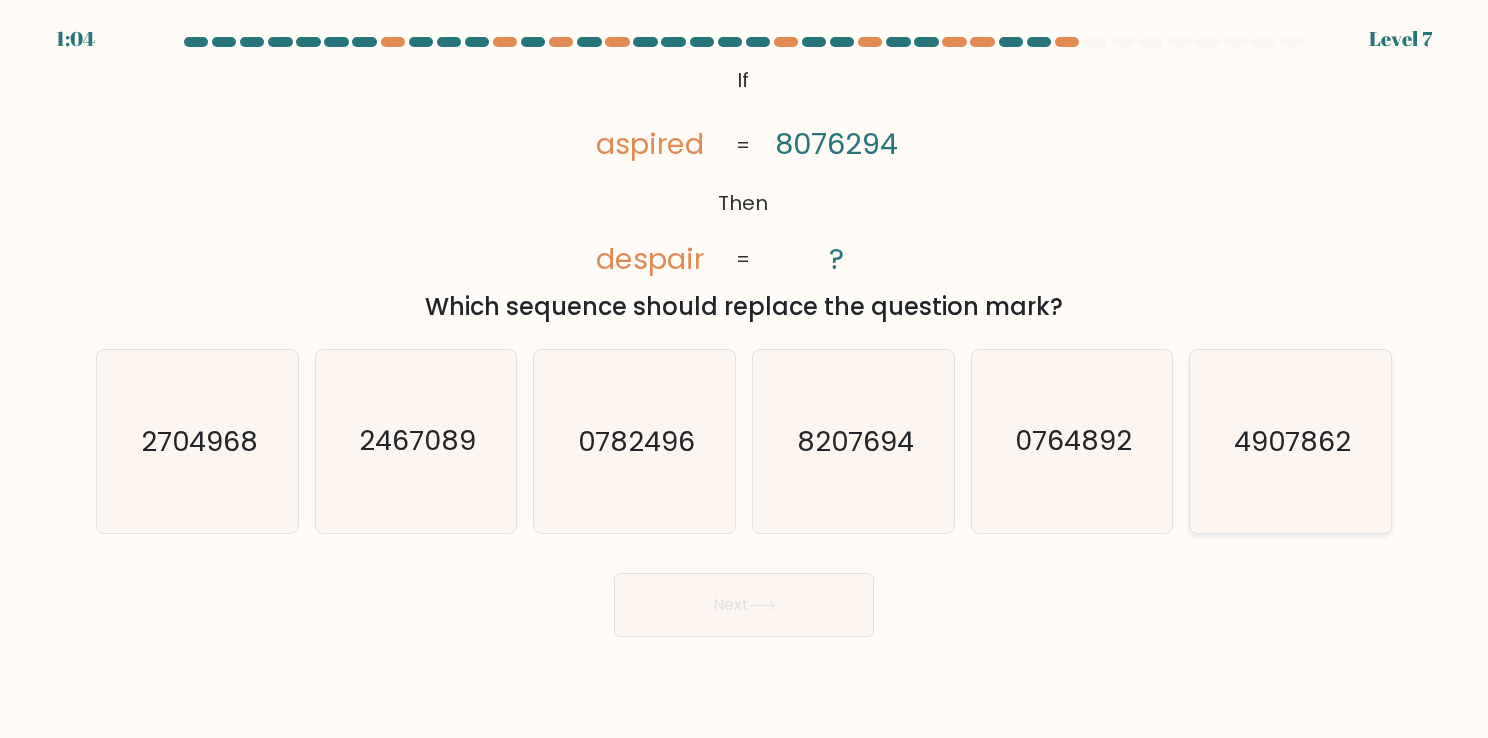 click on "4907862" 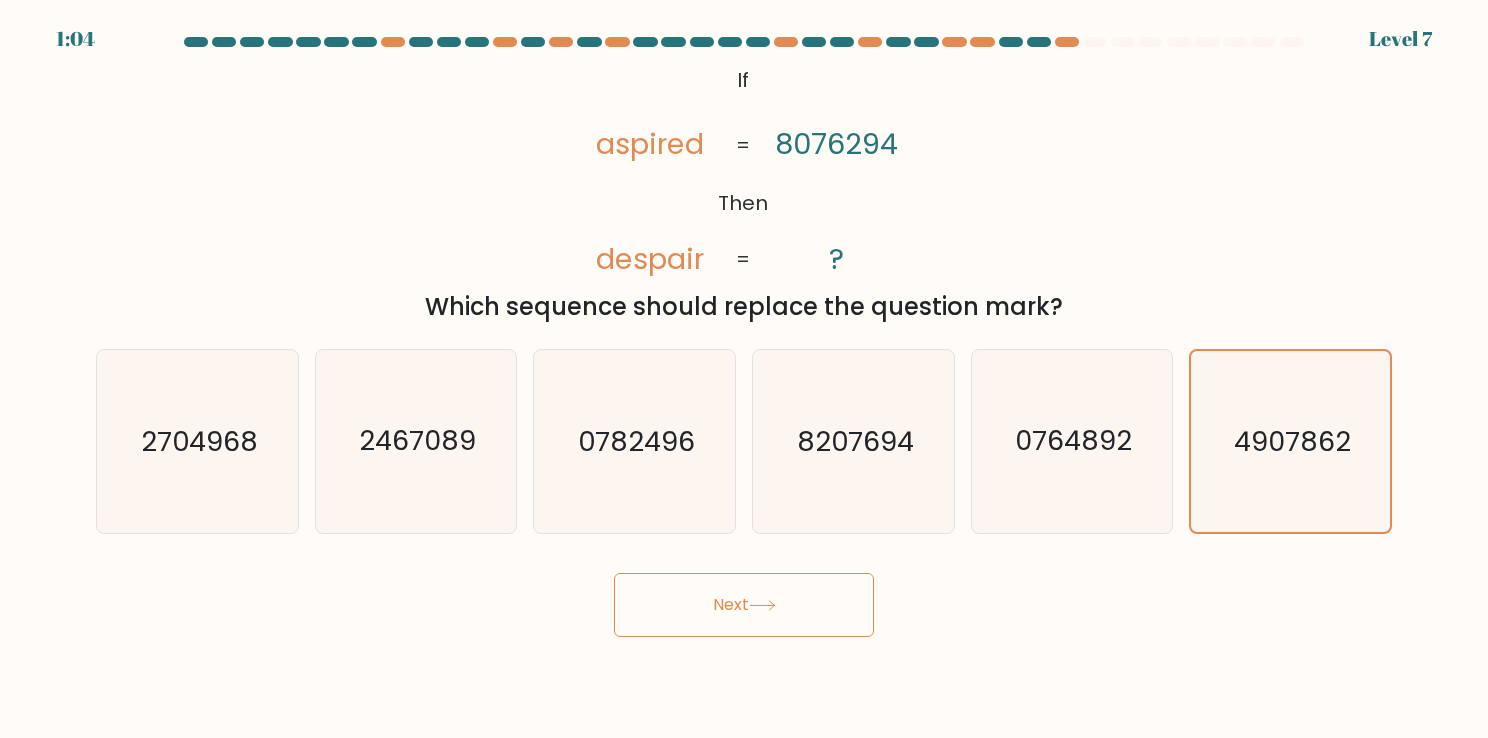 click on "Next" at bounding box center [744, 605] 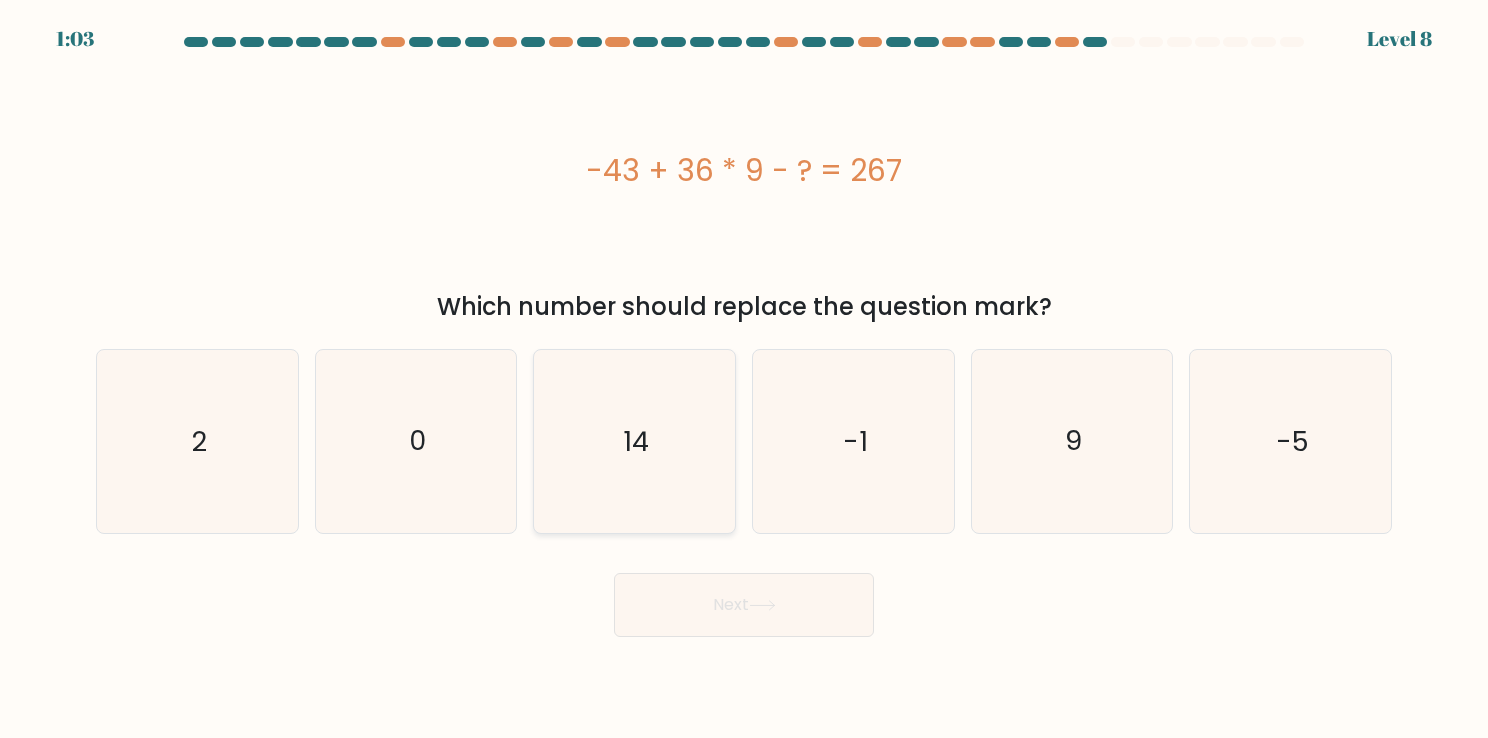 click on "14" 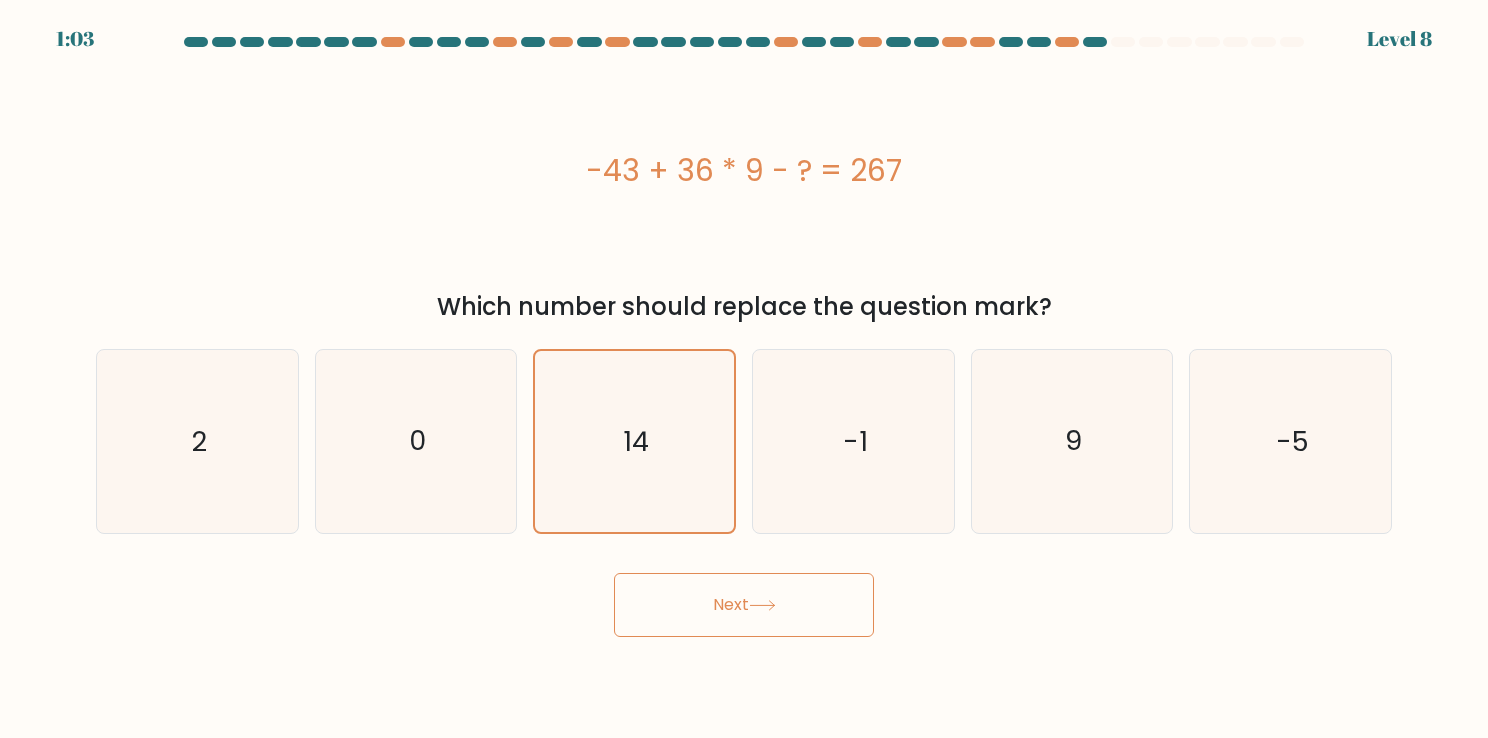 click on "Next" at bounding box center [744, 605] 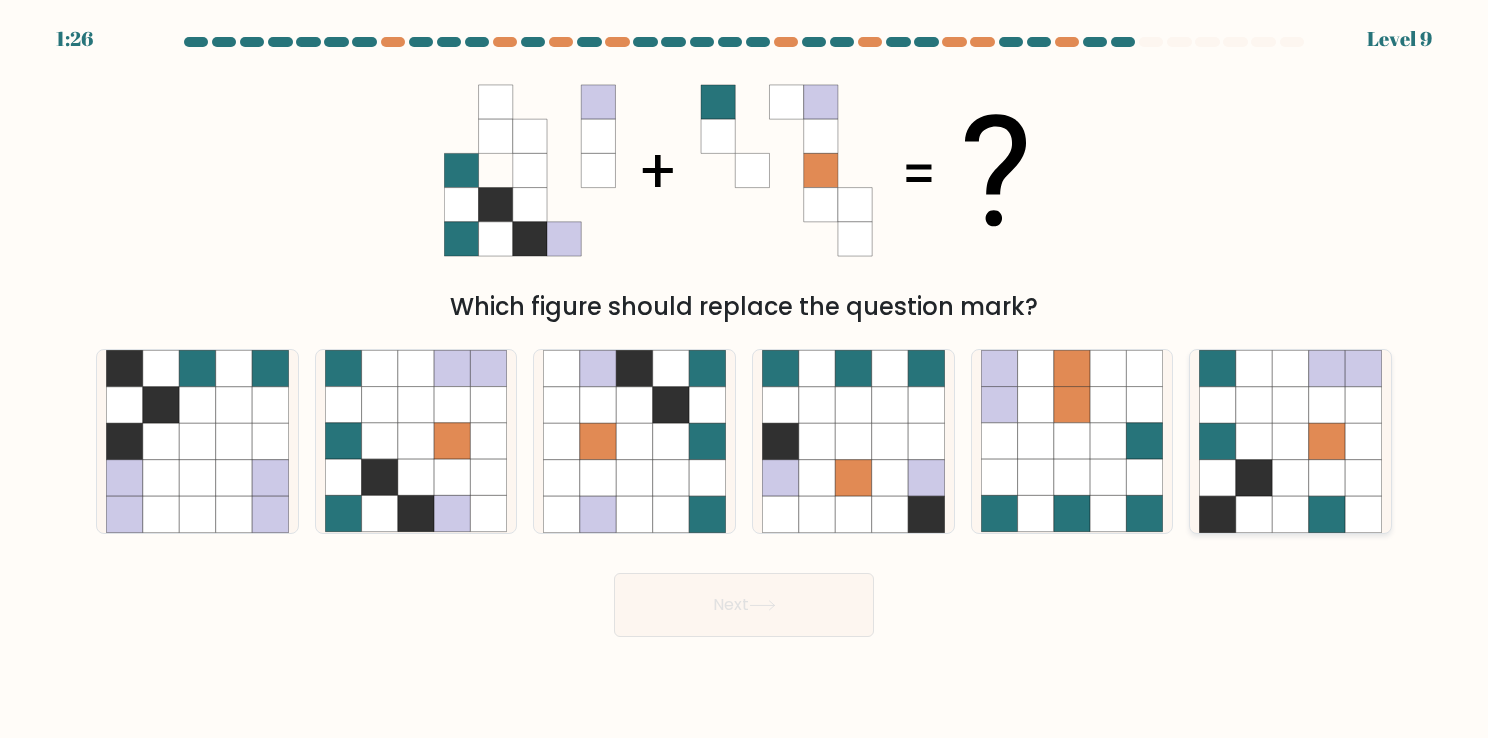 click 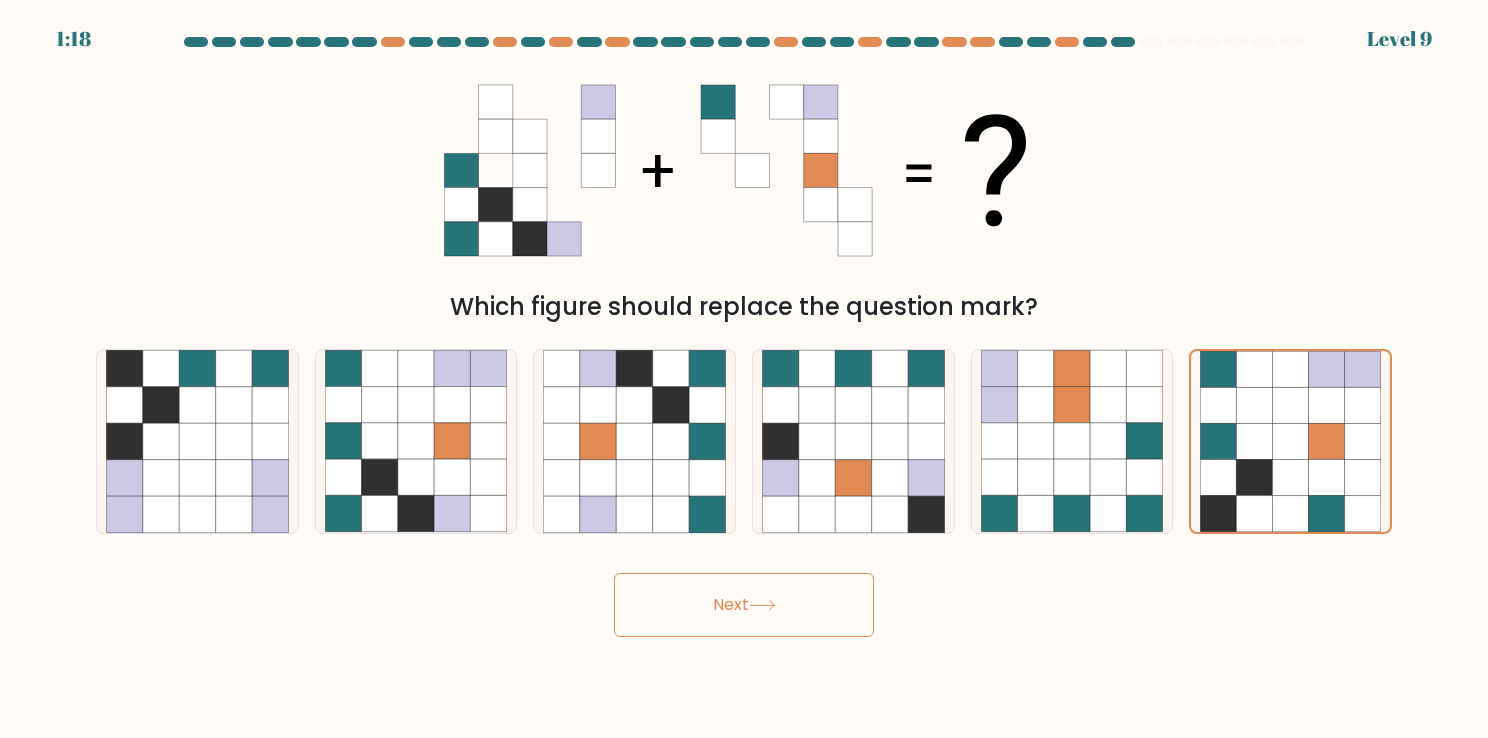 click on "Next" at bounding box center [744, 605] 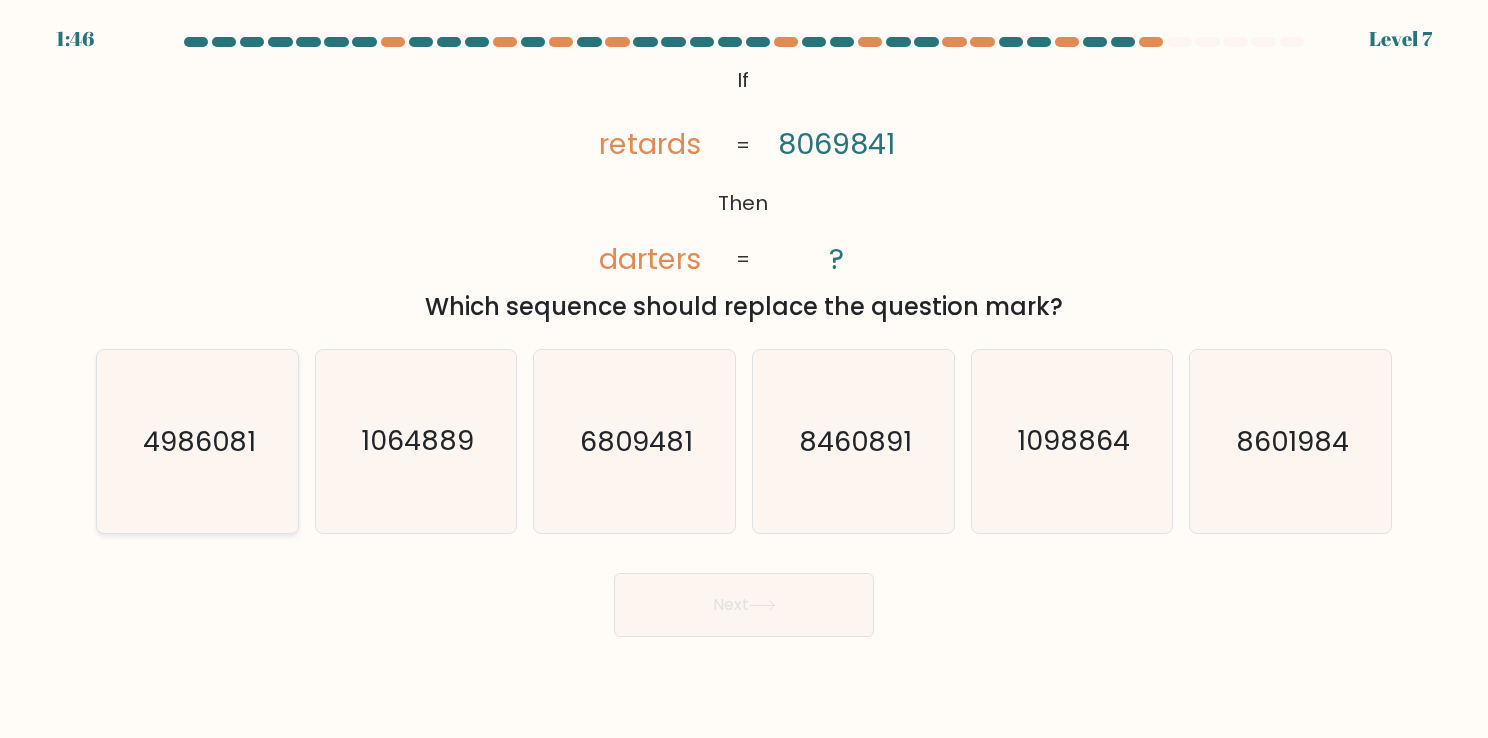 click on "4986081" 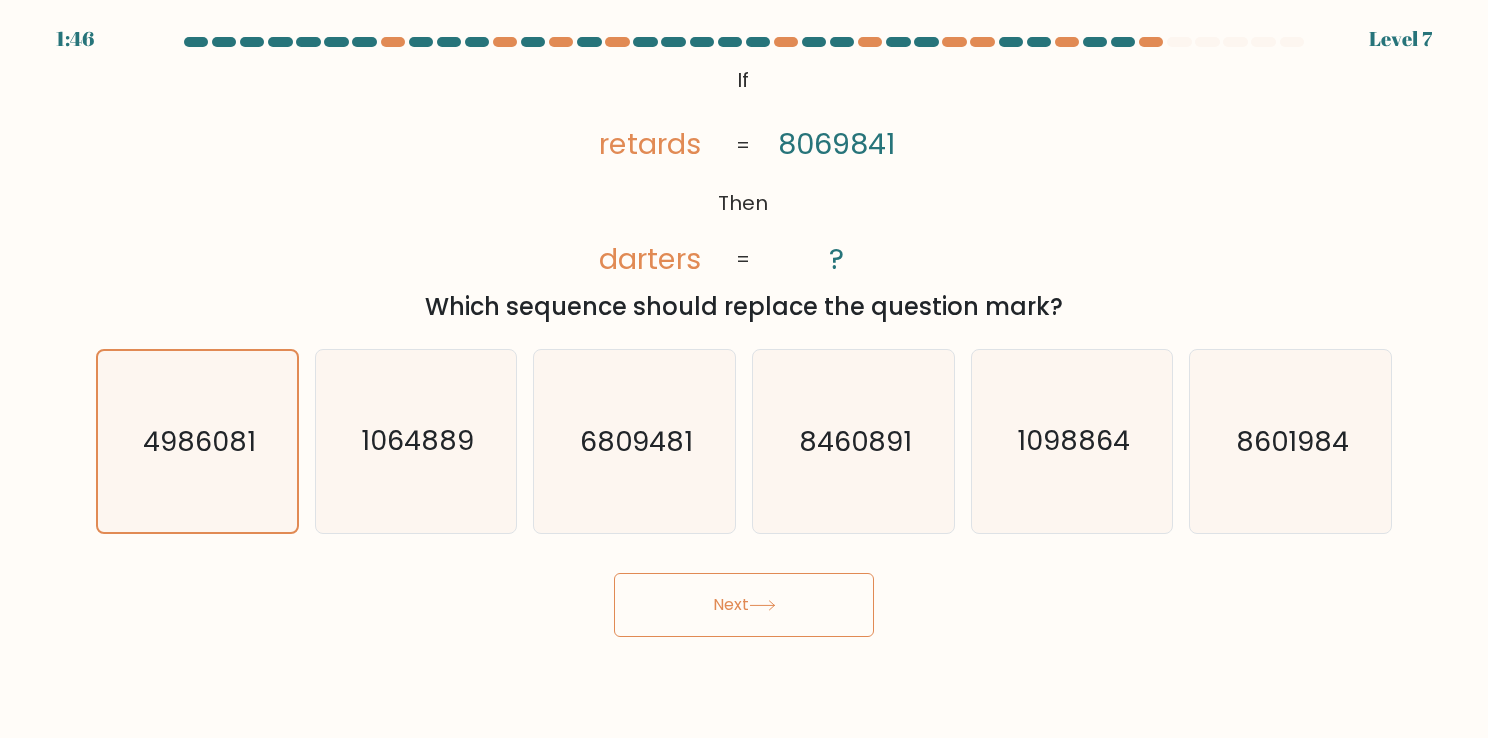 click on "Next" at bounding box center [744, 605] 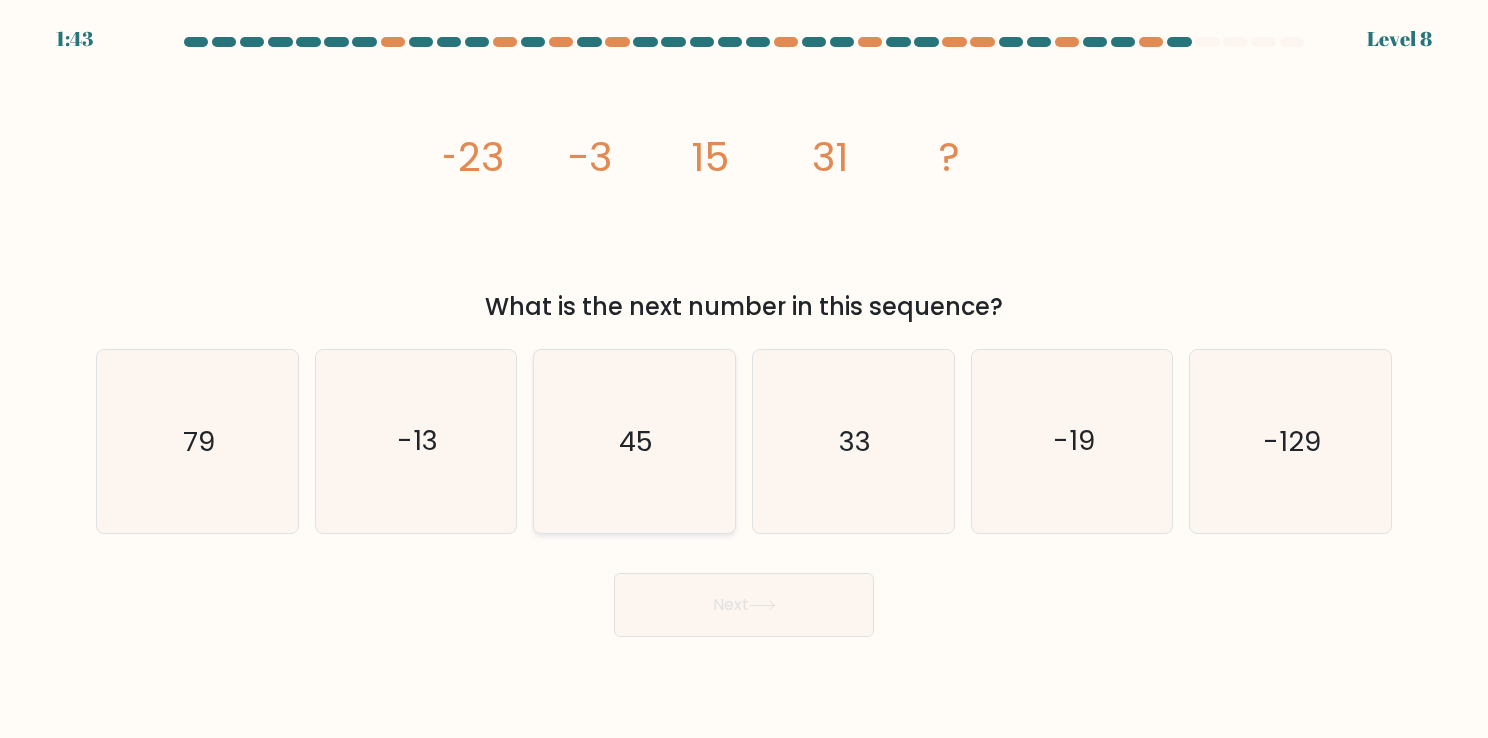 click on "45" 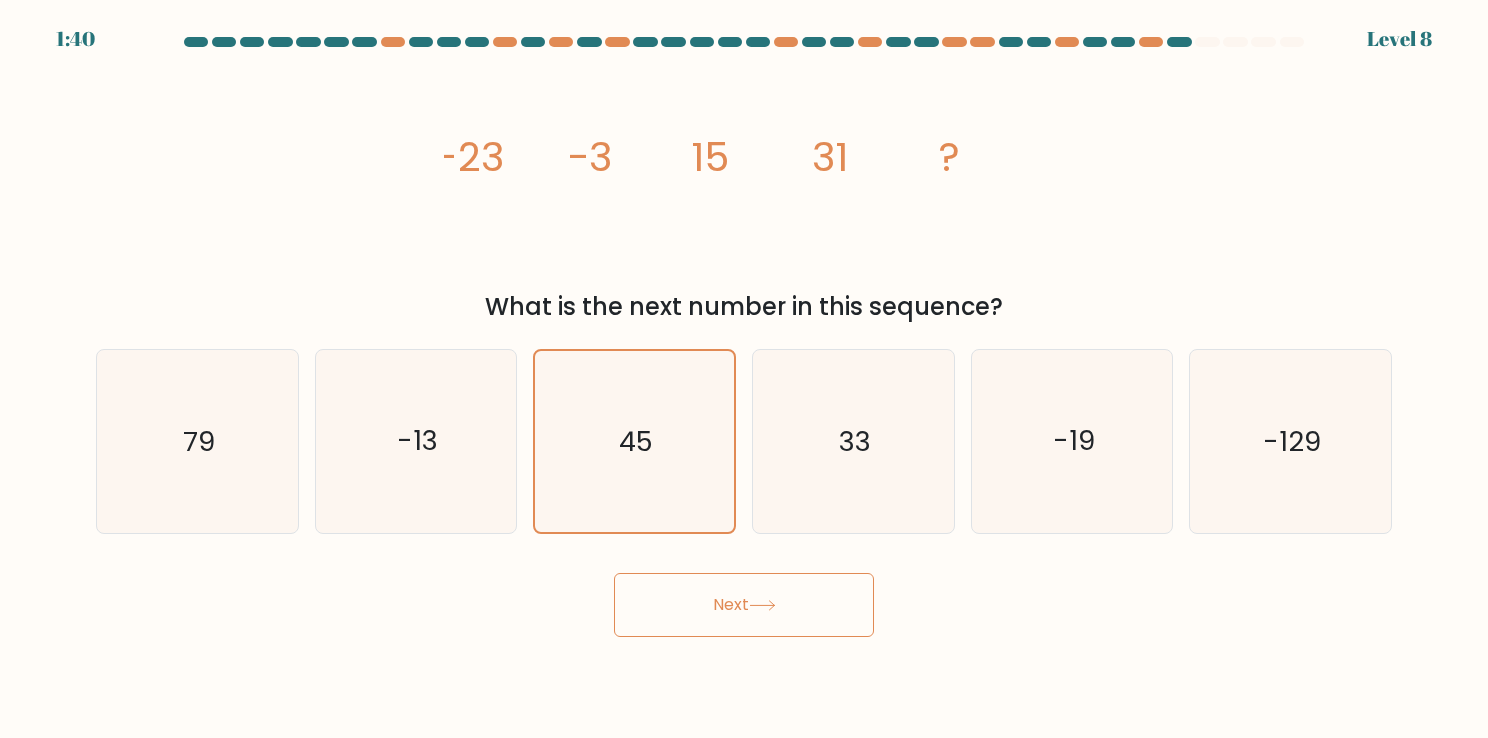 click on "Next" at bounding box center [744, 605] 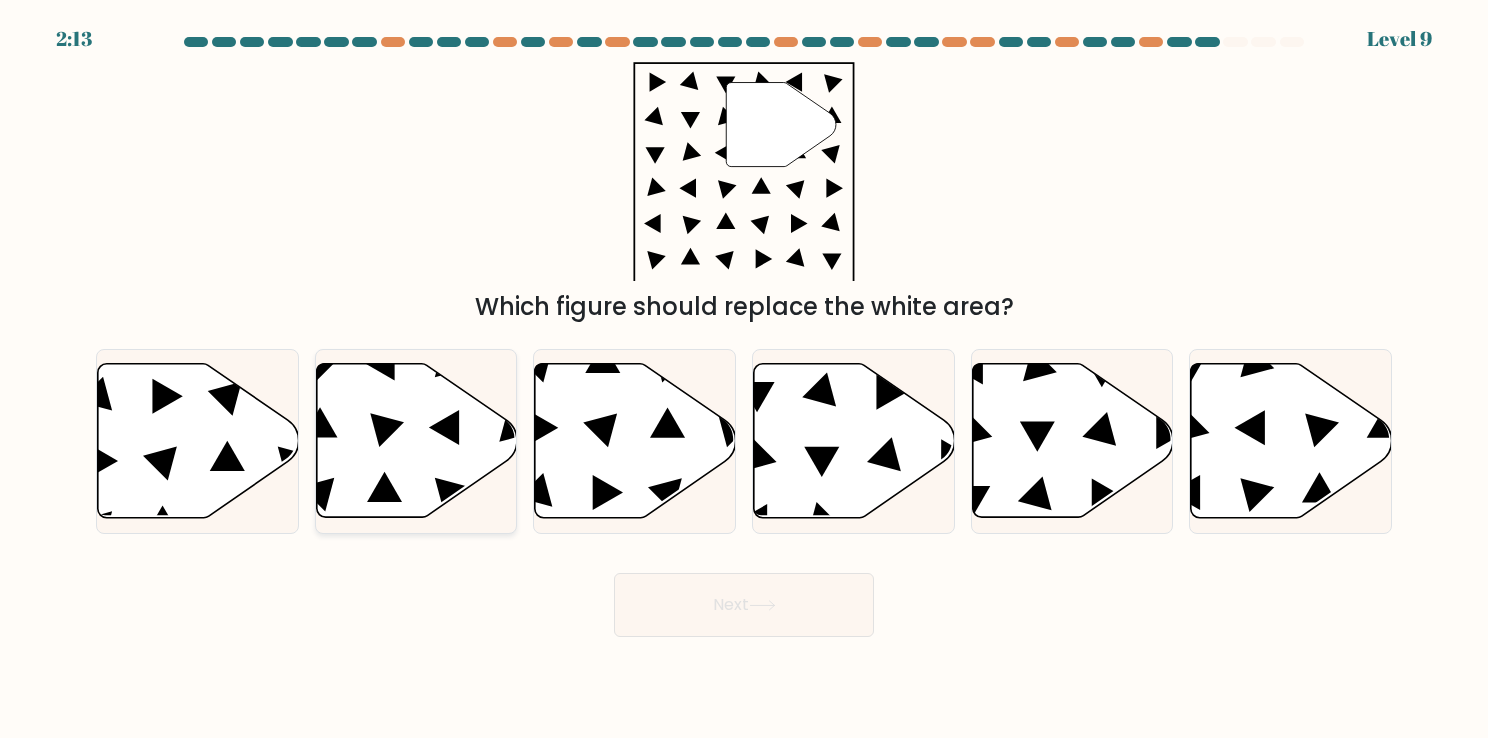 click 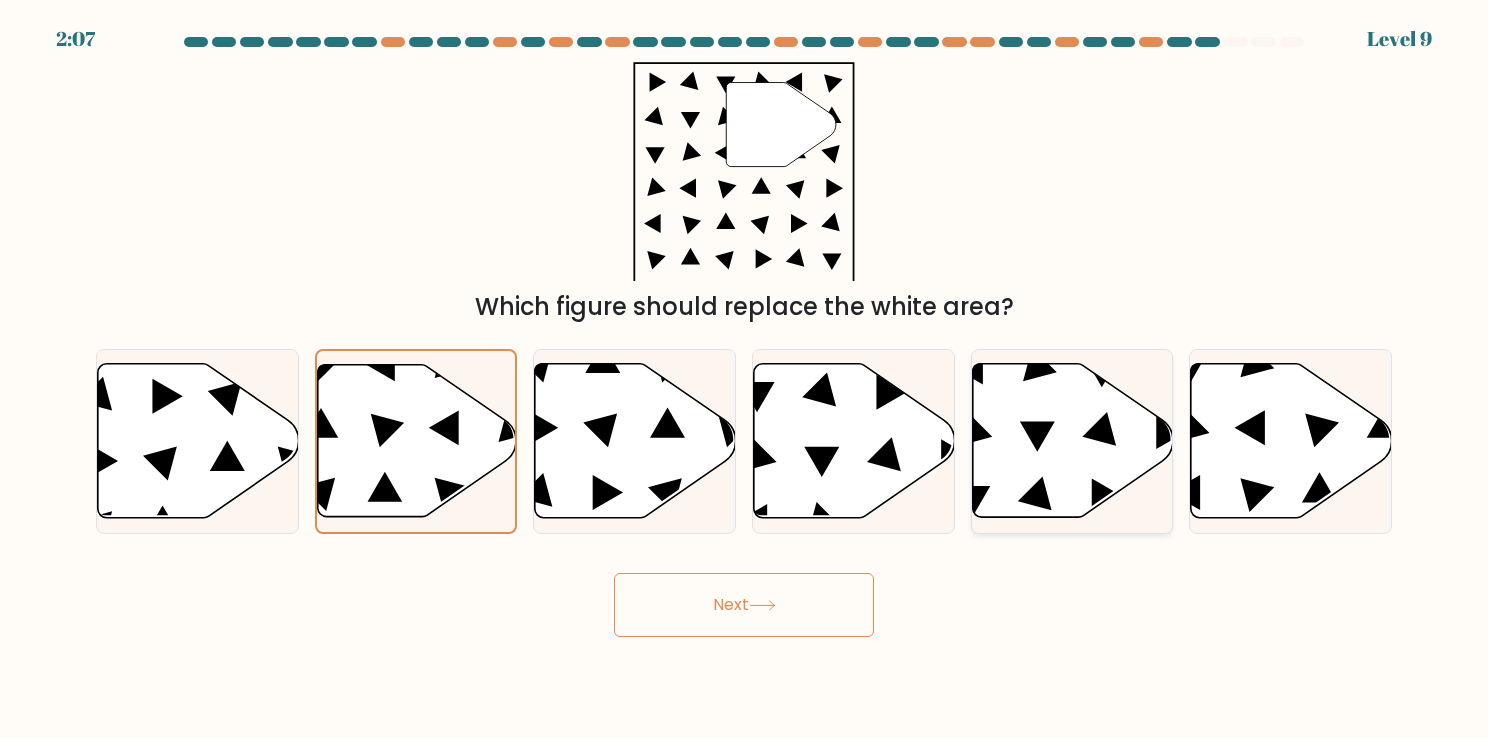 click 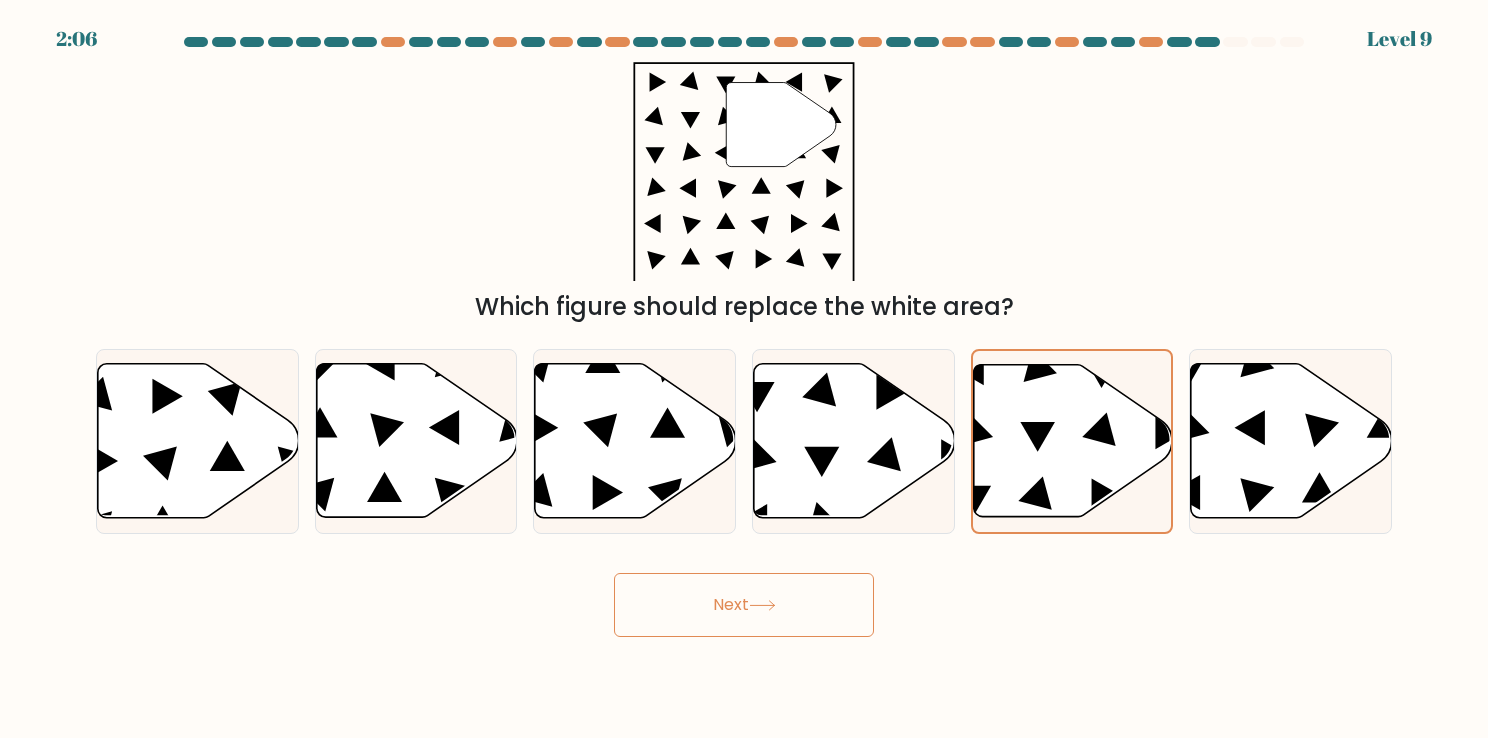 click on "Next" at bounding box center [744, 605] 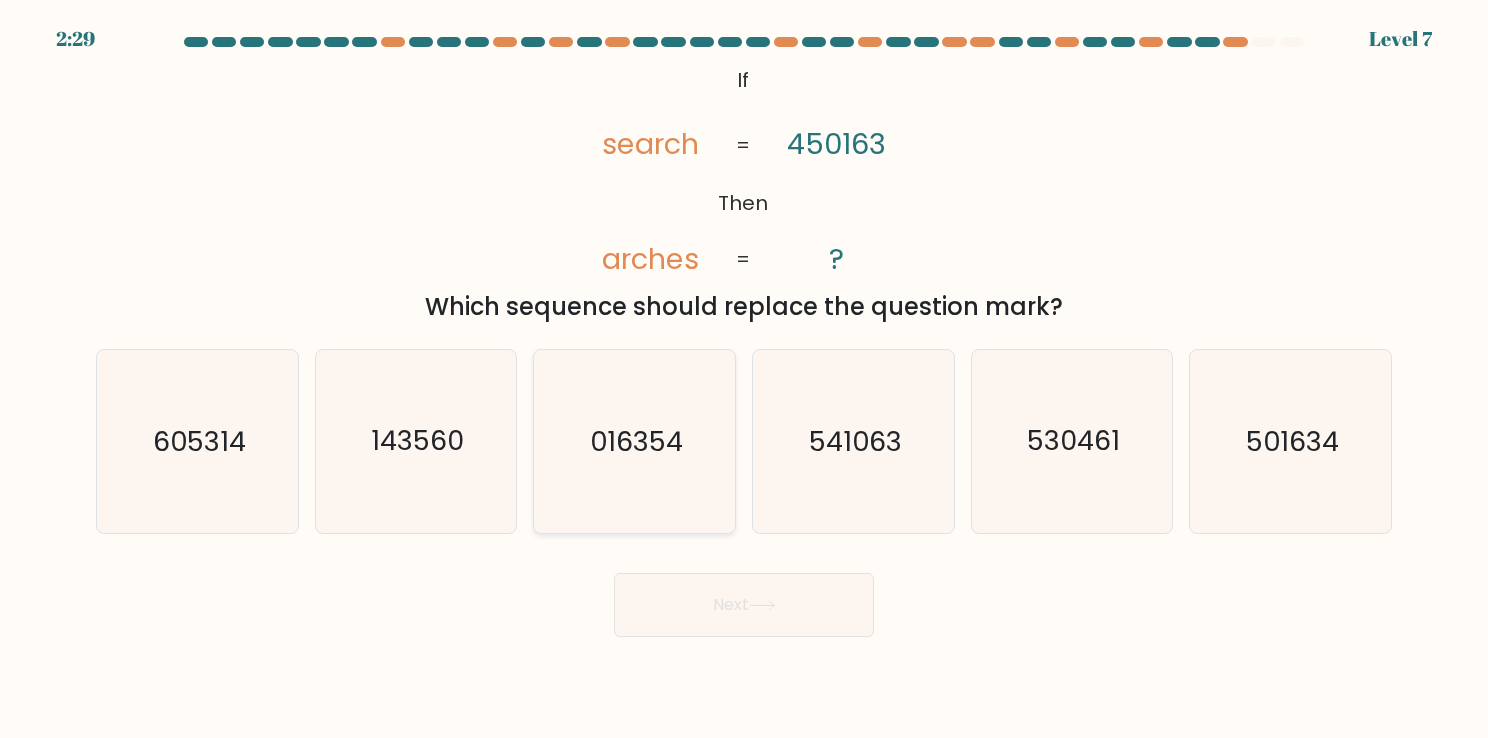 click on "016354" 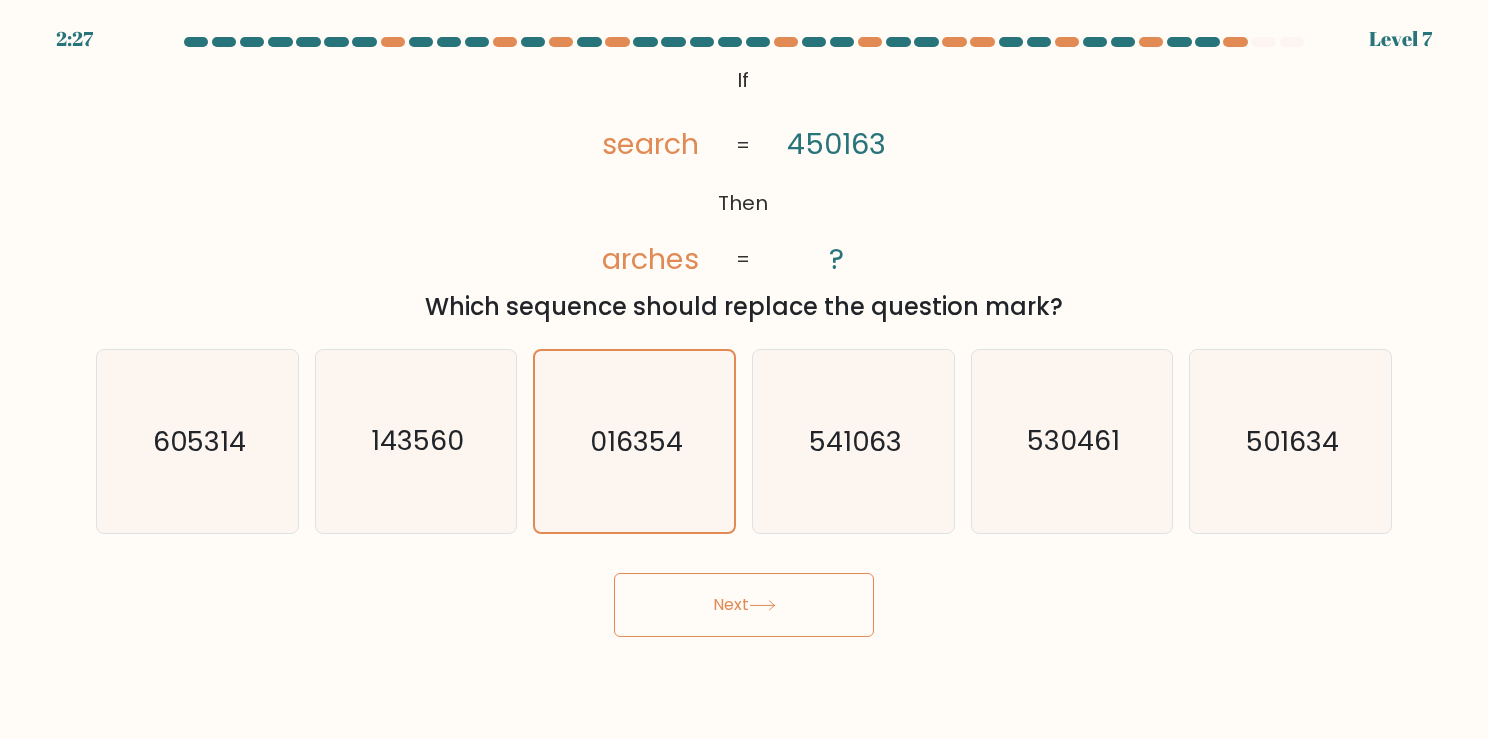 click on "Next" at bounding box center (744, 605) 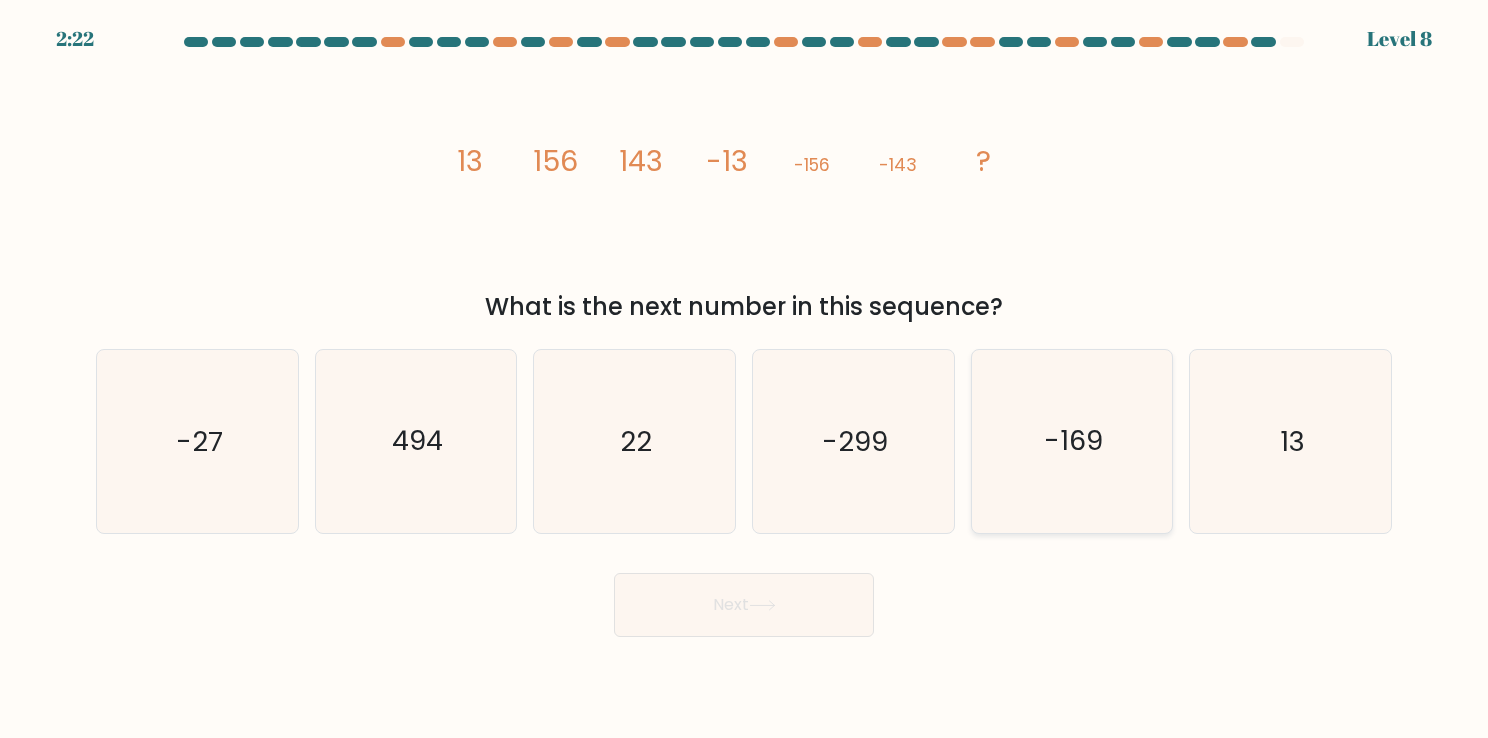 click on "-169" 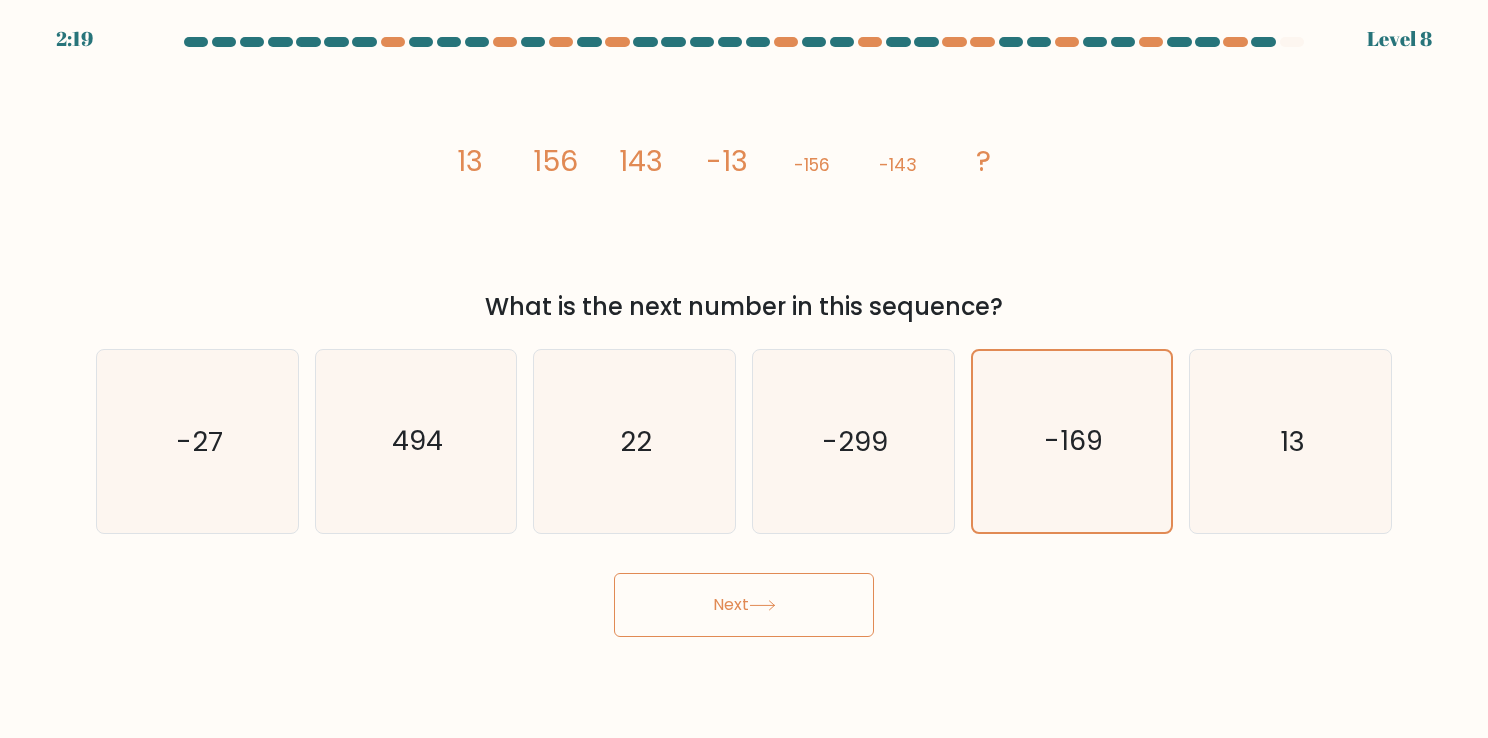 click on "Next" at bounding box center [744, 605] 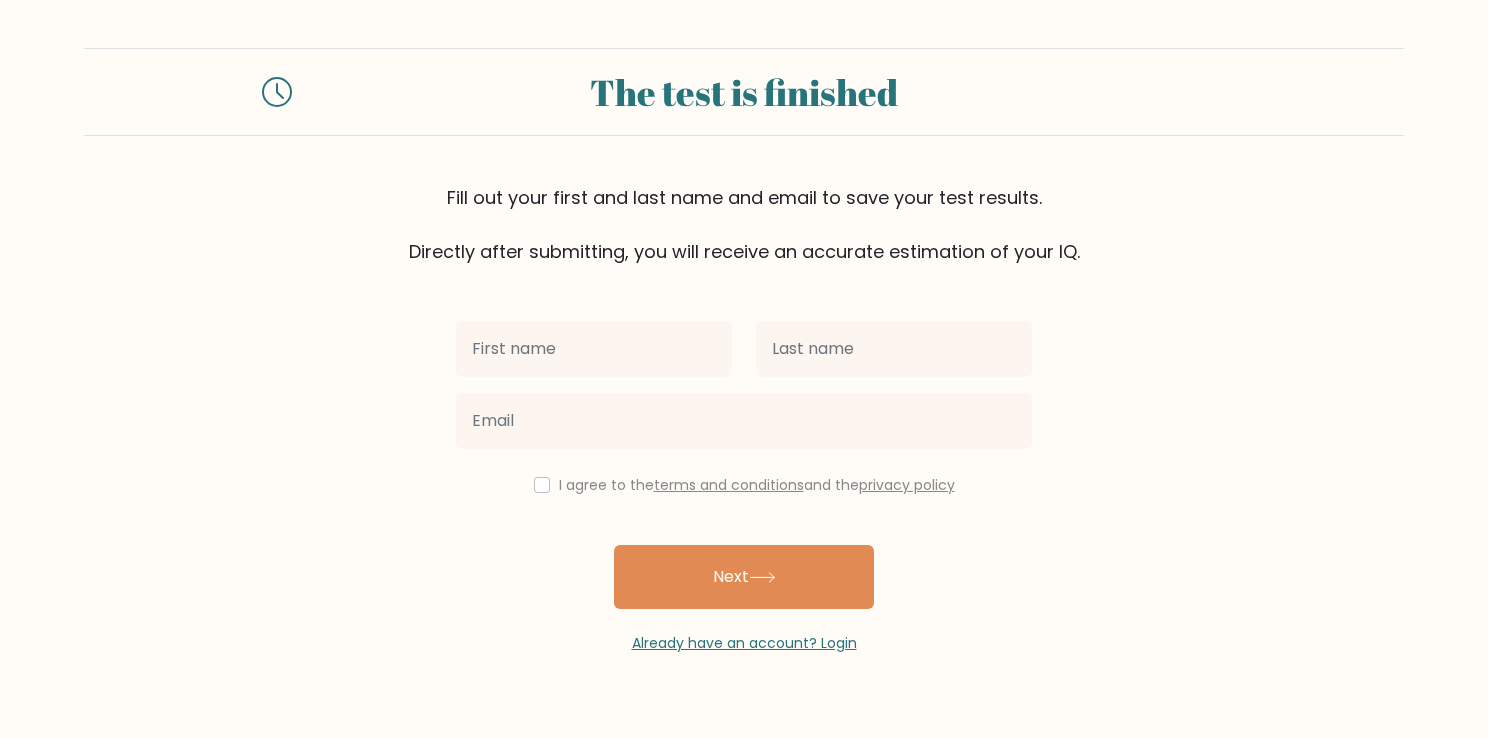 scroll, scrollTop: 0, scrollLeft: 0, axis: both 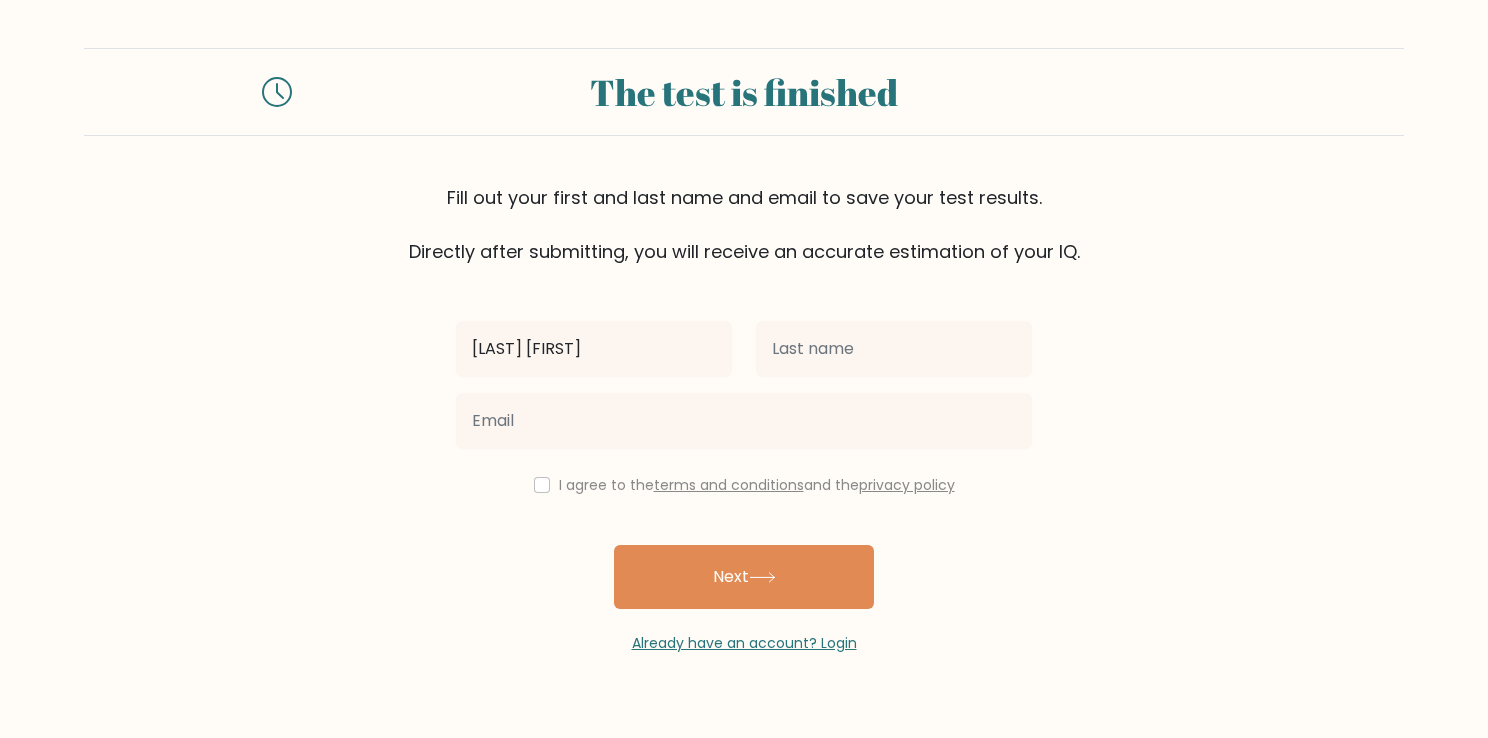 type on "[LAST] [FIRST]" 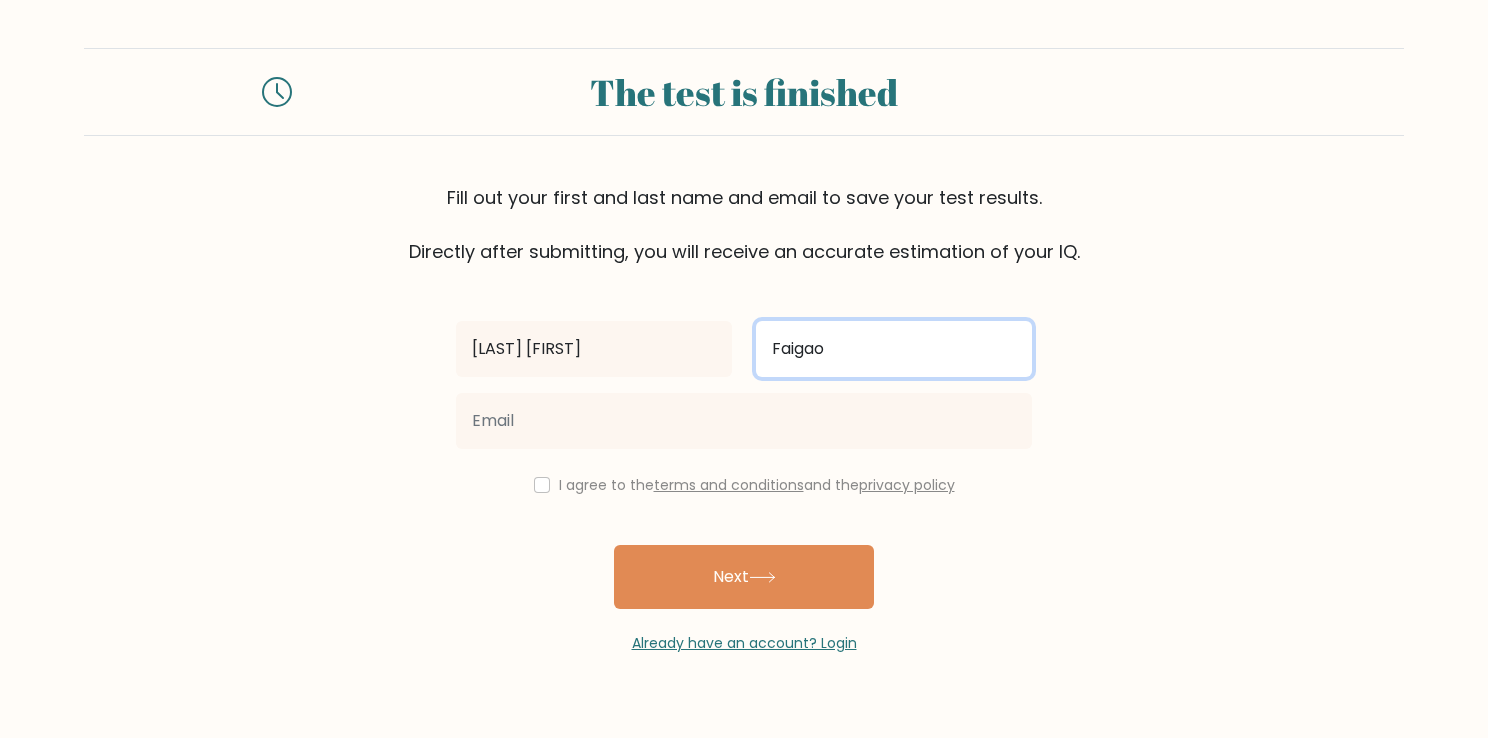 type on "Faigao" 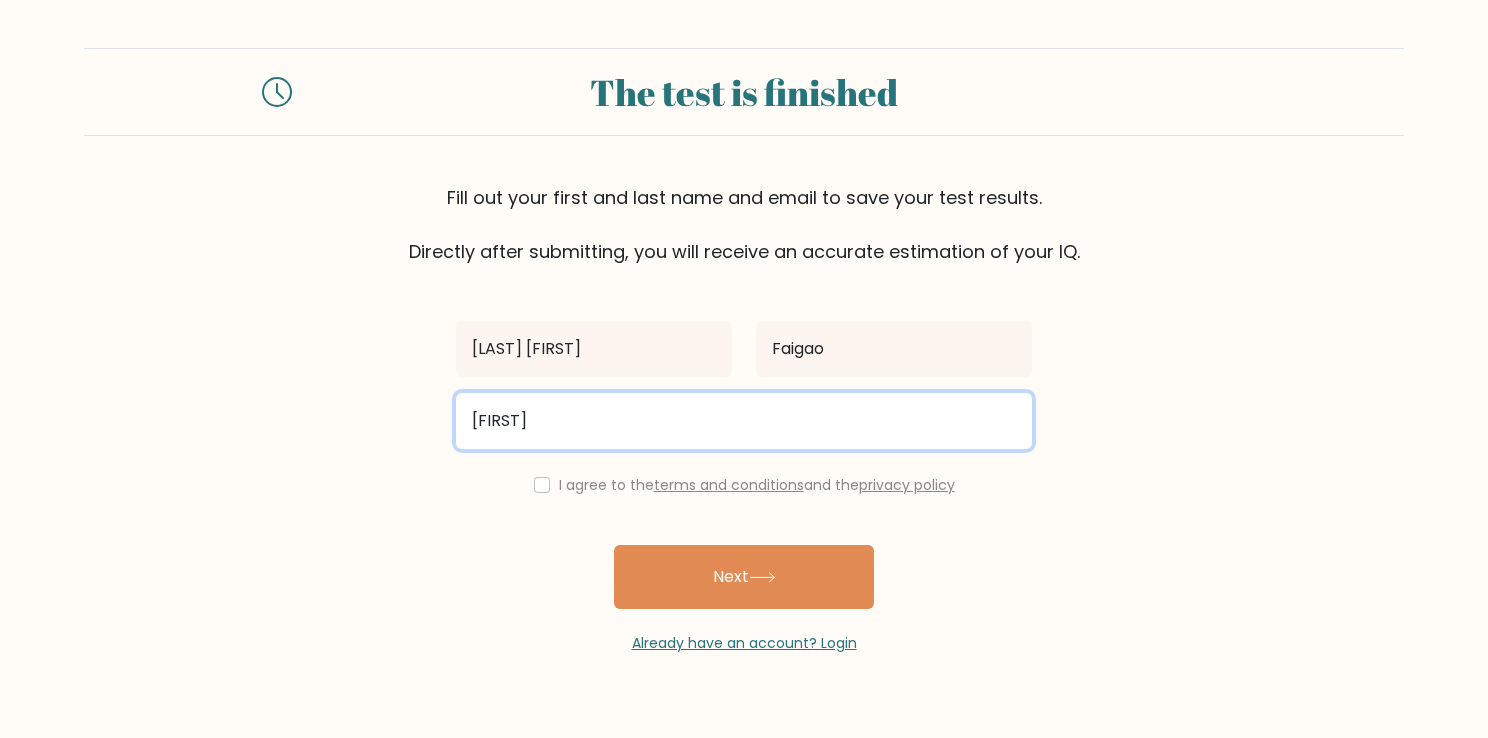 type on "[EMAIL]" 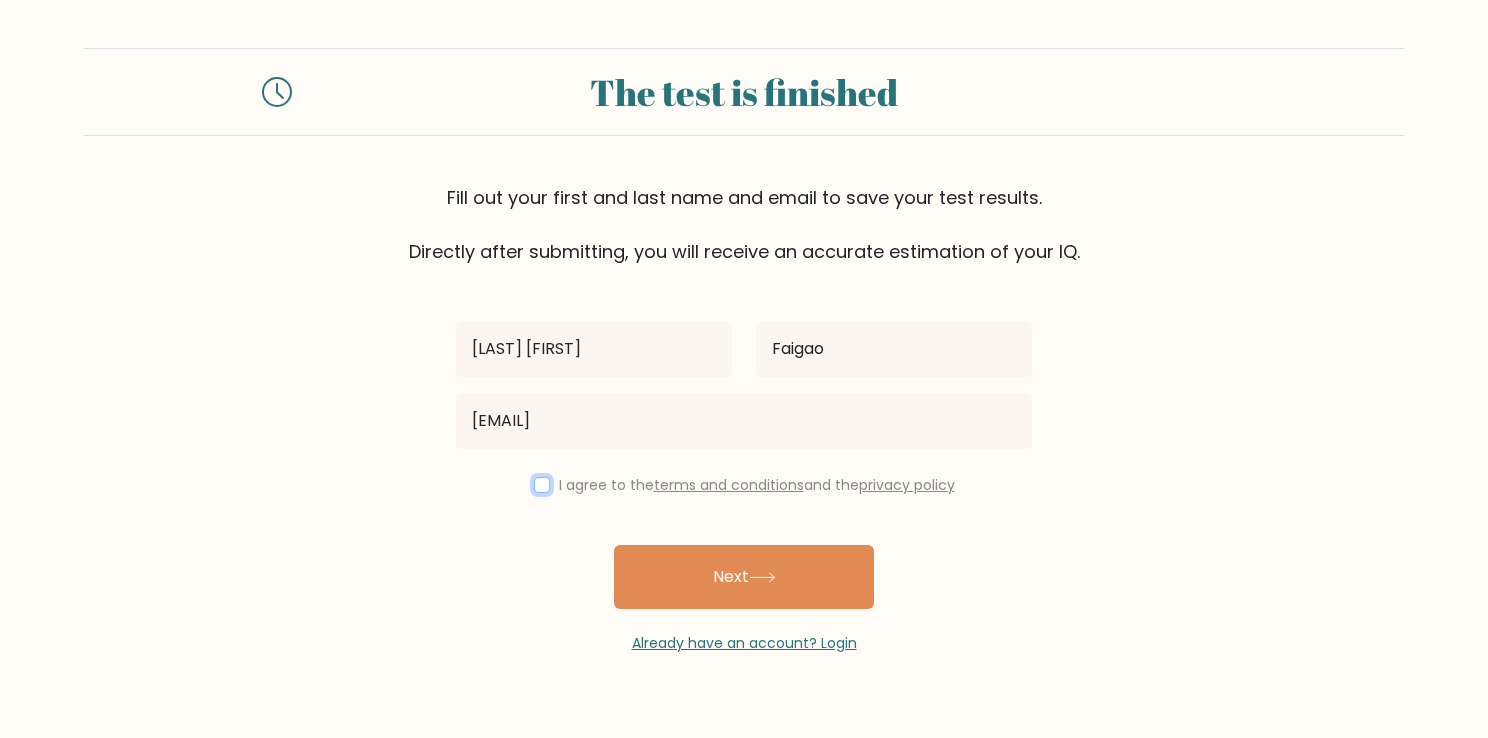 click at bounding box center (542, 485) 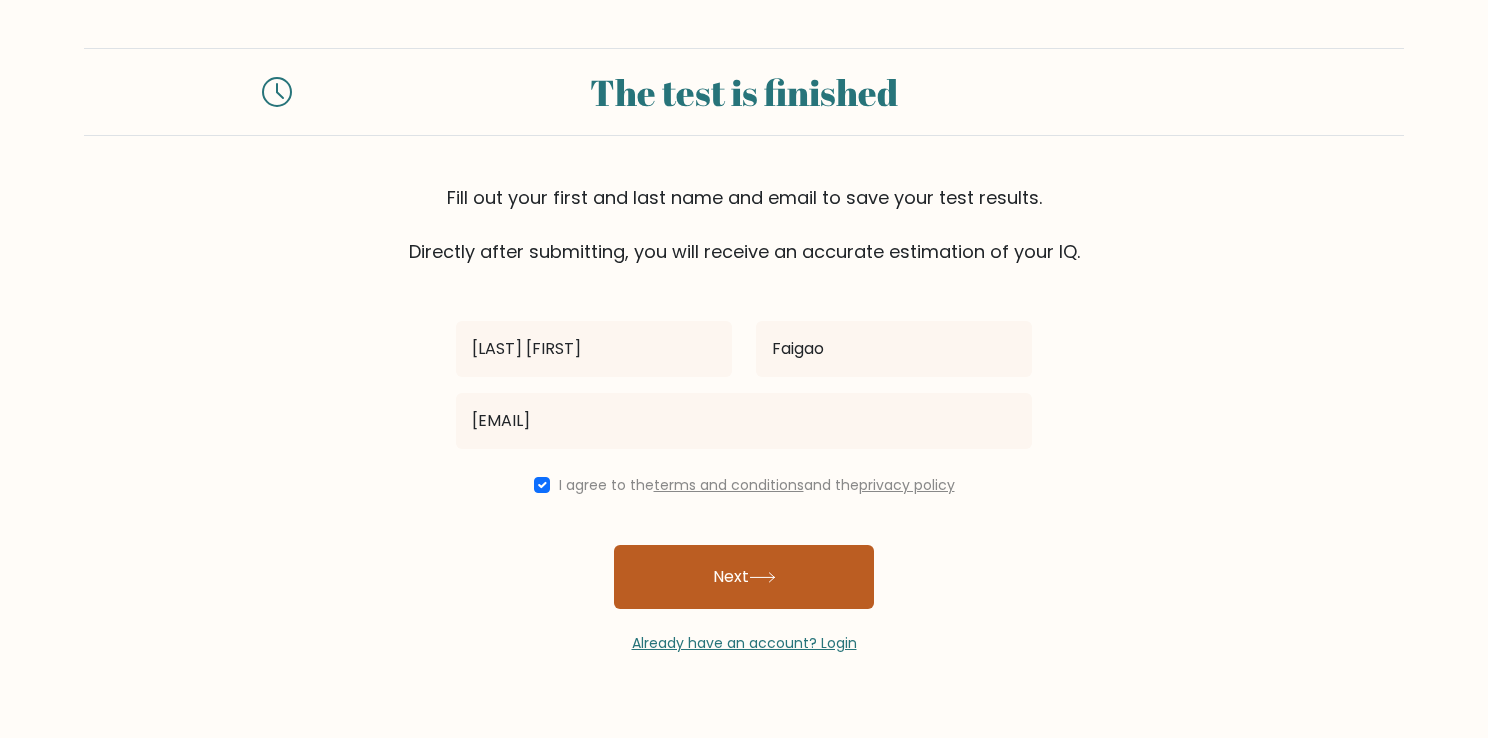 click on "Next" at bounding box center [744, 577] 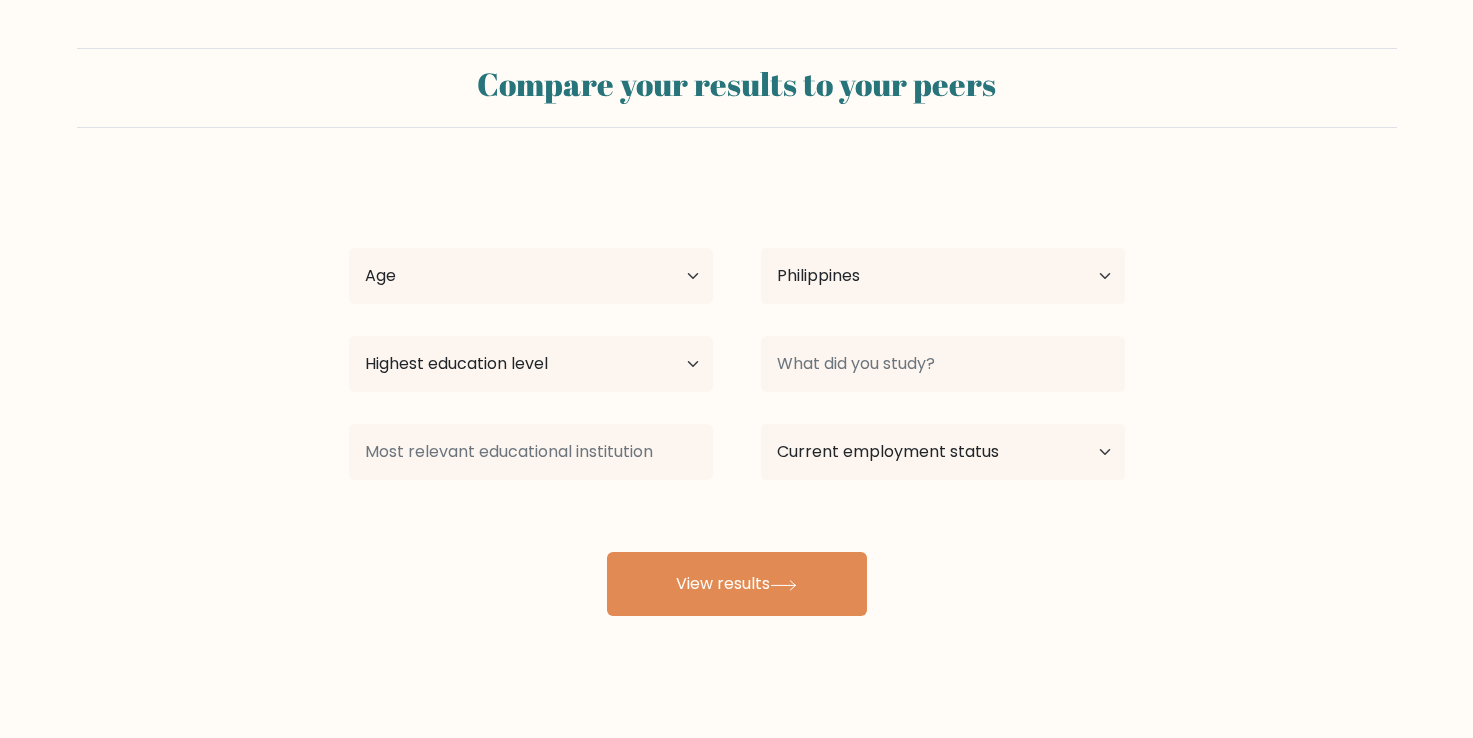 select on "PH" 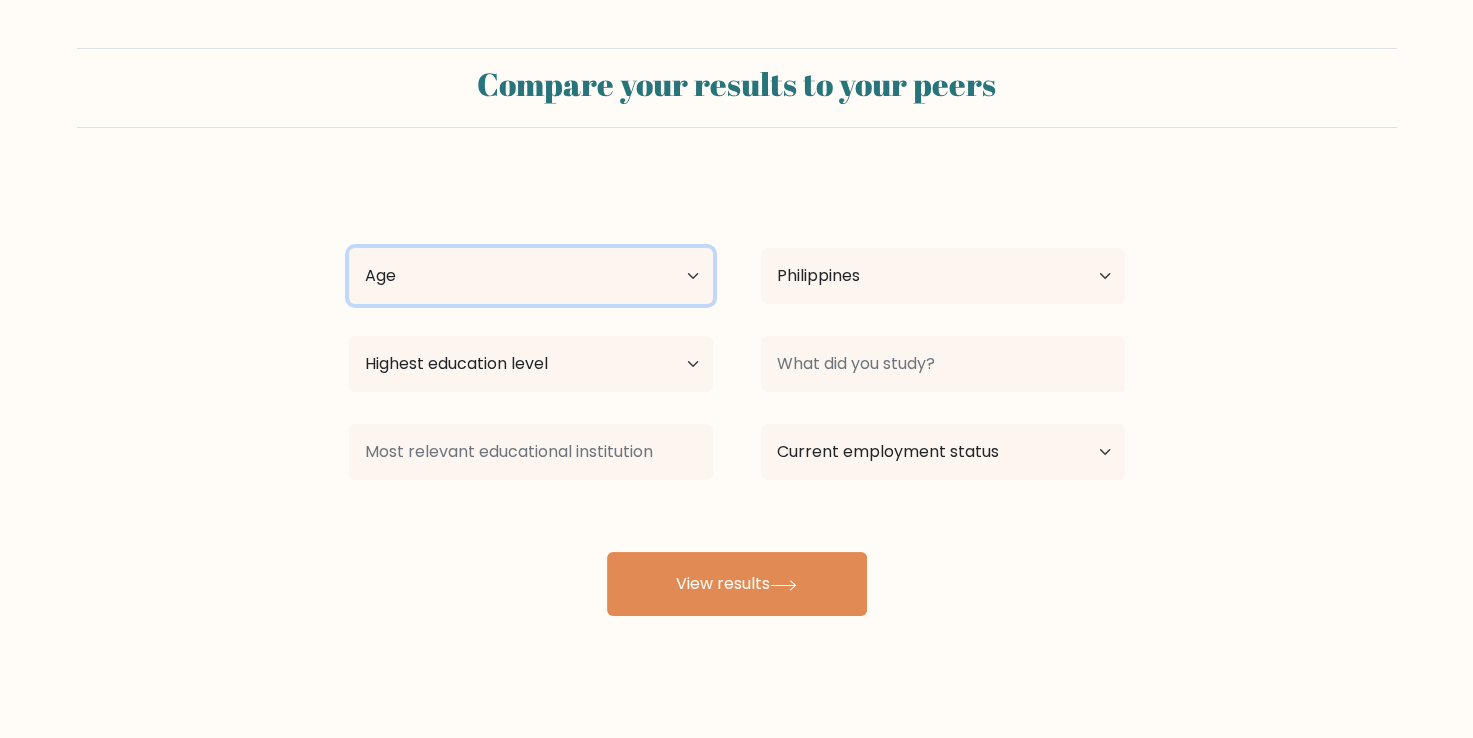 click on "Age
Under 18 years old
18-24 years old
25-34 years old
35-44 years old
45-54 years old
55-64 years old
65 years old and above" at bounding box center (531, 276) 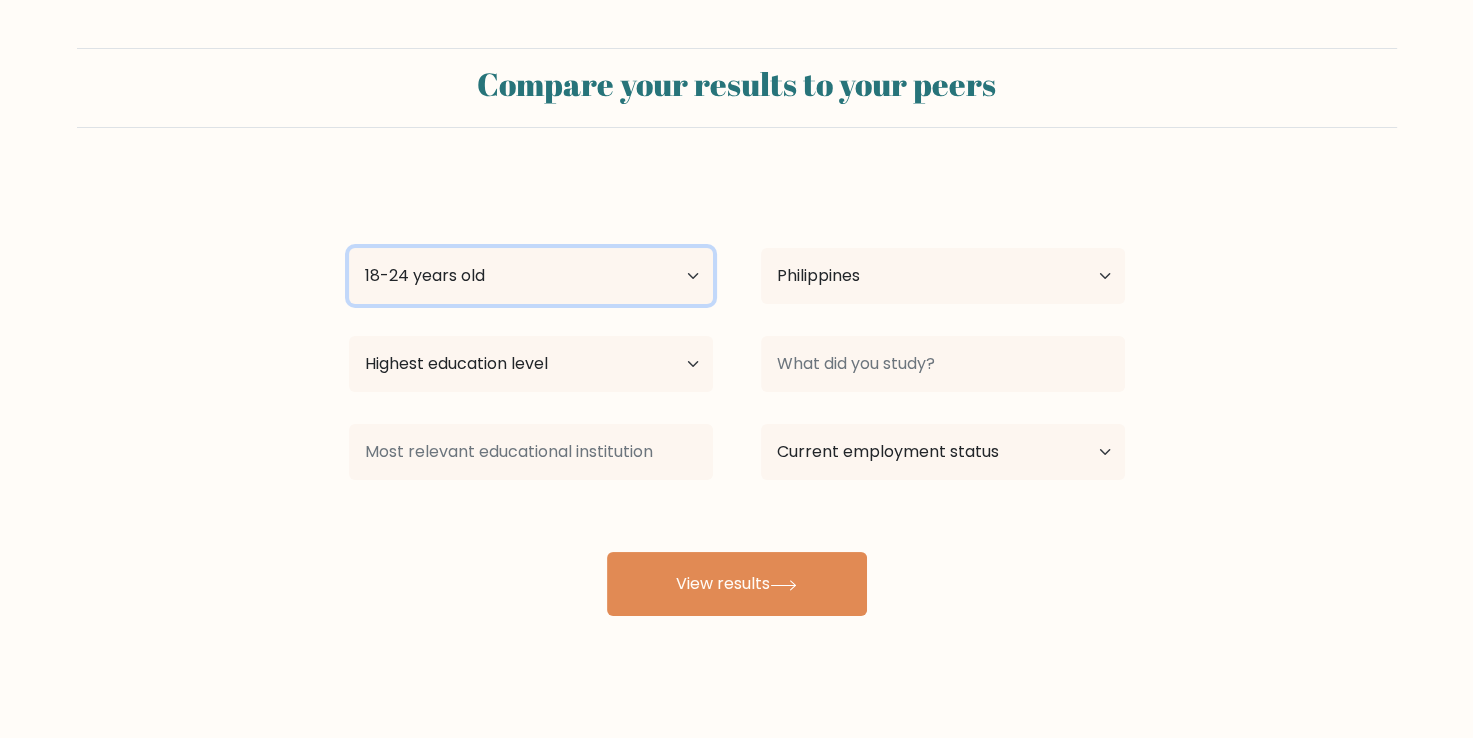click on "Age
Under 18 years old
18-24 years old
25-34 years old
35-44 years old
45-54 years old
55-64 years old
65 years old and above" at bounding box center [531, 276] 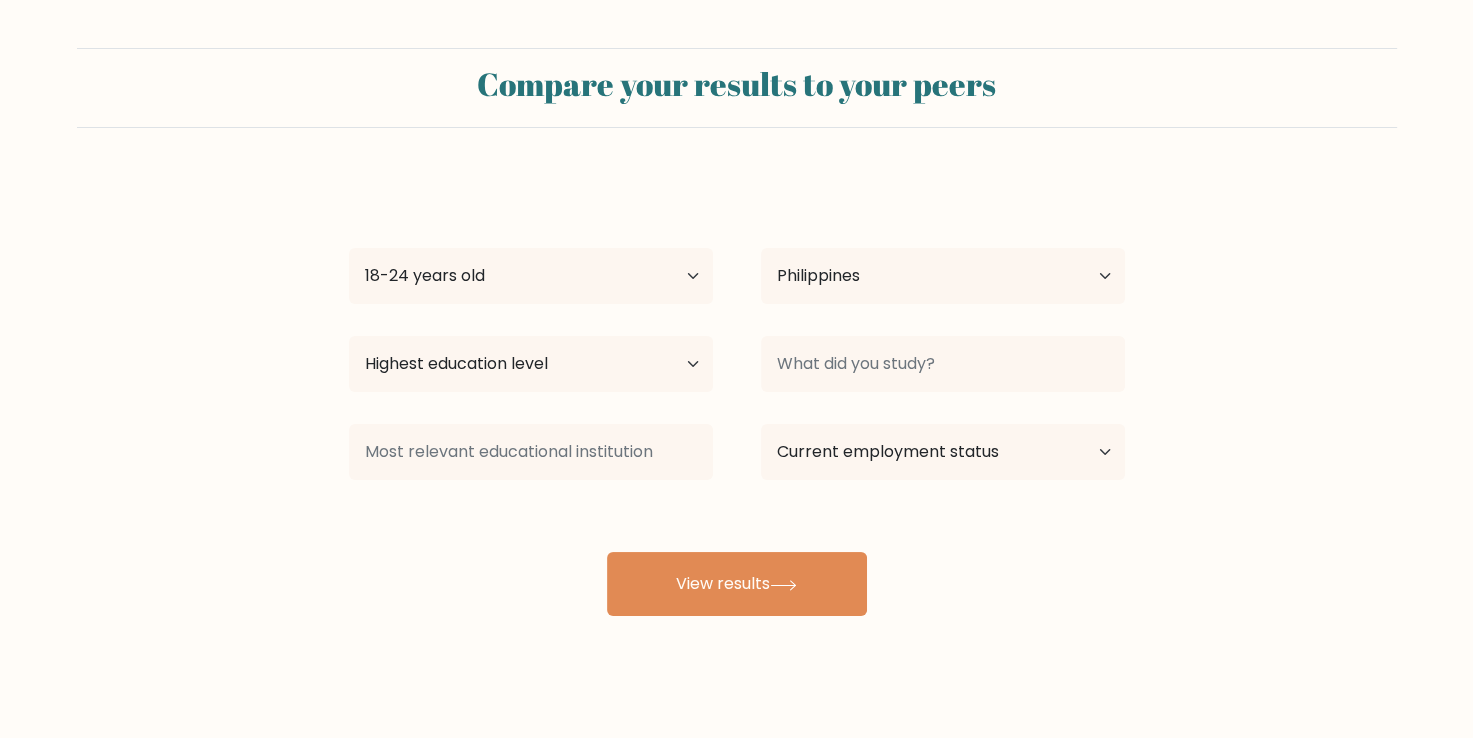 click on "Country
Afghanistan
Albania
Algeria
American Samoa
Andorra
Angola
Anguilla
Antarctica
Antigua and Barbuda
Argentina
Armenia
Aruba
Australia
Austria
Azerbaijan
Bahamas
Bahrain
Bangladesh
Barbados
Belarus
Belgium
Belize
Benin
Bermuda
Bhutan
Bolivia
Bonaire, Sint Eustatius and Saba
Bosnia and Herzegovina
Botswana
Bouvet Island
Brazil
British Indian Ocean Territory
Brunei
Bulgaria
Burkina Faso
Burundi
Cabo Verde
Cambodia
Cameroon
Canada
Cayman Islands
Central African Republic
Chad
Chile
China
Christmas Island
Cocos (Keeling) Islands
Colombia
Comoros
Congo
Congo (the Democratic Republic of the)
Cook Islands
Costa Rica
Côte d'Ivoire Cuba" at bounding box center [943, 276] 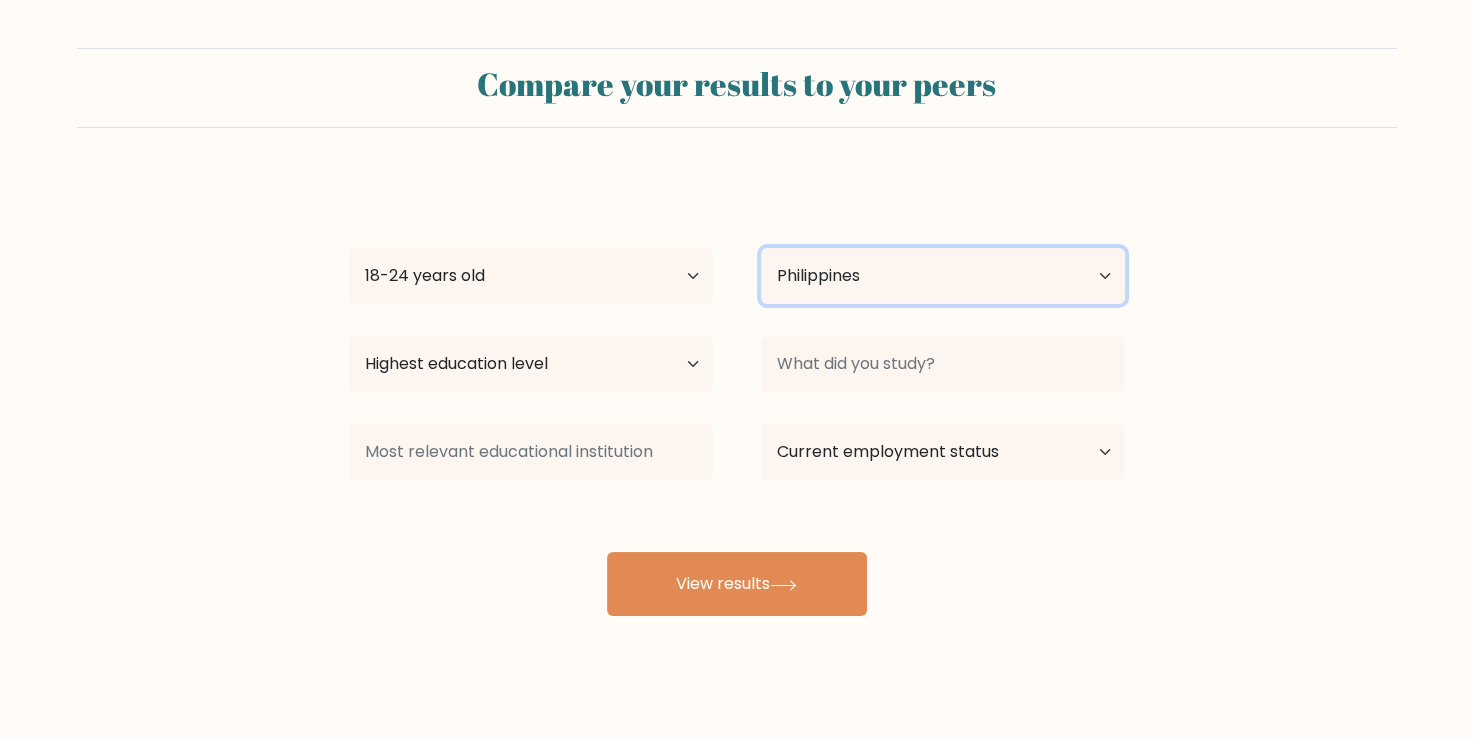 click on "Country
Afghanistan
Albania
Algeria
American Samoa
Andorra
Angola
Anguilla
Antarctica
Antigua and Barbuda
Argentina
Armenia
Aruba
Australia
Austria
Azerbaijan
Bahamas
Bahrain
Bangladesh
Barbados
Belarus
Belgium
Belize
Benin
Bermuda
Bhutan
Bolivia
Bonaire, Sint Eustatius and Saba
Bosnia and Herzegovina
Botswana
Bouvet Island
Brazil
British Indian Ocean Territory
Brunei
Bulgaria
Burkina Faso
Burundi
Cabo Verde
Cambodia
Cameroon
Canada
Cayman Islands
Central African Republic
Chad
Chile
China
Christmas Island
Cocos (Keeling) Islands
Colombia
Comoros
Congo
Congo (the Democratic Republic of the)
Cook Islands
Costa Rica
Côte d'Ivoire
Croatia
Cuba" at bounding box center [943, 276] 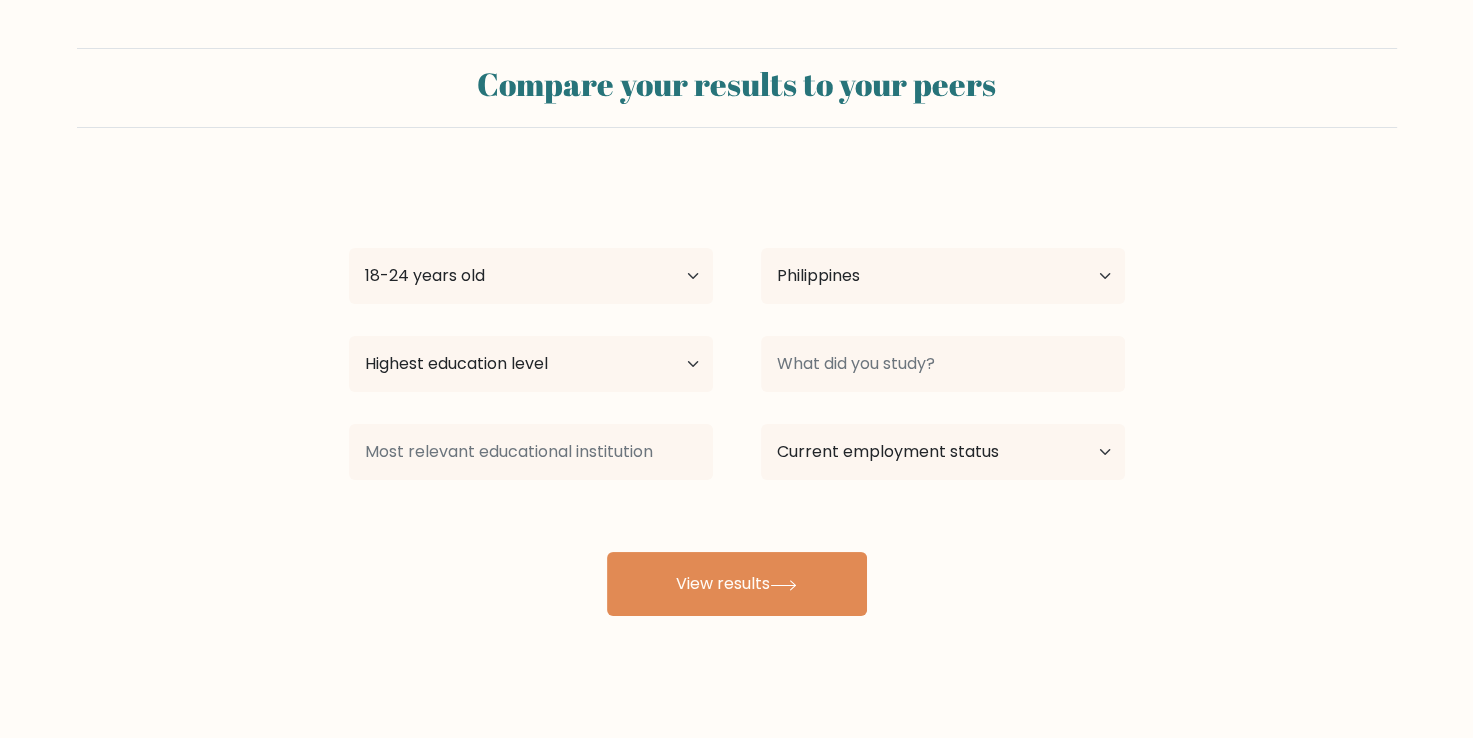 click on "Compare your results to your peers" at bounding box center (737, 88) 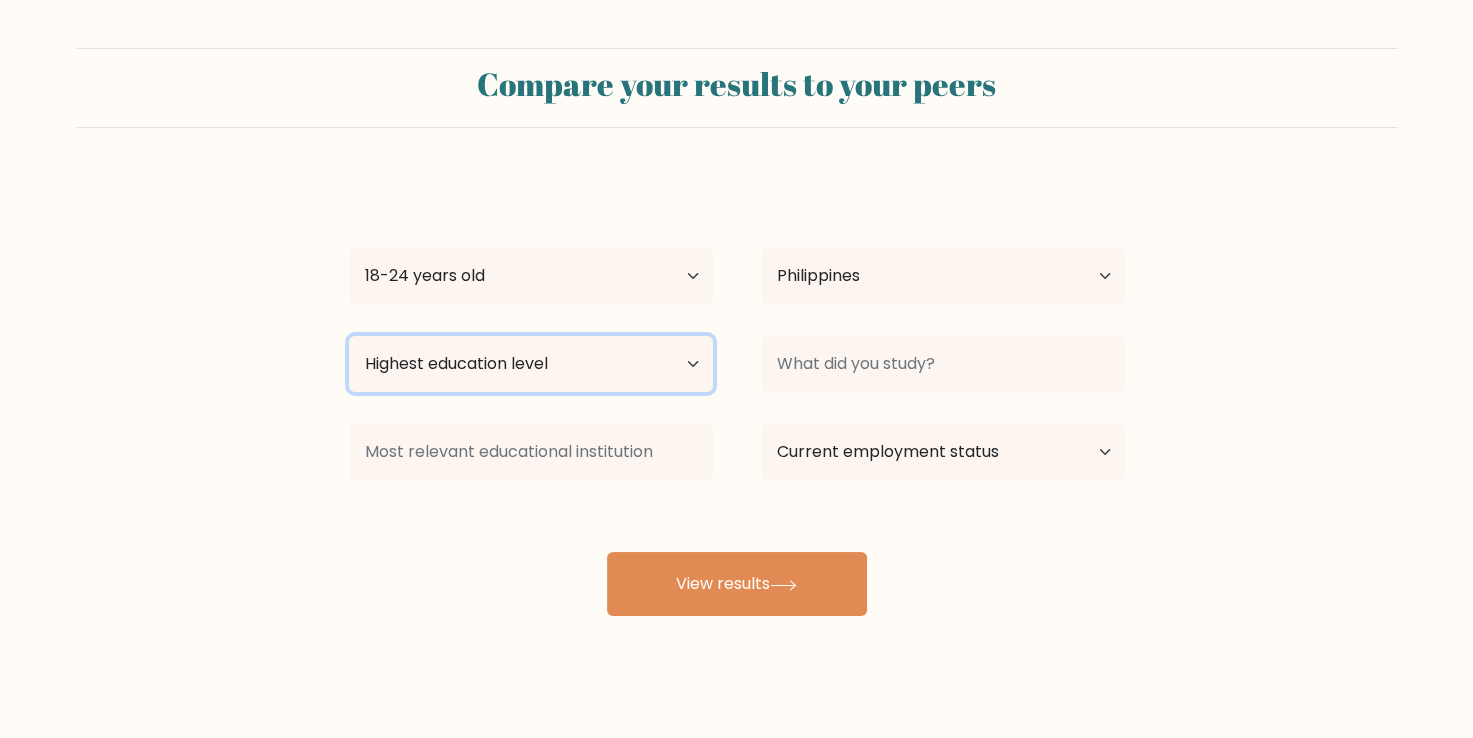 click on "Highest education level
No schooling
Primary
Lower Secondary
Upper Secondary
Occupation Specific
Bachelor's degree
Master's degree
Doctoral degree" at bounding box center (531, 364) 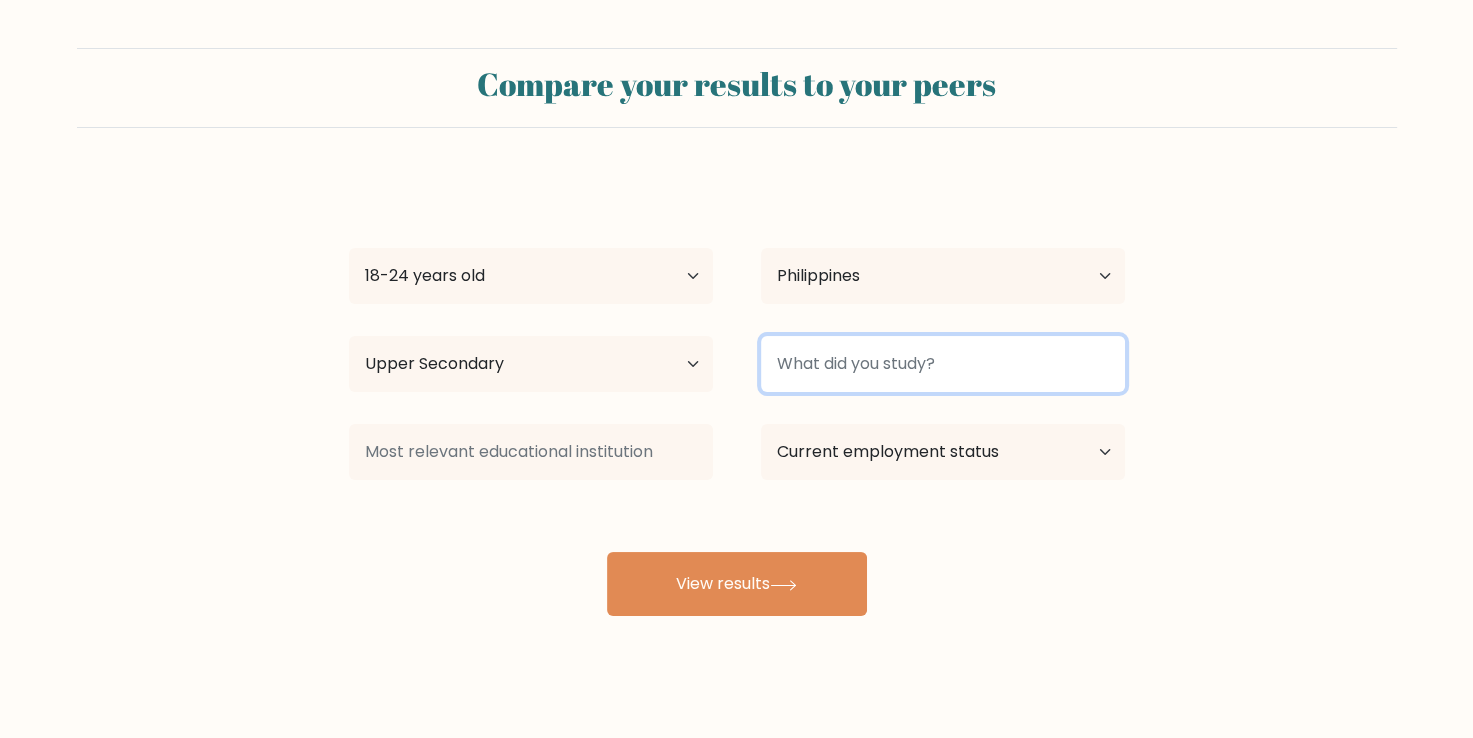 click at bounding box center [943, 364] 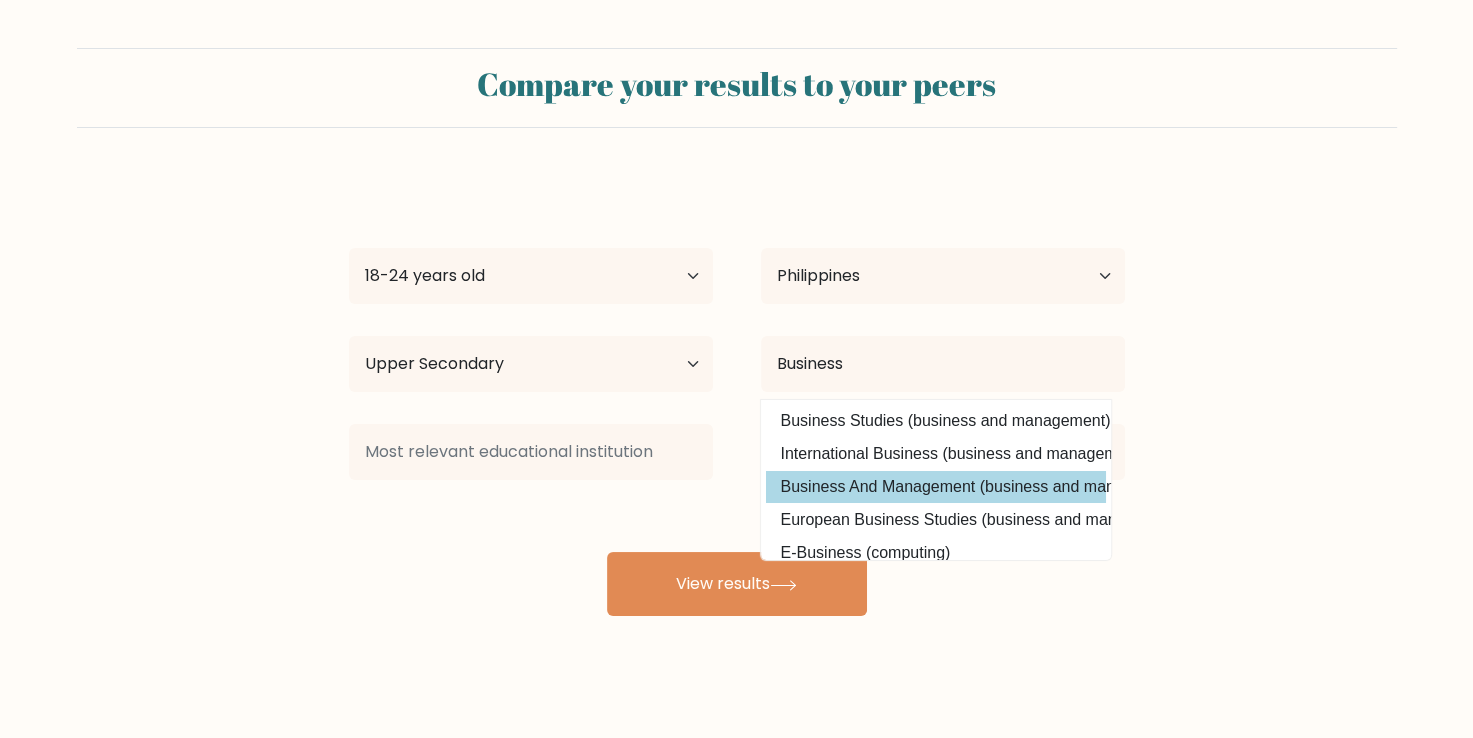 click on "Business And Management (business and management)" at bounding box center (936, 487) 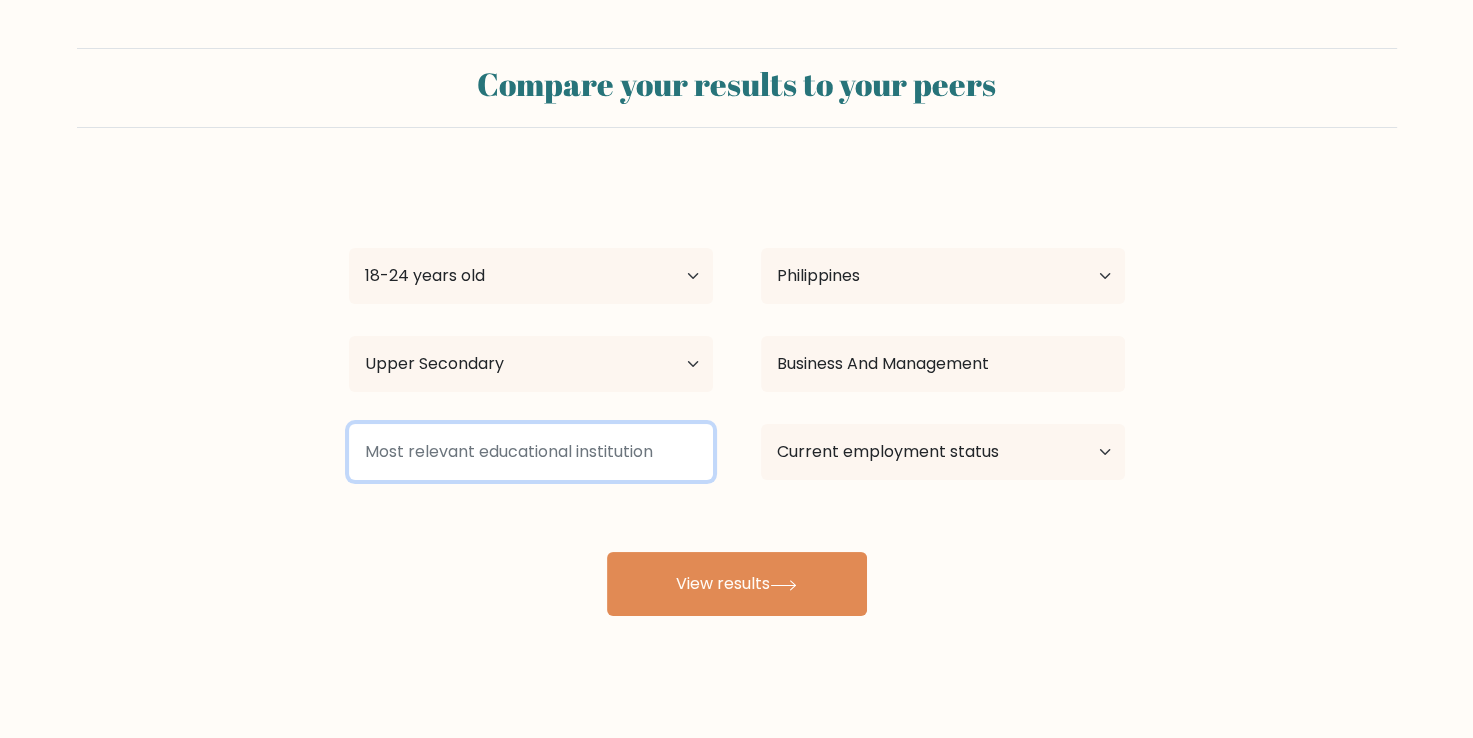click at bounding box center [531, 452] 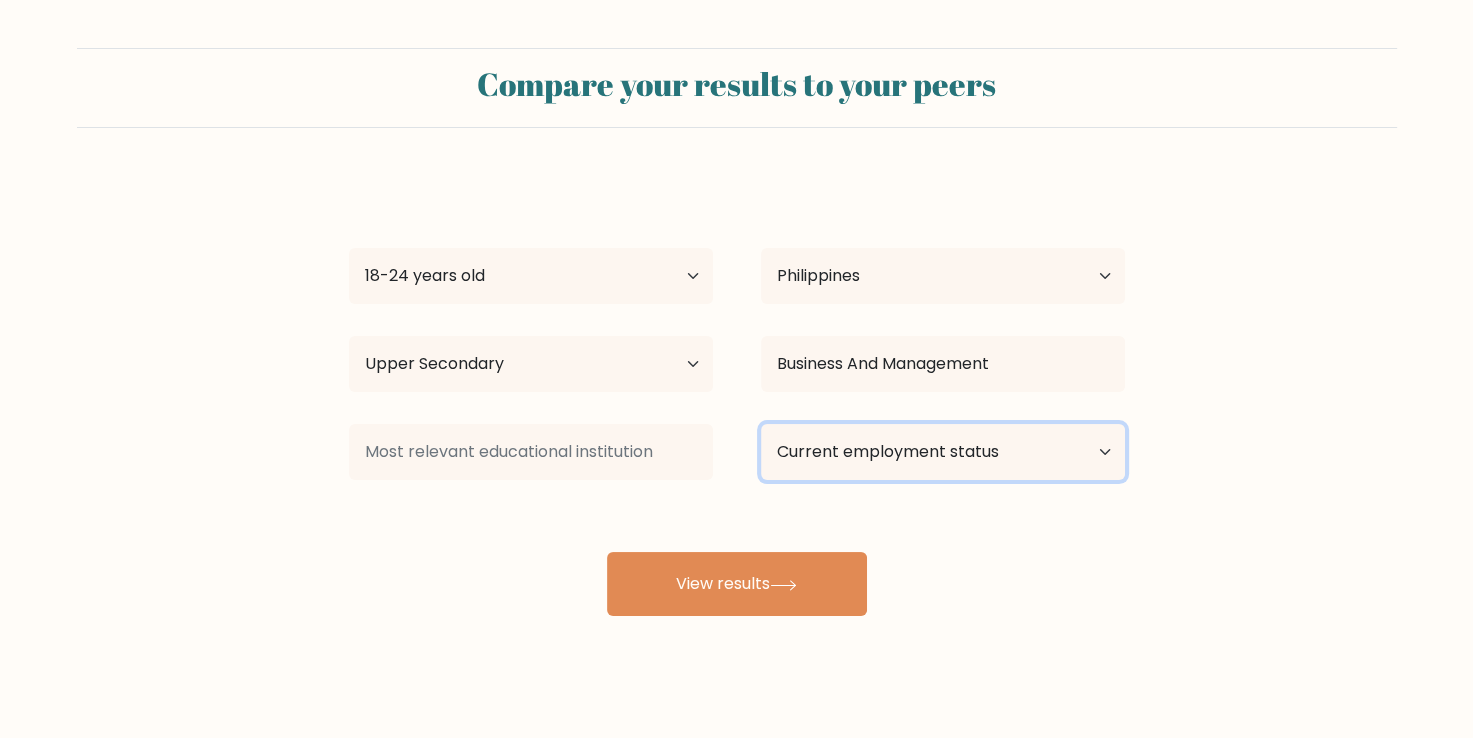 click on "Current employment status
Employed
Student
Retired
Other / prefer not to answer" at bounding box center (943, 452) 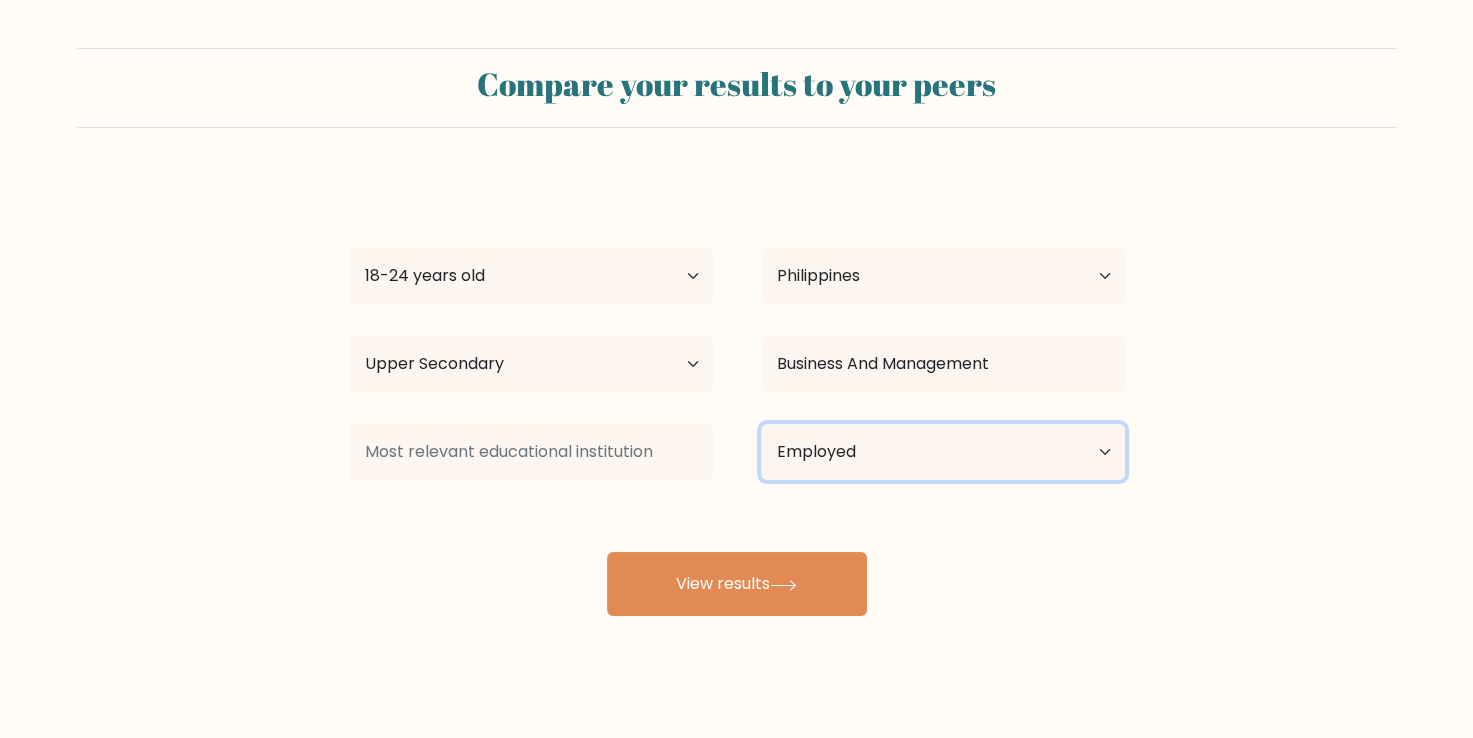 click on "Current employment status
Employed
Student
Retired
Other / prefer not to answer" at bounding box center (943, 452) 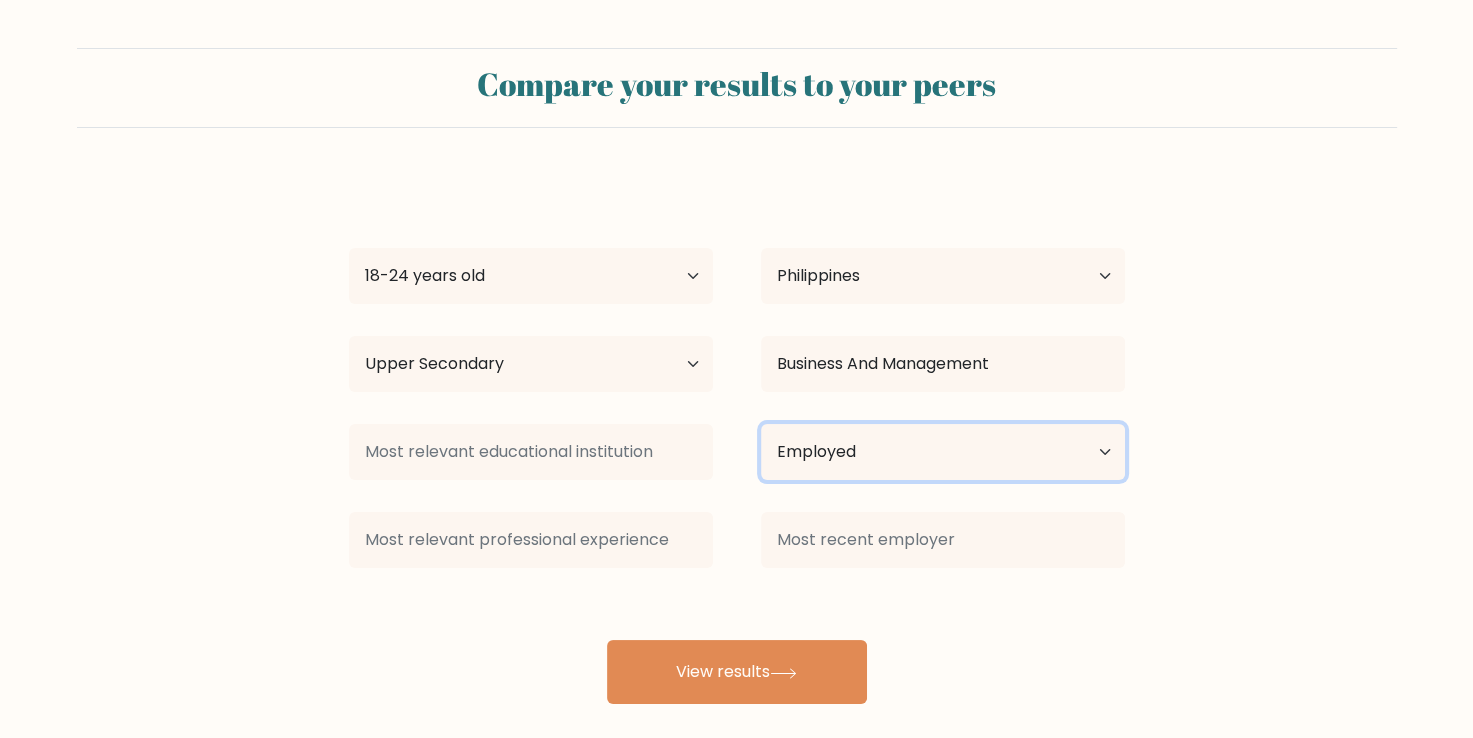 select on "other" 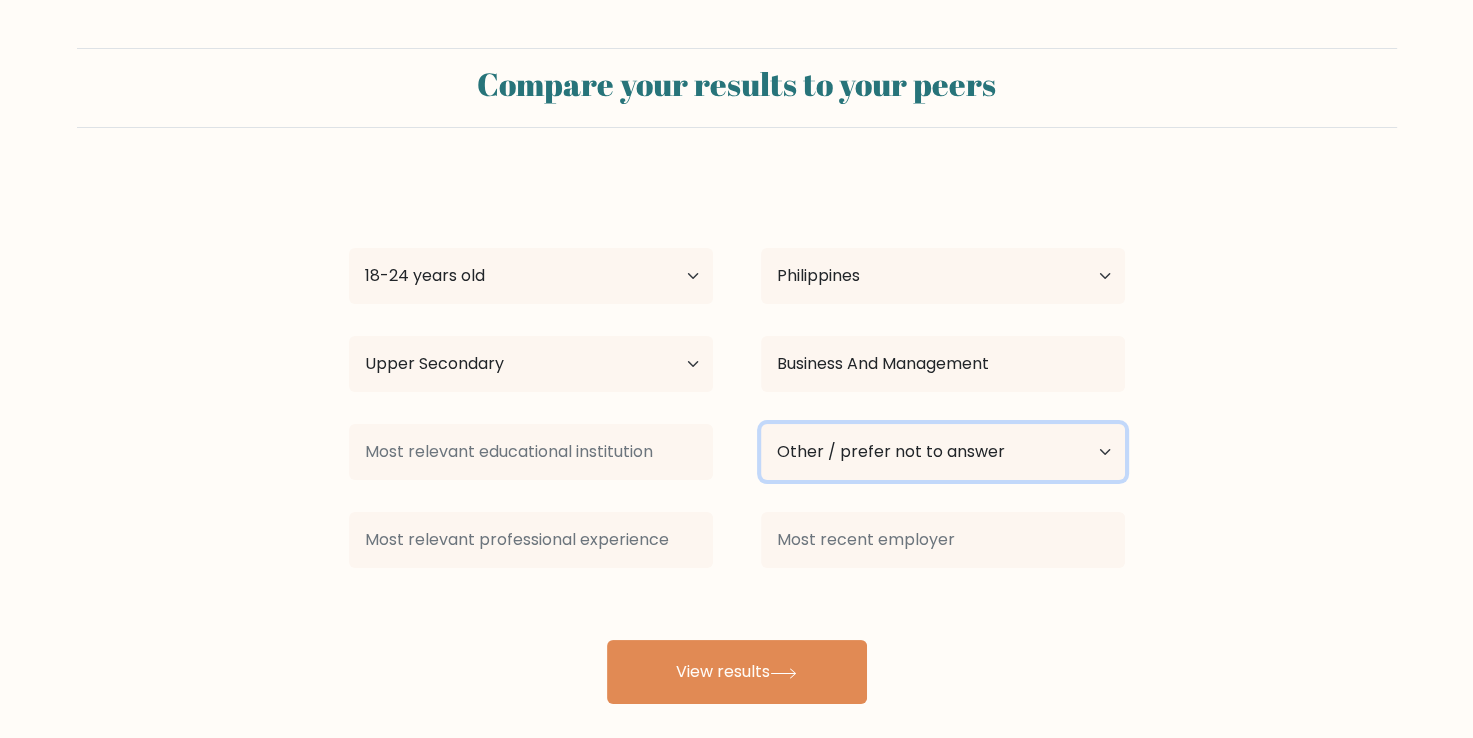 click on "Current employment status
Employed
Student
Retired
Other / prefer not to answer" at bounding box center (943, 452) 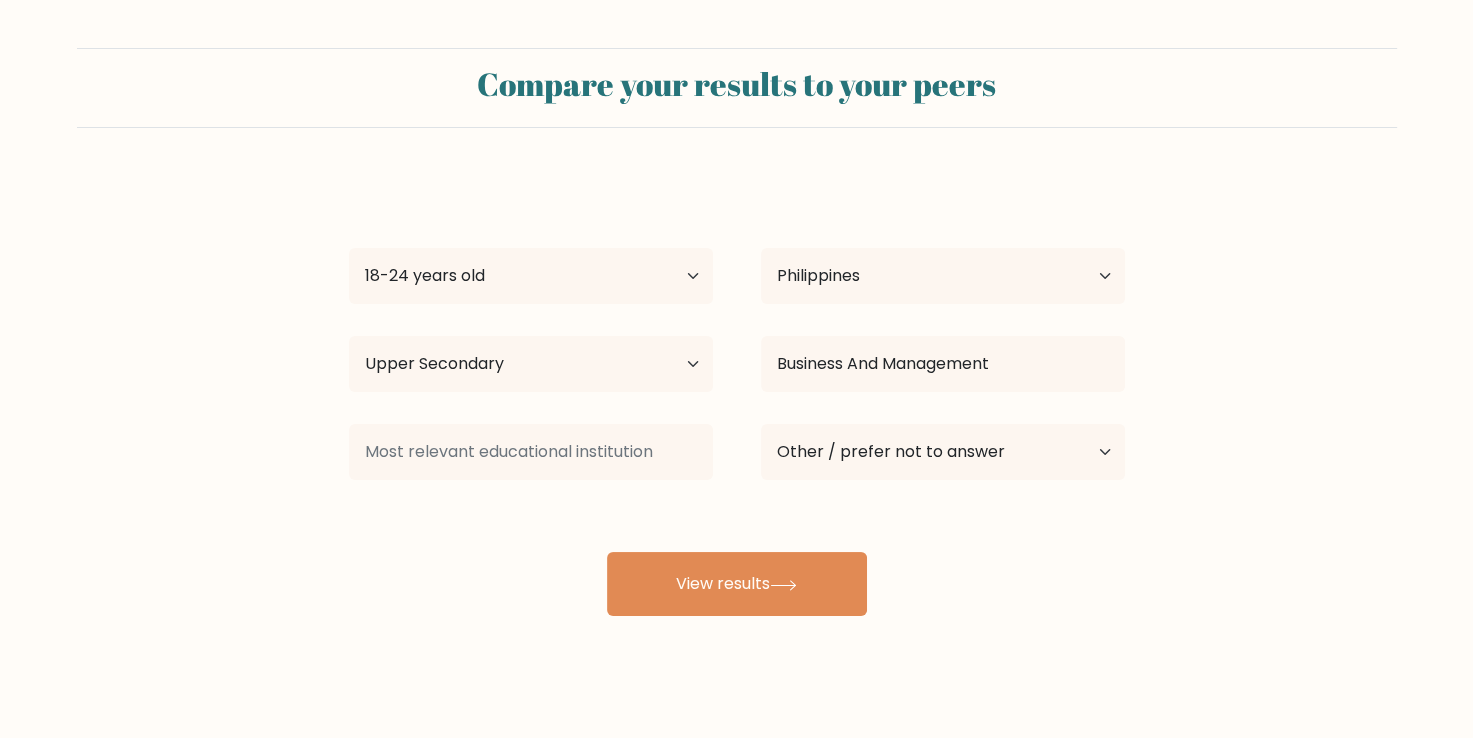click on "Kent Adrian
Faigao
Age
Under 18 years old
18-24 years old
25-34 years old
35-44 years old
45-54 years old
55-64 years old
65 years old and above
Country
Afghanistan
Albania
Algeria
American Samoa
Andorra
Angola
Anguilla
Antarctica
Antigua and Barbuda
Argentina
Armenia
Aruba
Australia
Austria
Azerbaijan
Bahamas
Bahrain
Bangladesh
Barbados
Belarus
Belgium
Belize
Benin
Bermuda
Bhutan
Bolivia
Bonaire, Sint Eustatius and Saba
Bosnia and Herzegovina
Botswana
Bouvet Island
Brazil" at bounding box center [737, 396] 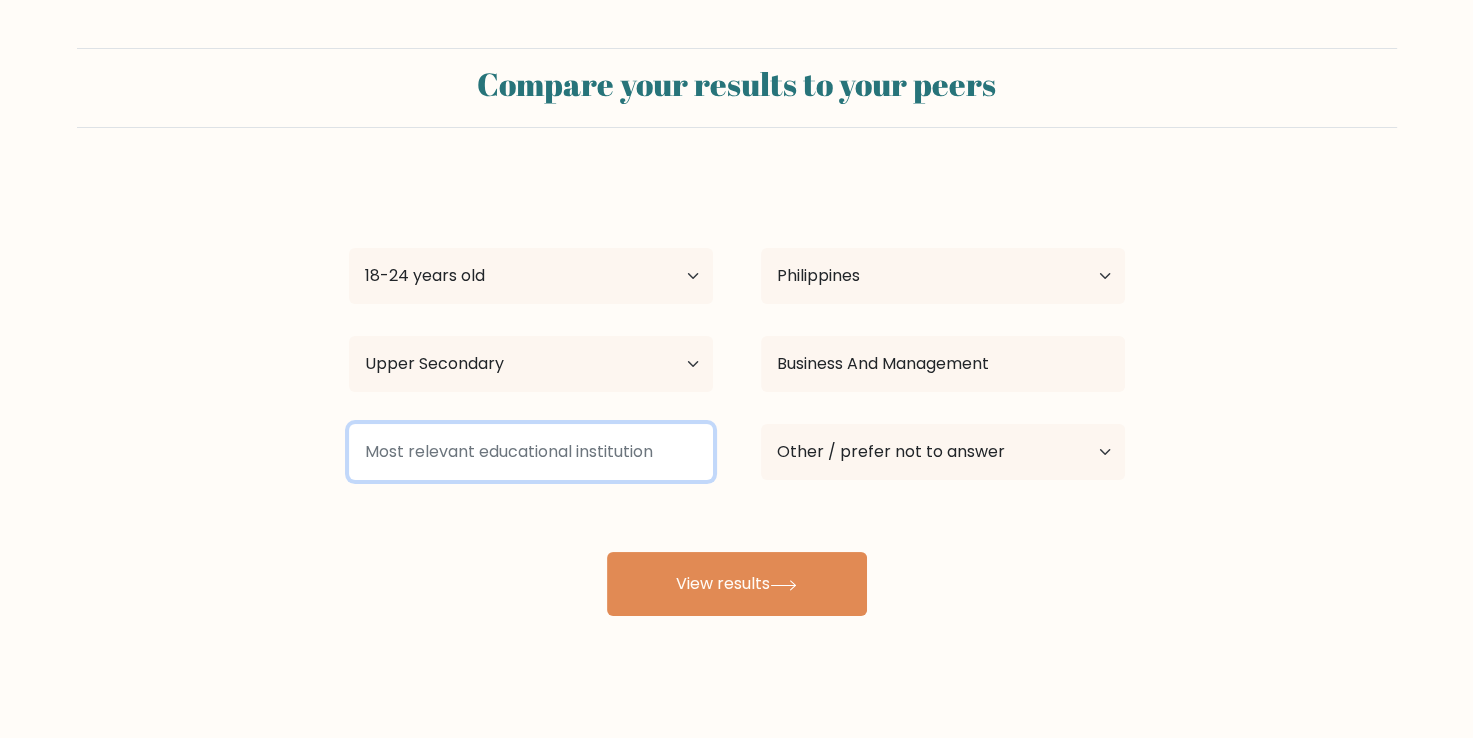 click at bounding box center (531, 452) 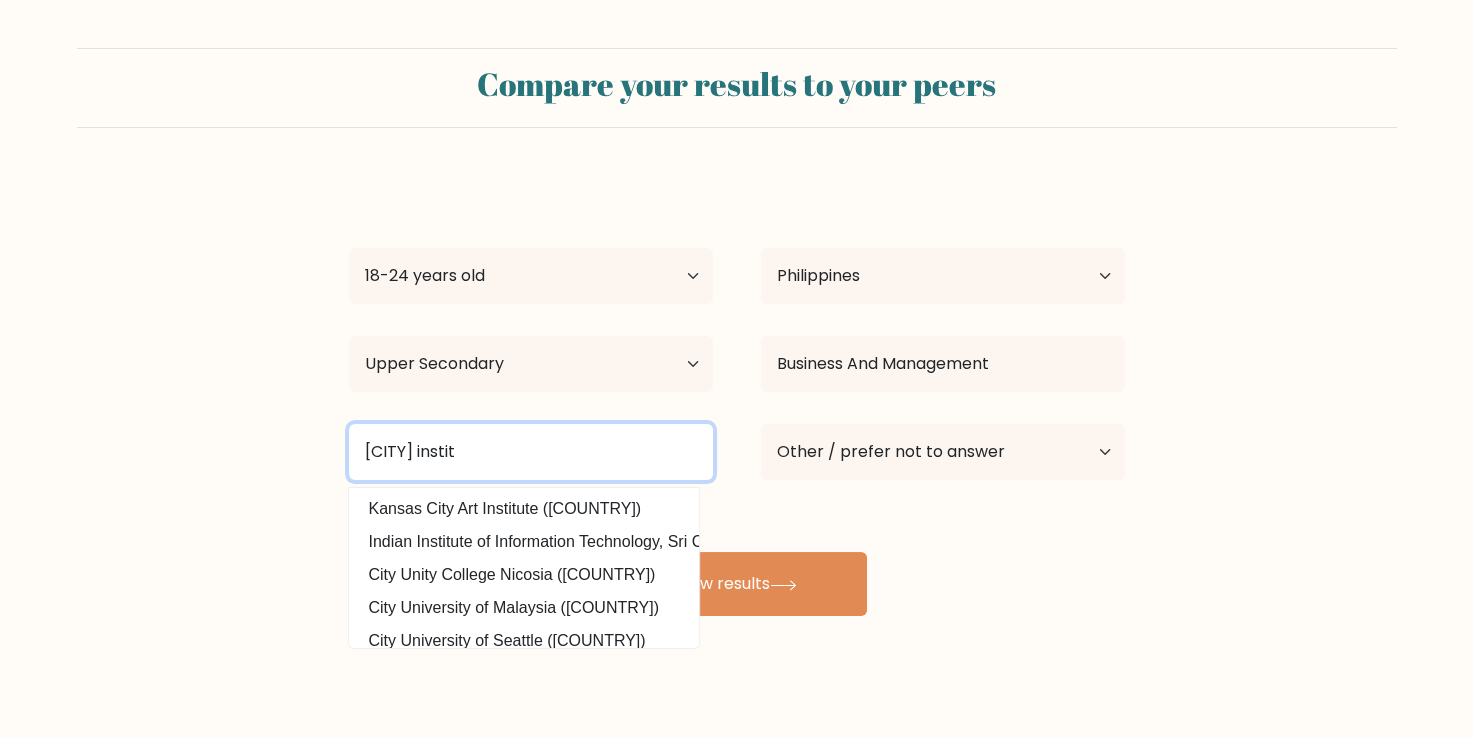type on "Cotabato City institu" 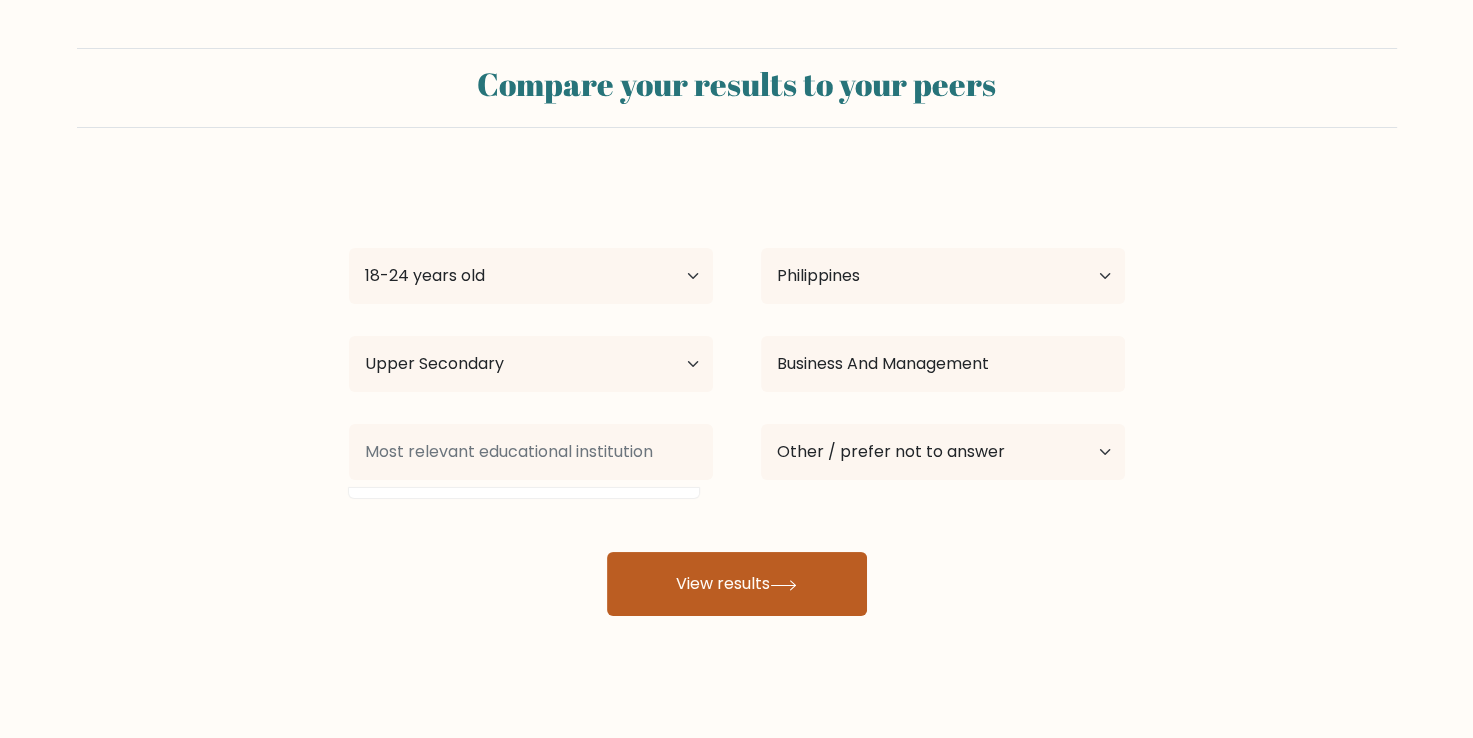 click on "View results" at bounding box center (737, 584) 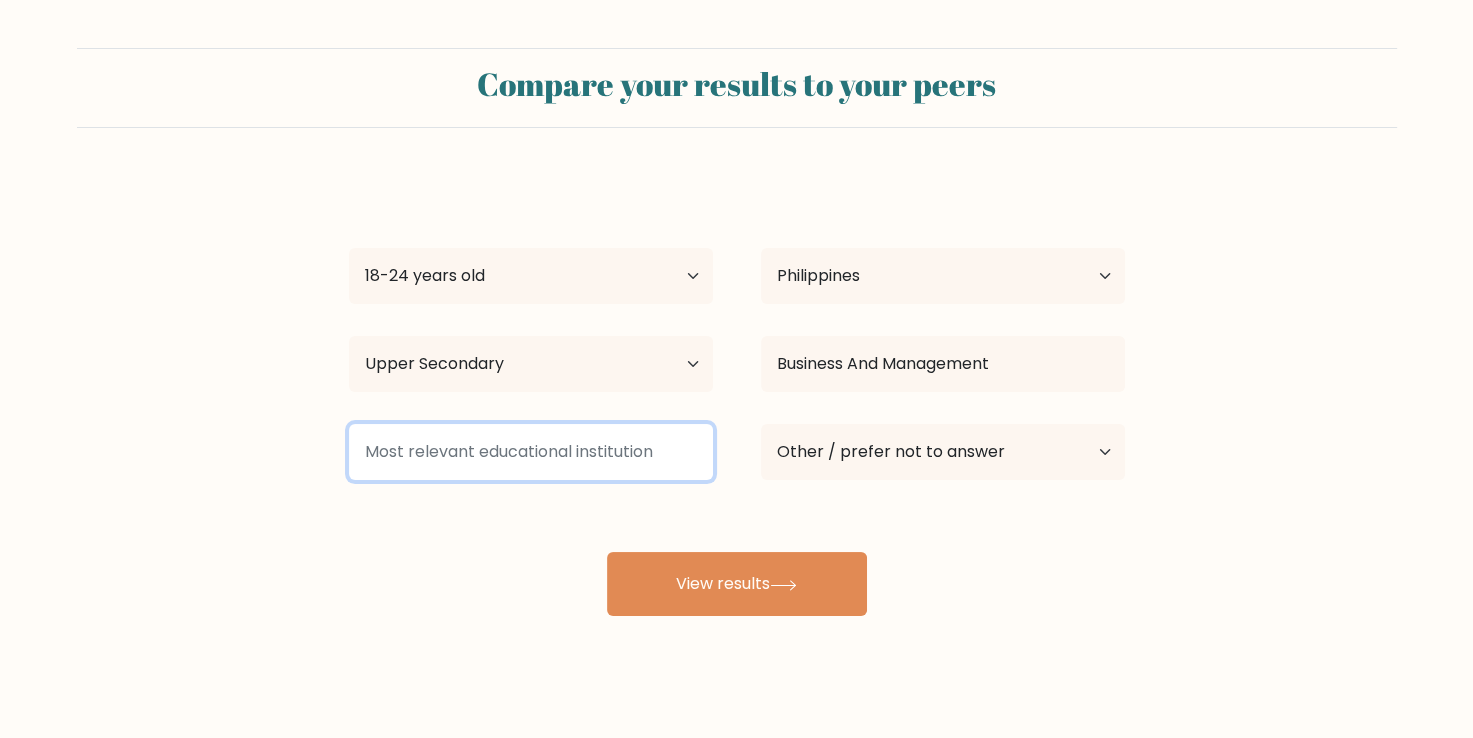 click at bounding box center [531, 452] 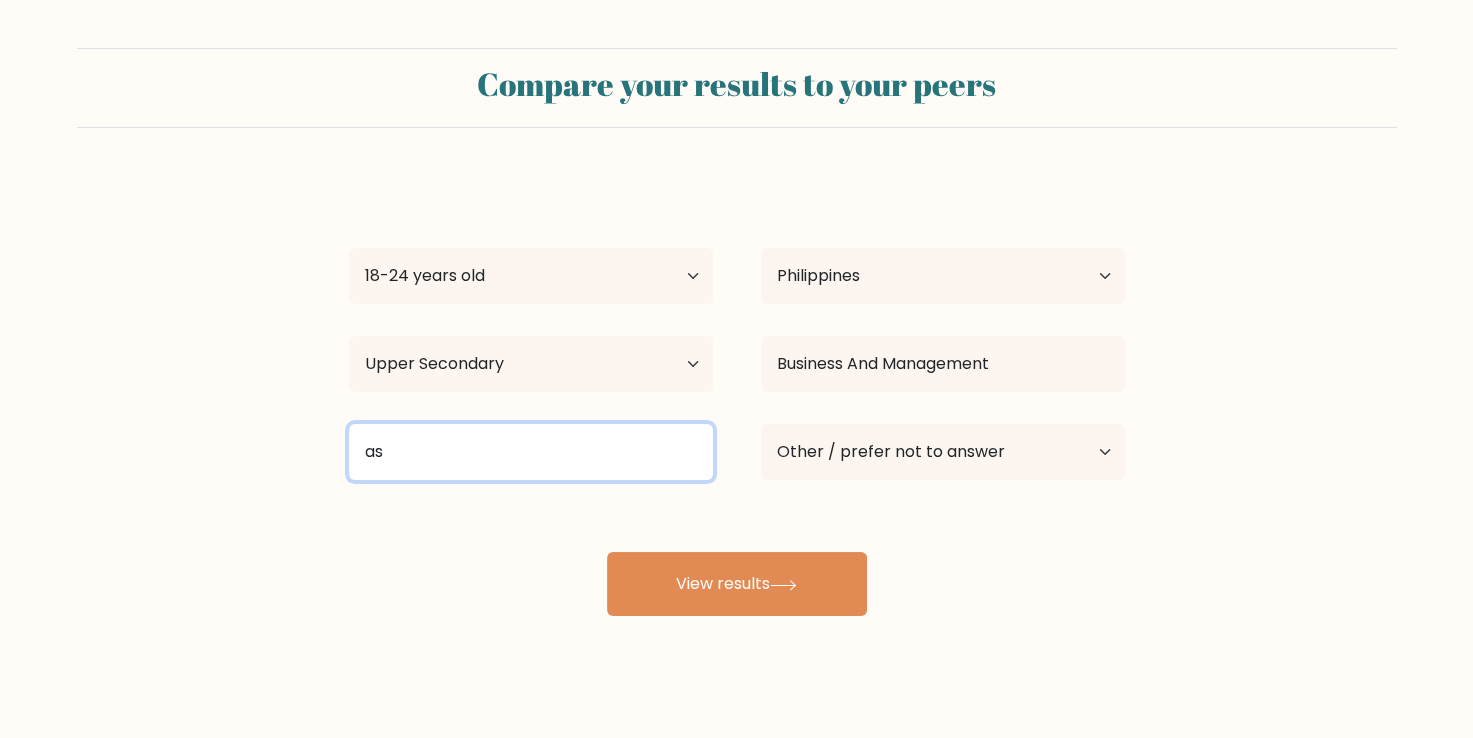 type on "a" 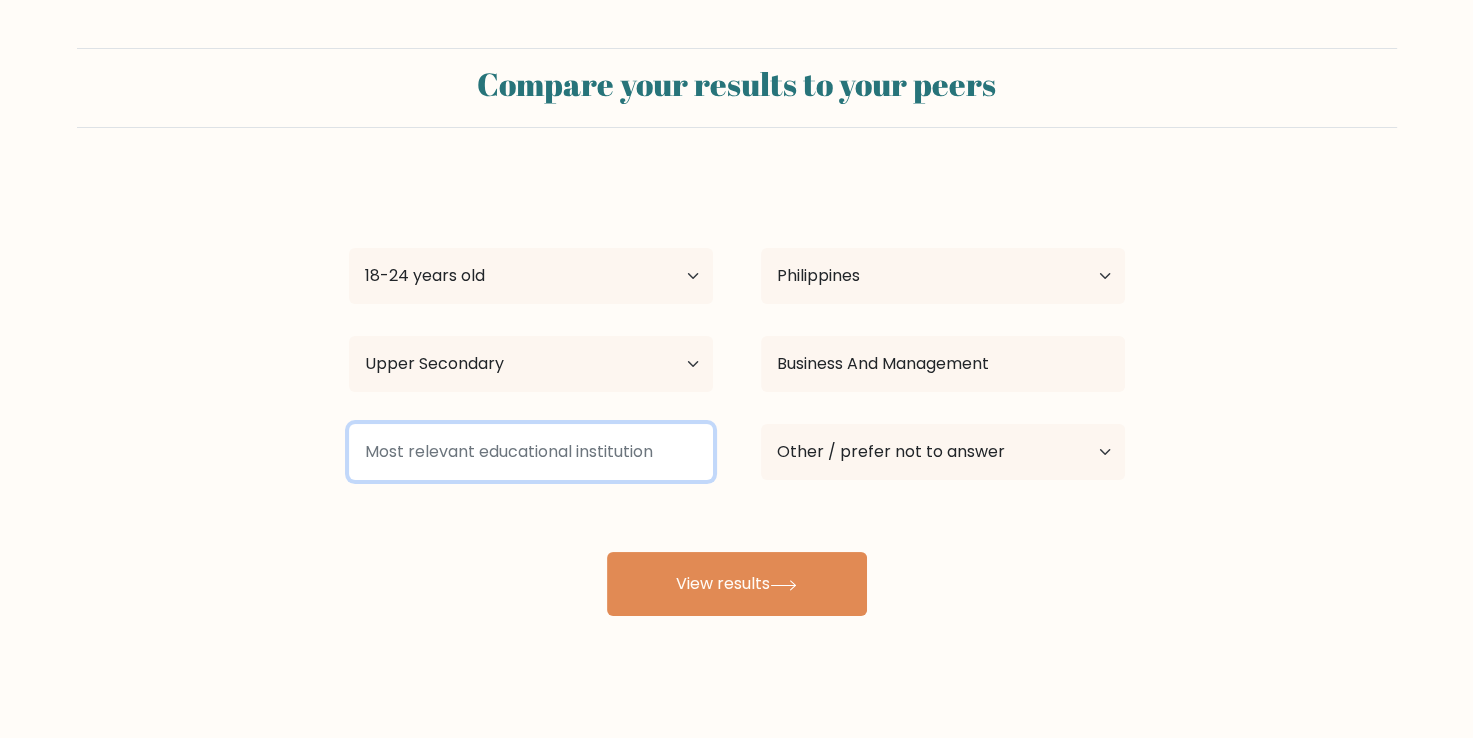 type on "d" 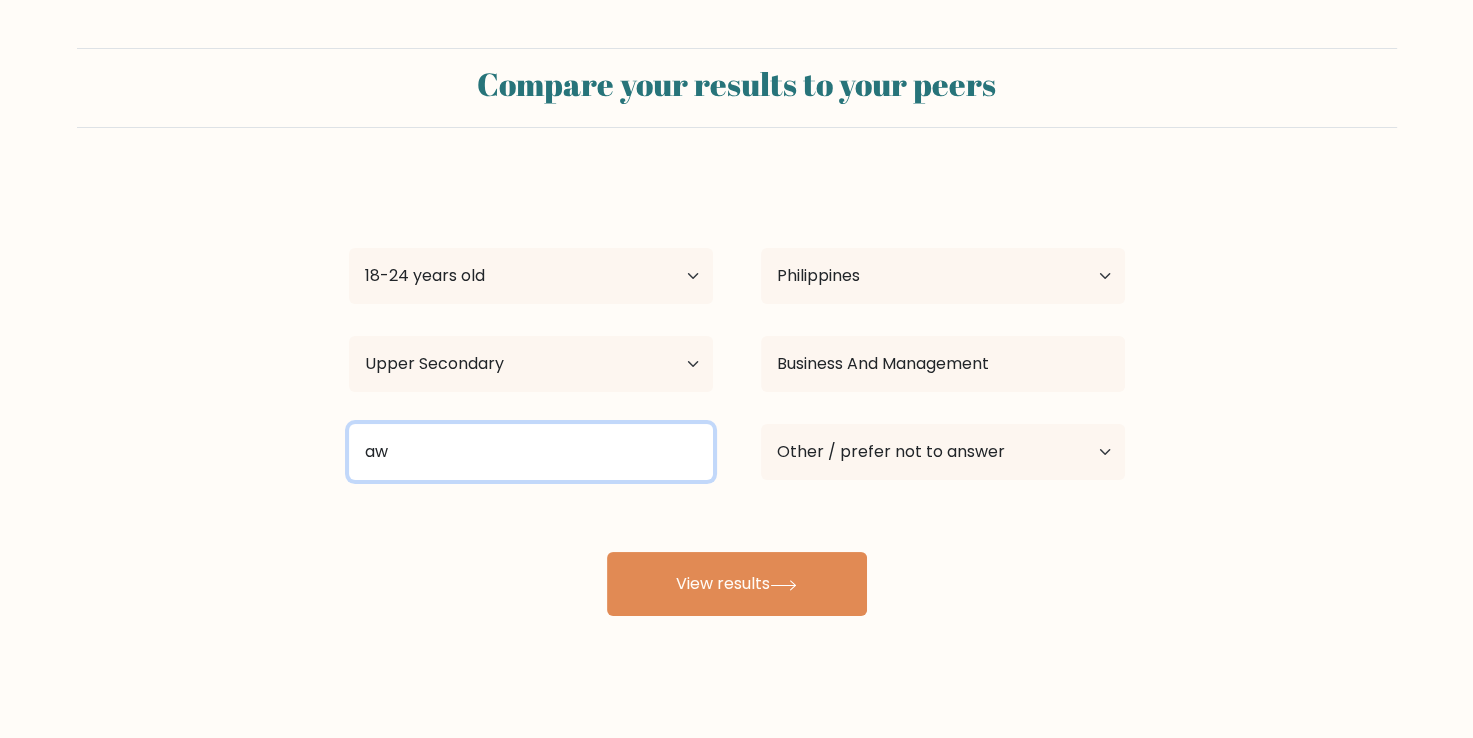 type on "a" 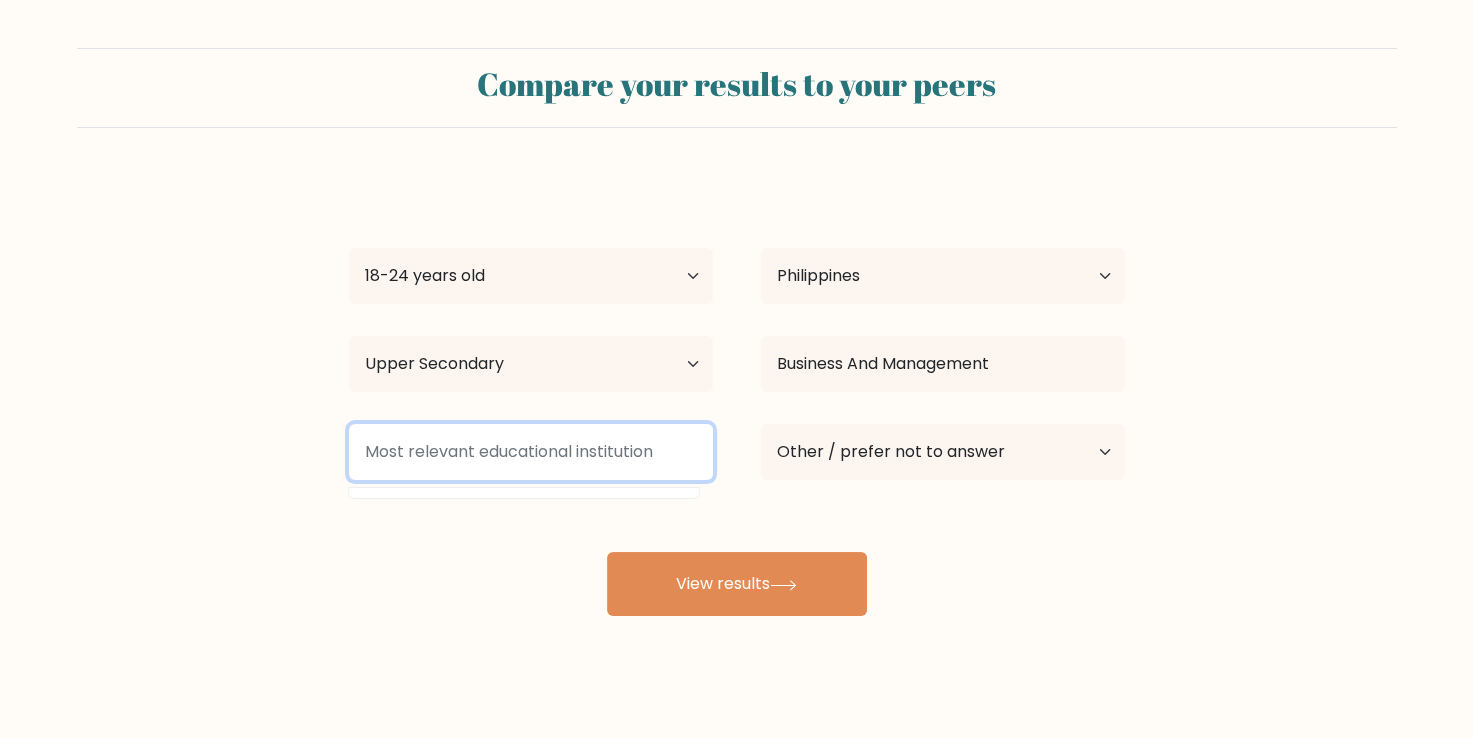 type on "c" 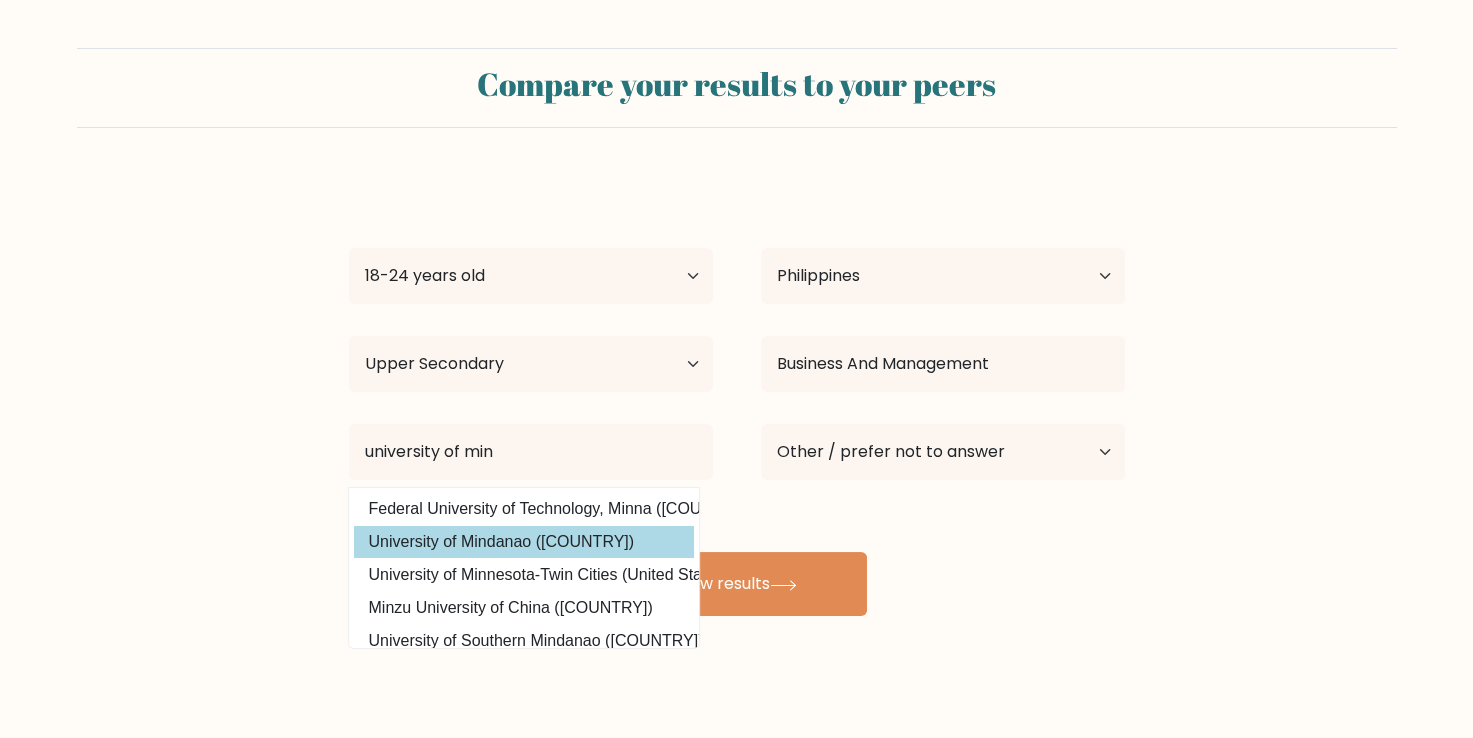 click on "University of Mindanao (Philippines)" at bounding box center (524, 542) 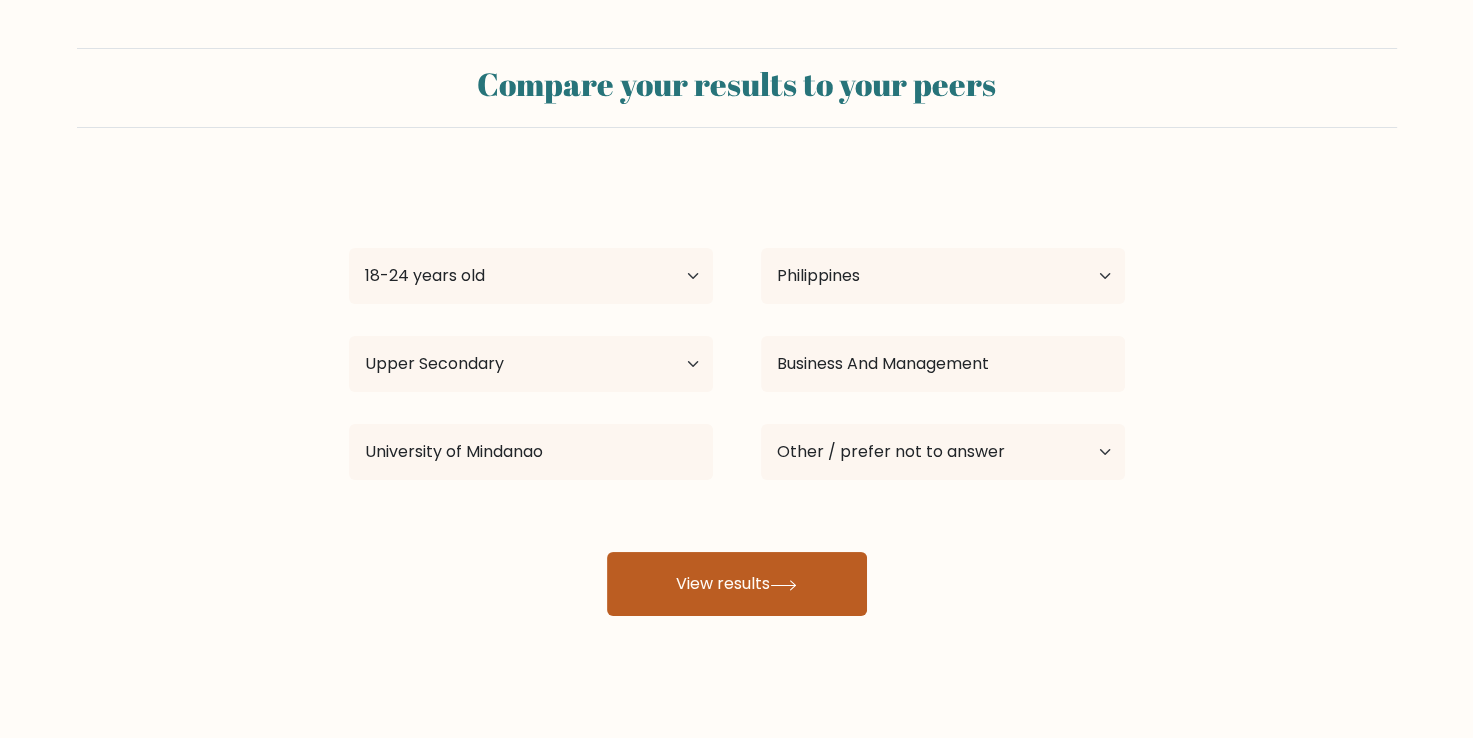 click on "View results" at bounding box center (737, 584) 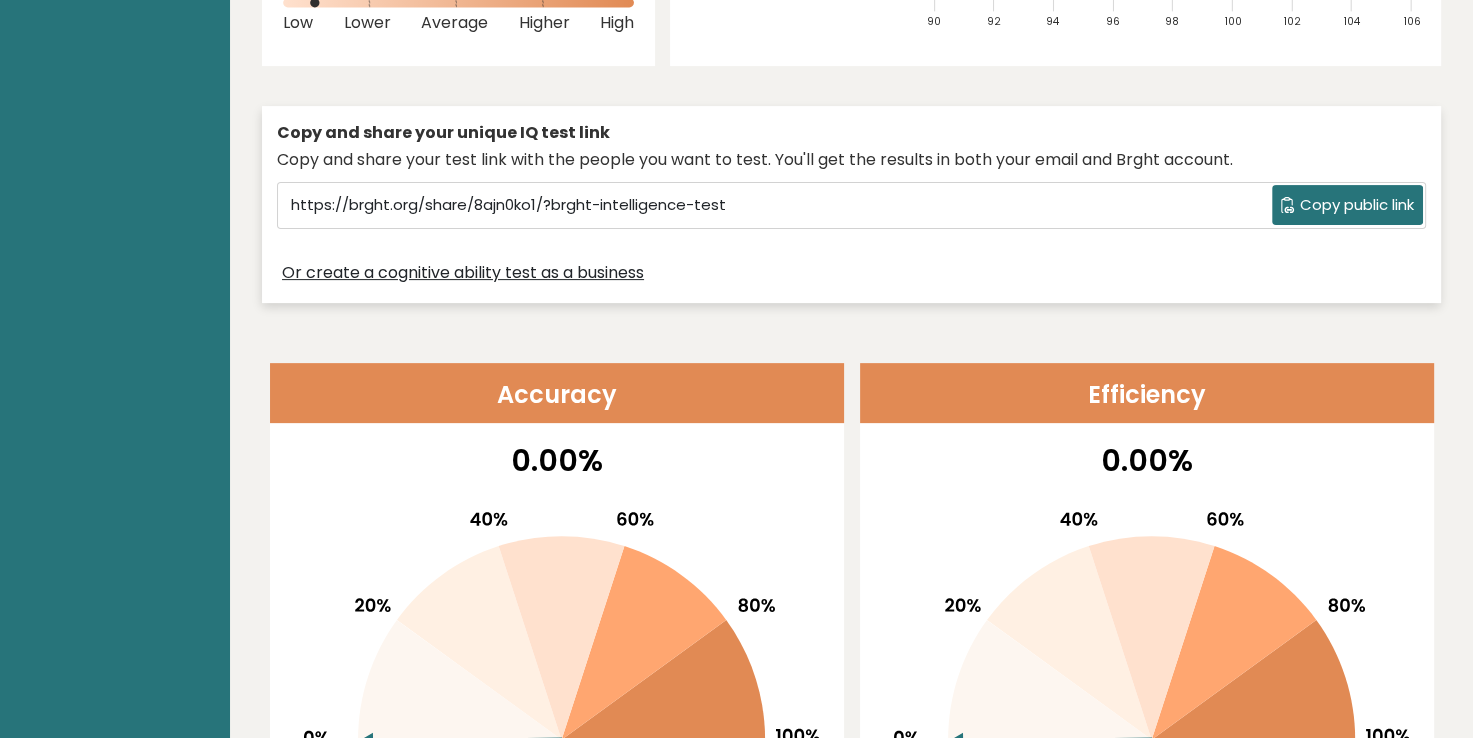 scroll, scrollTop: 600, scrollLeft: 0, axis: vertical 